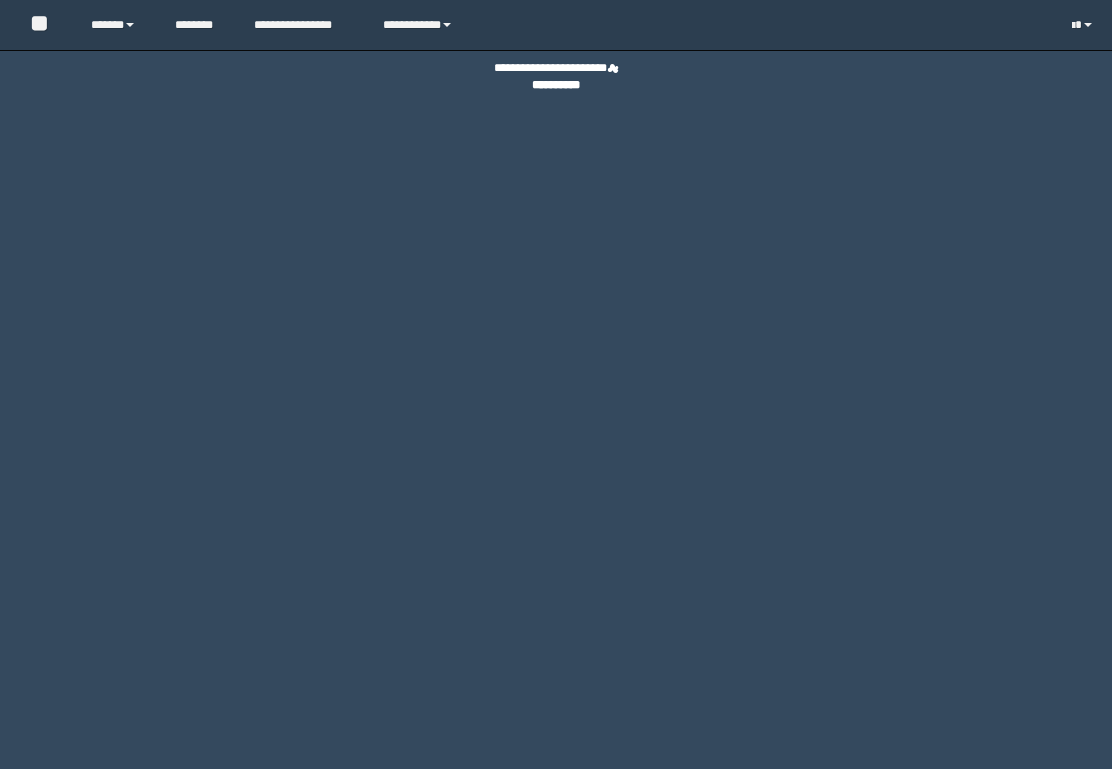 scroll, scrollTop: 0, scrollLeft: 0, axis: both 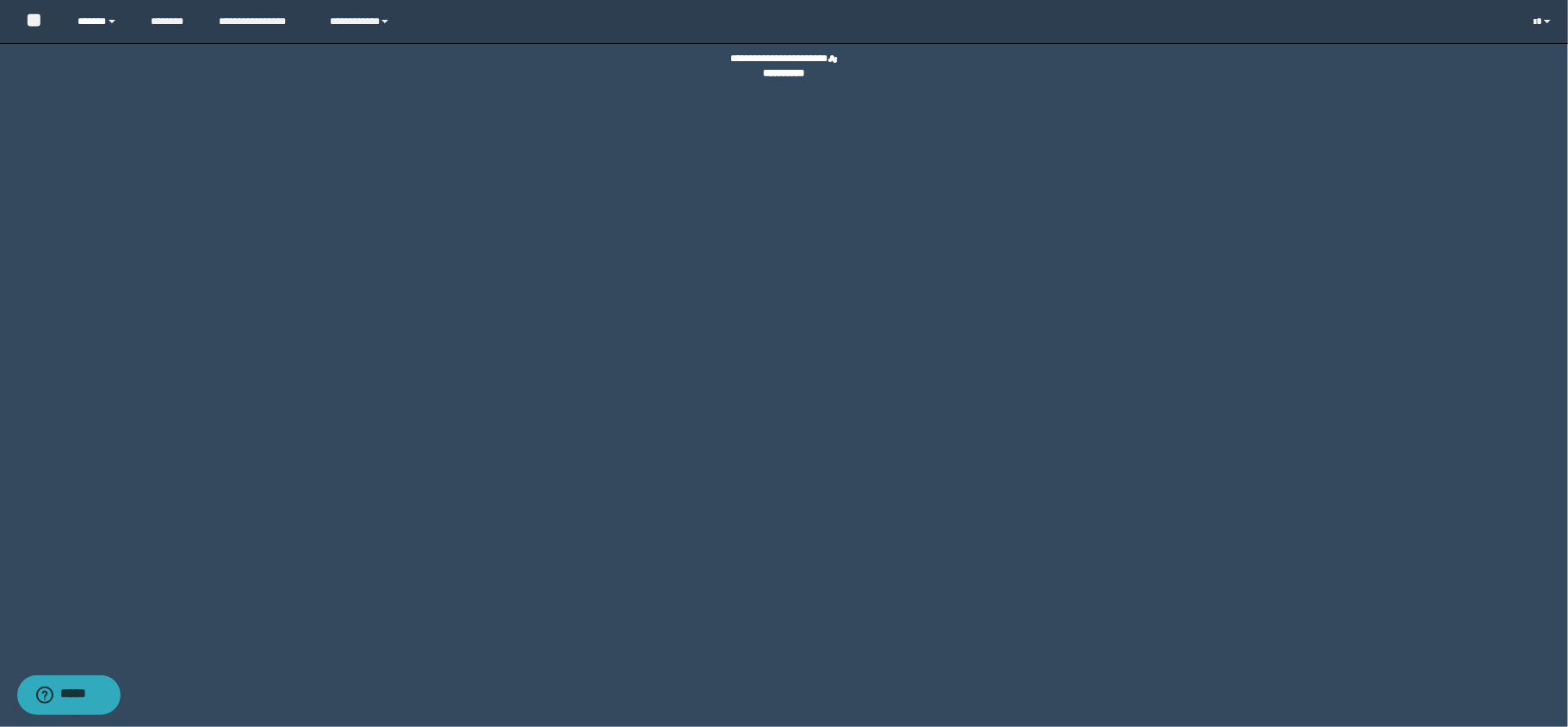 drag, startPoint x: 94, startPoint y: 18, endPoint x: 103, endPoint y: 22, distance: 9.8488578 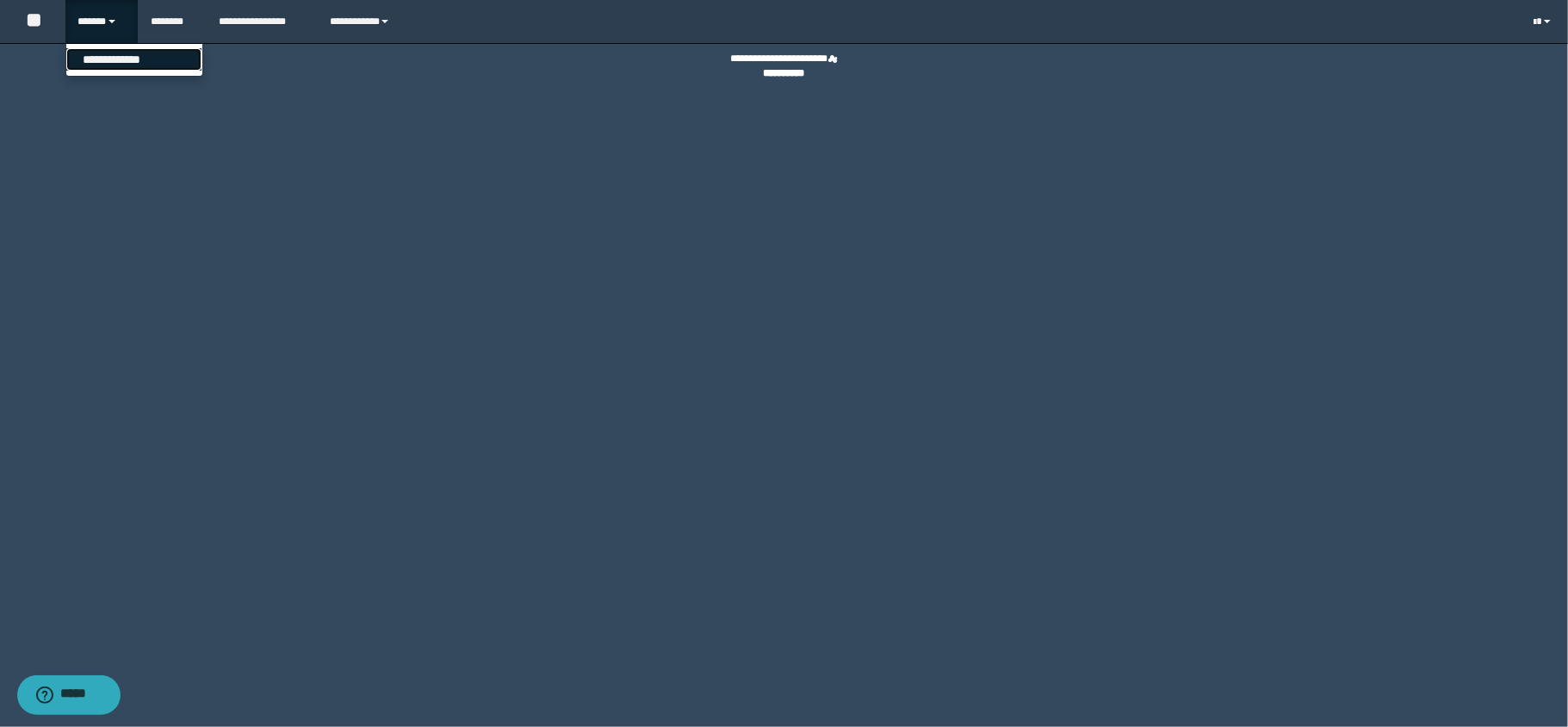 click on "**********" at bounding box center (133, 59) 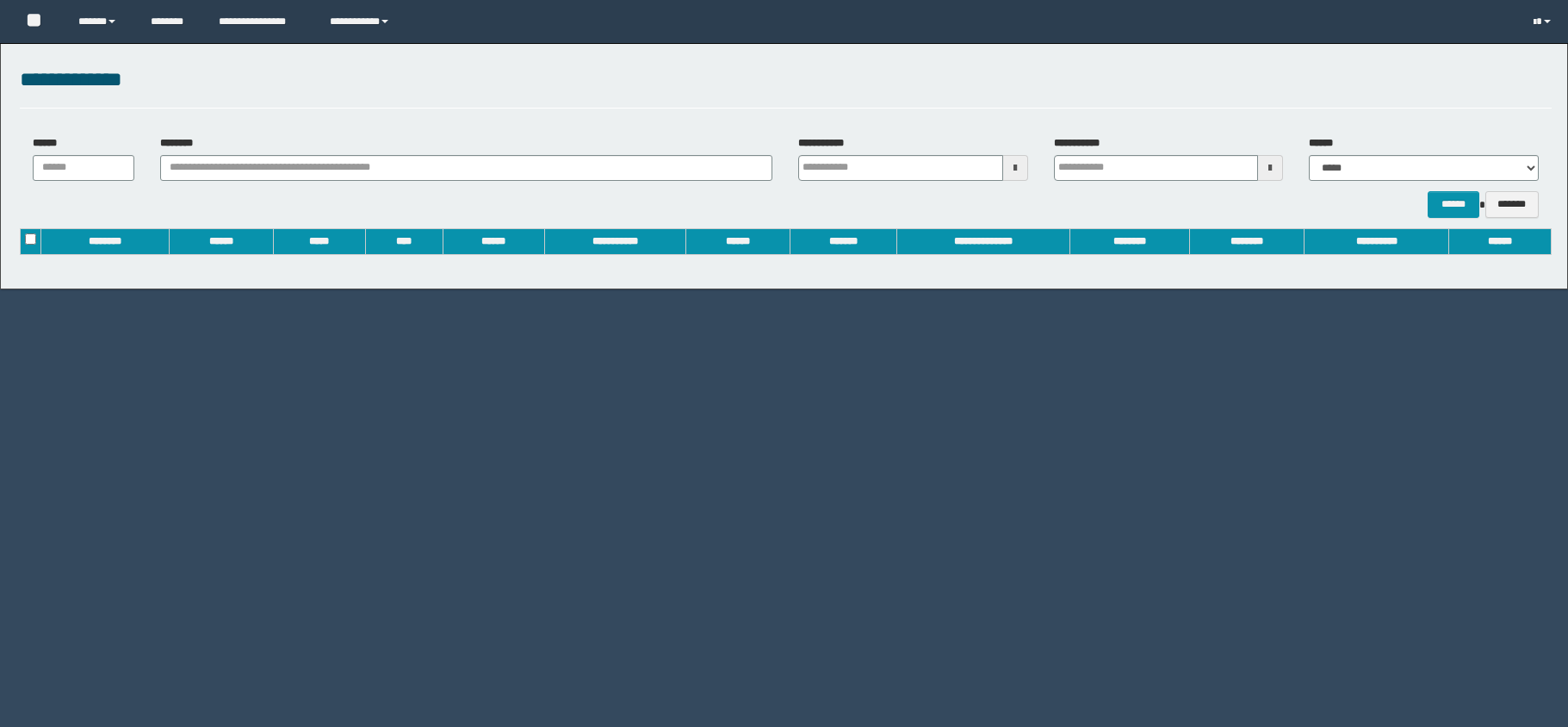 scroll, scrollTop: 0, scrollLeft: 0, axis: both 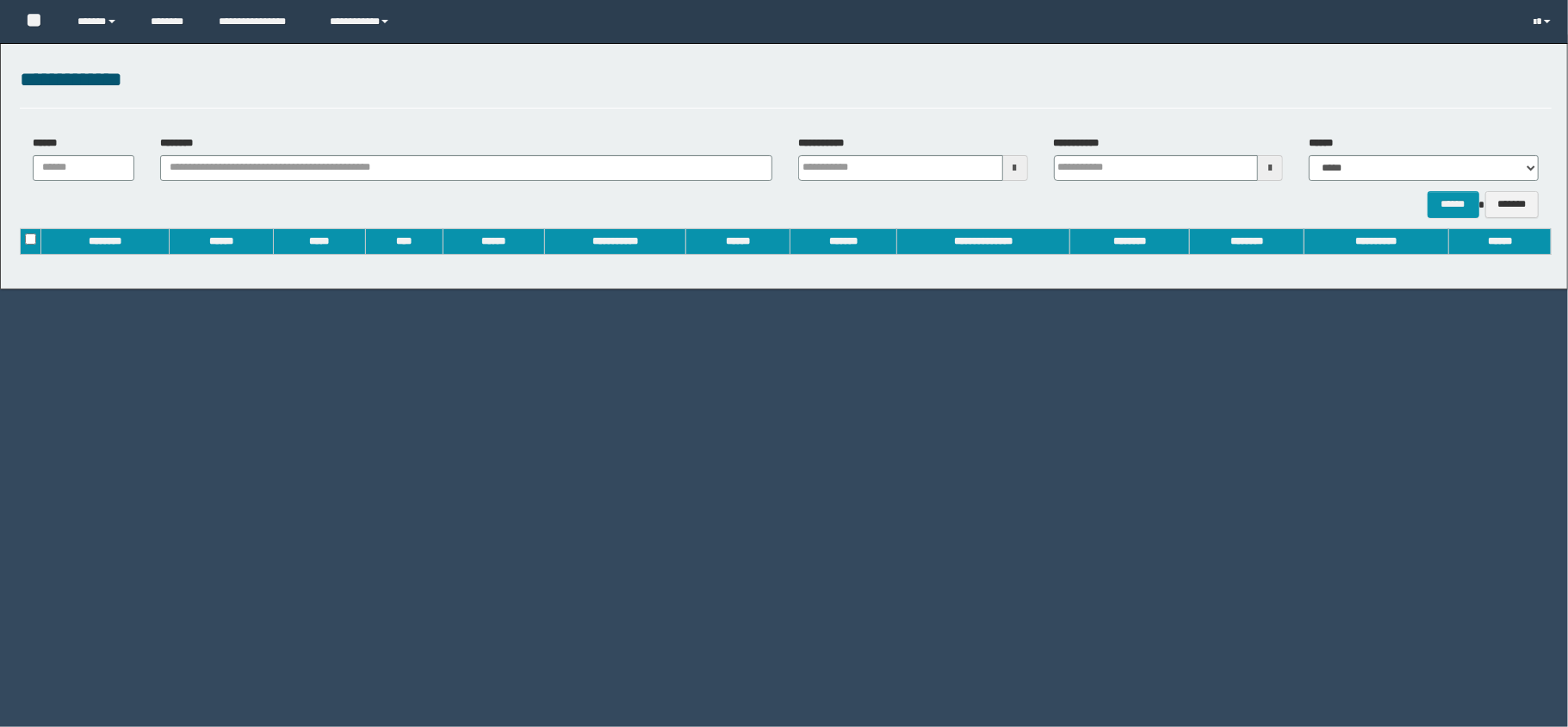 type on "**********" 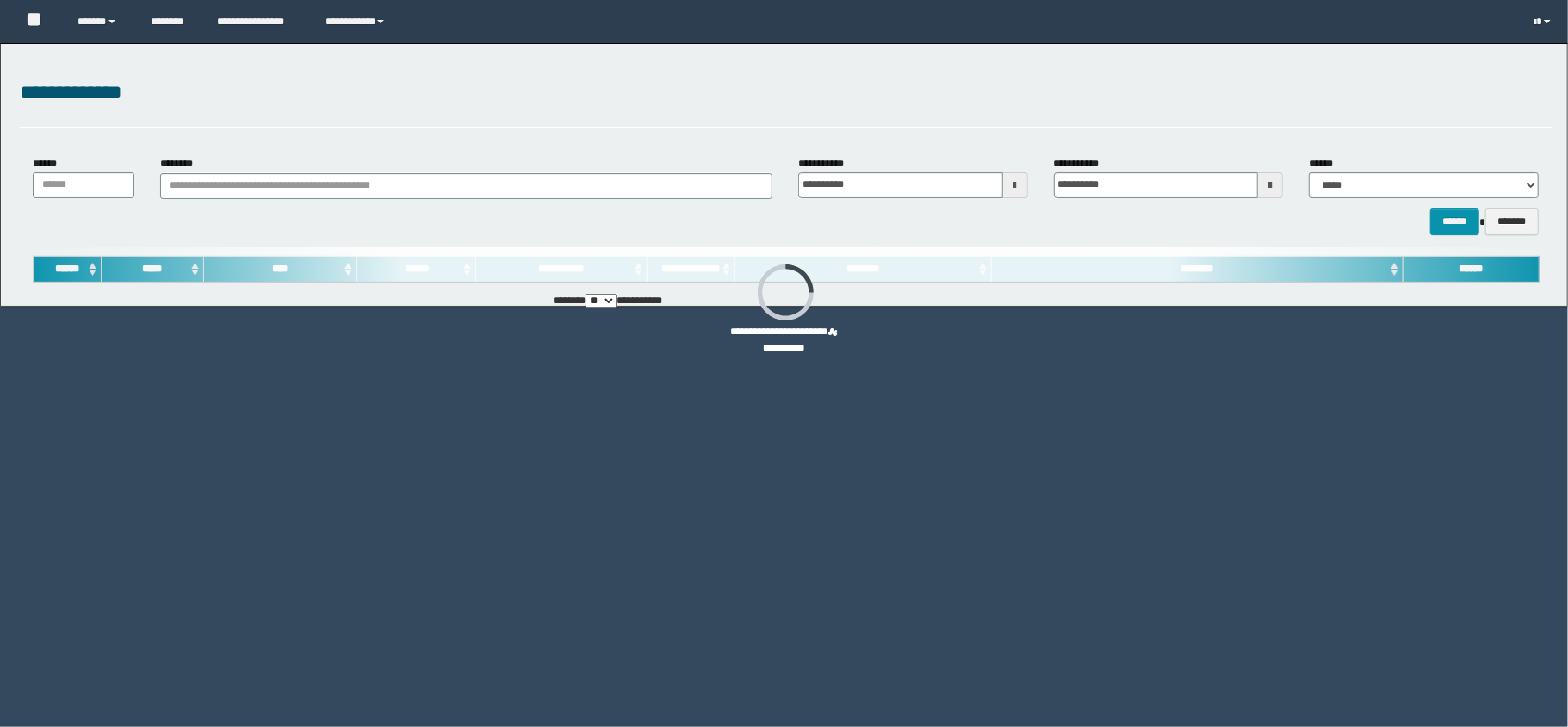 scroll, scrollTop: 0, scrollLeft: 0, axis: both 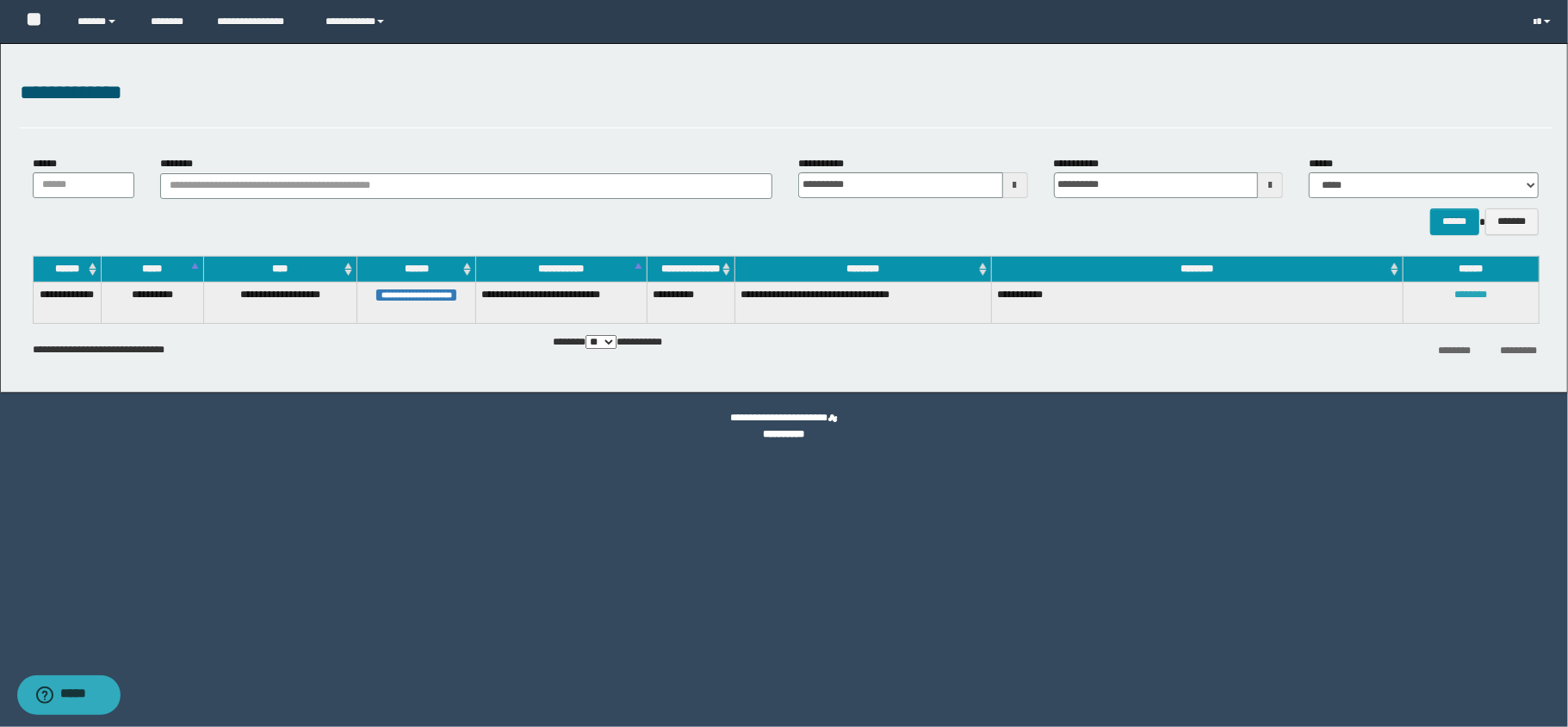 click on "********" at bounding box center [1471, 295] 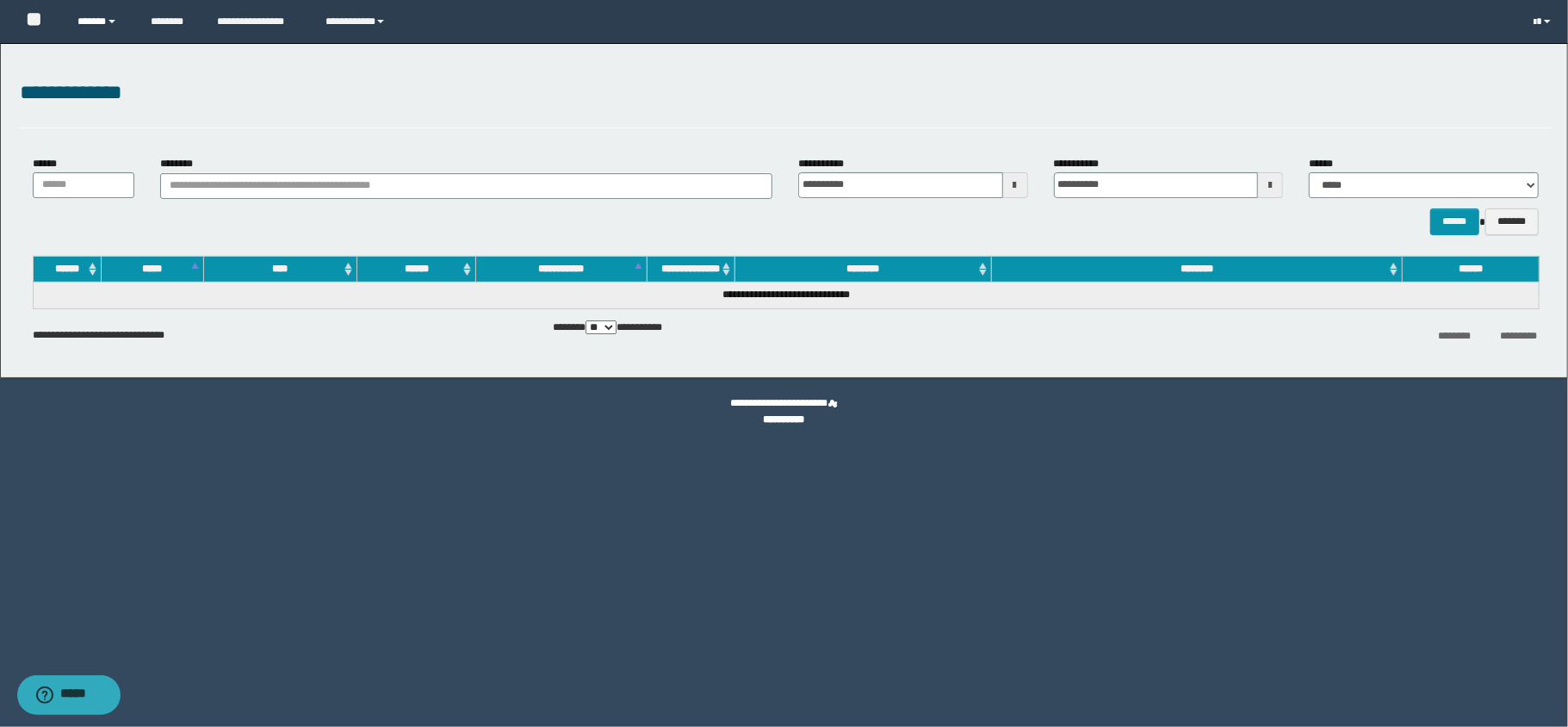 click on "******" at bounding box center [102, 22] 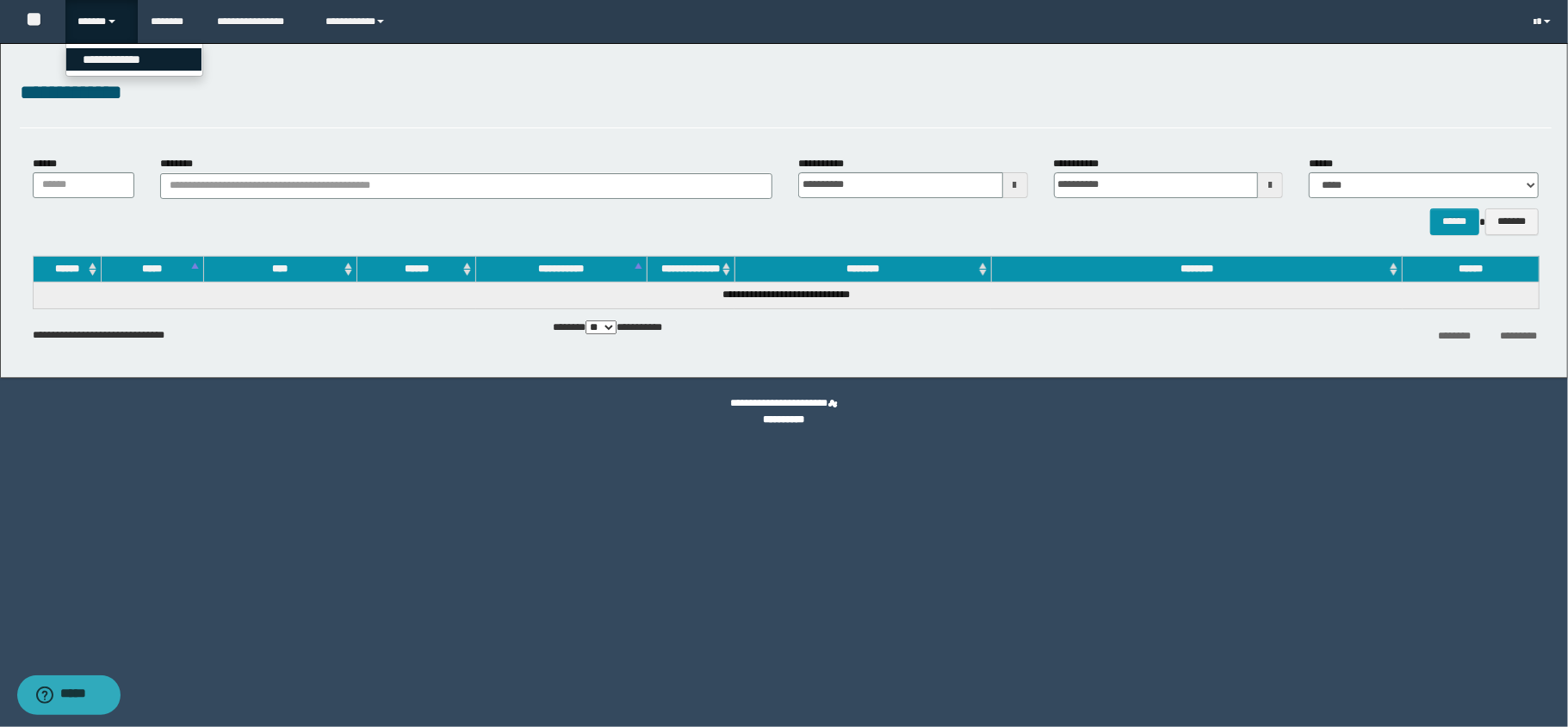 click on "**********" at bounding box center (133, 59) 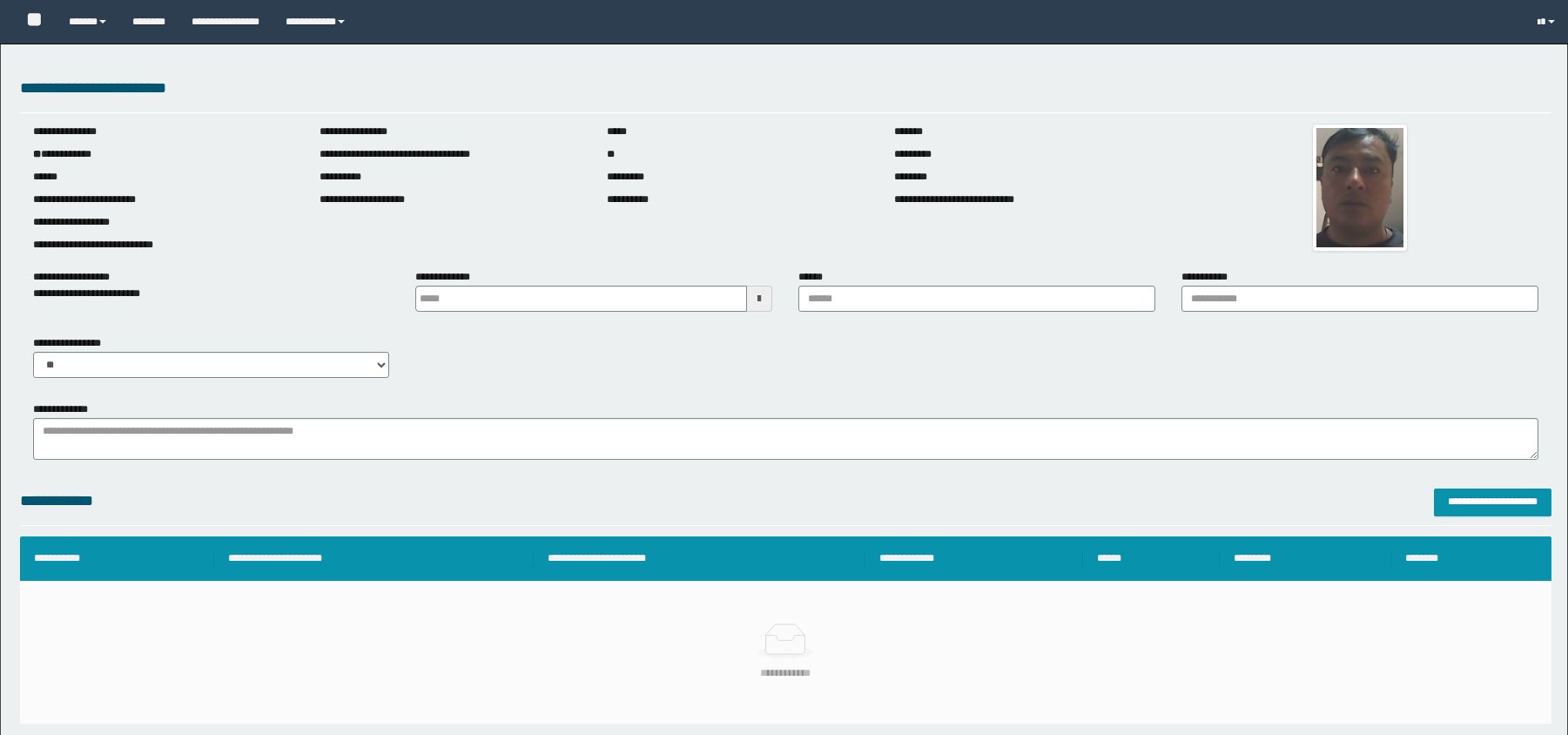 scroll, scrollTop: 0, scrollLeft: 0, axis: both 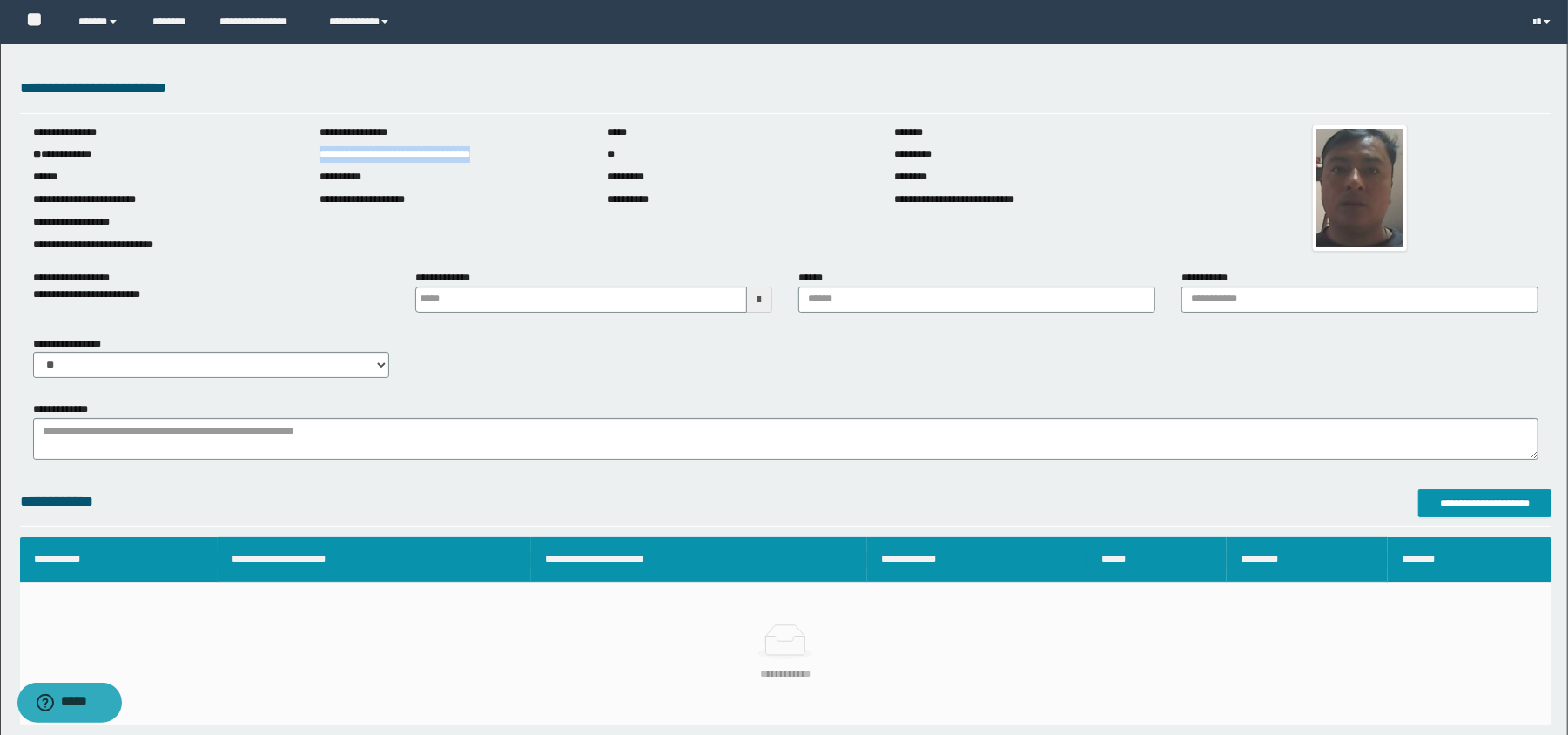 drag, startPoint x: 319, startPoint y: 146, endPoint x: 522, endPoint y: 153, distance: 203.12065 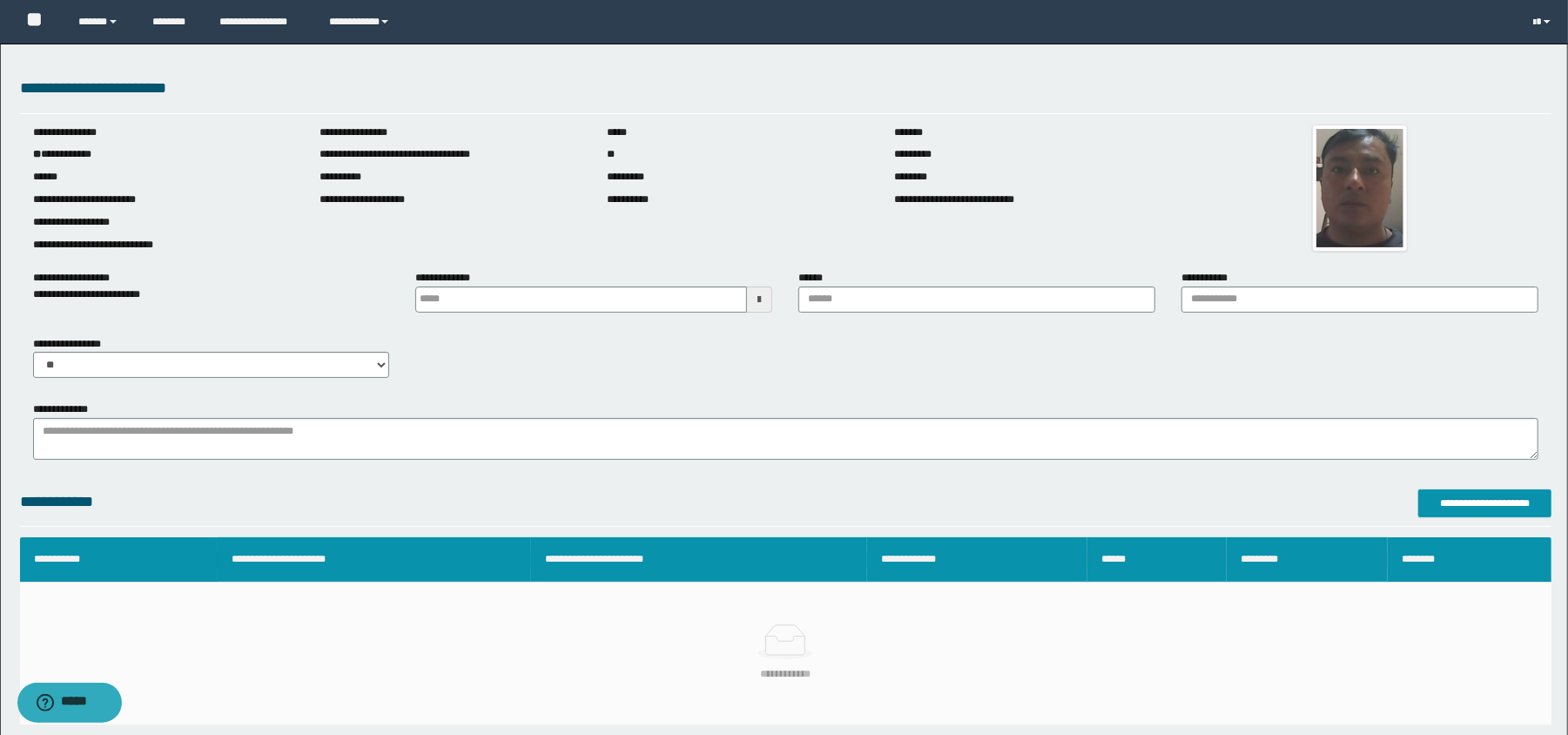 click on "**********" at bounding box center [785, 431] 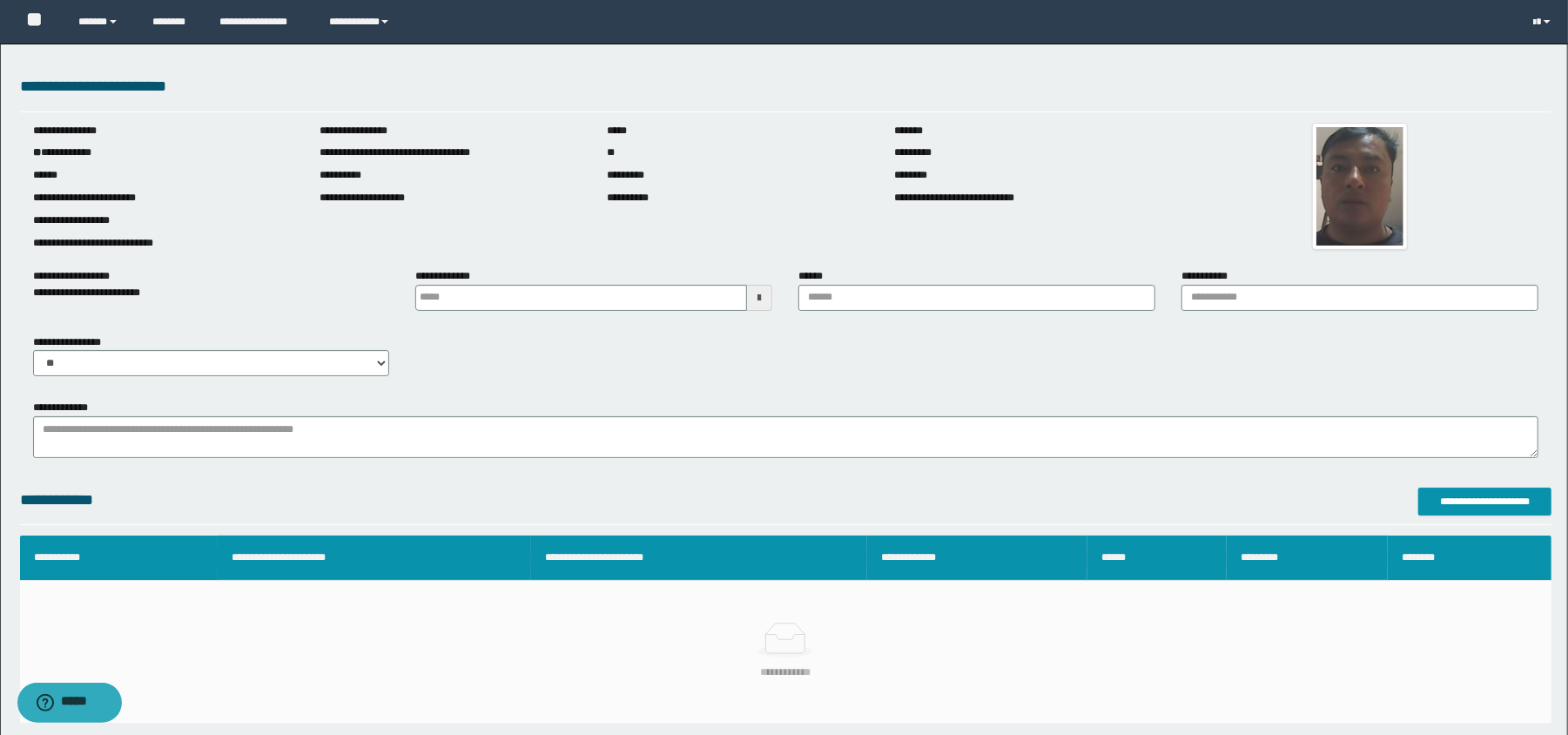 scroll, scrollTop: 0, scrollLeft: 0, axis: both 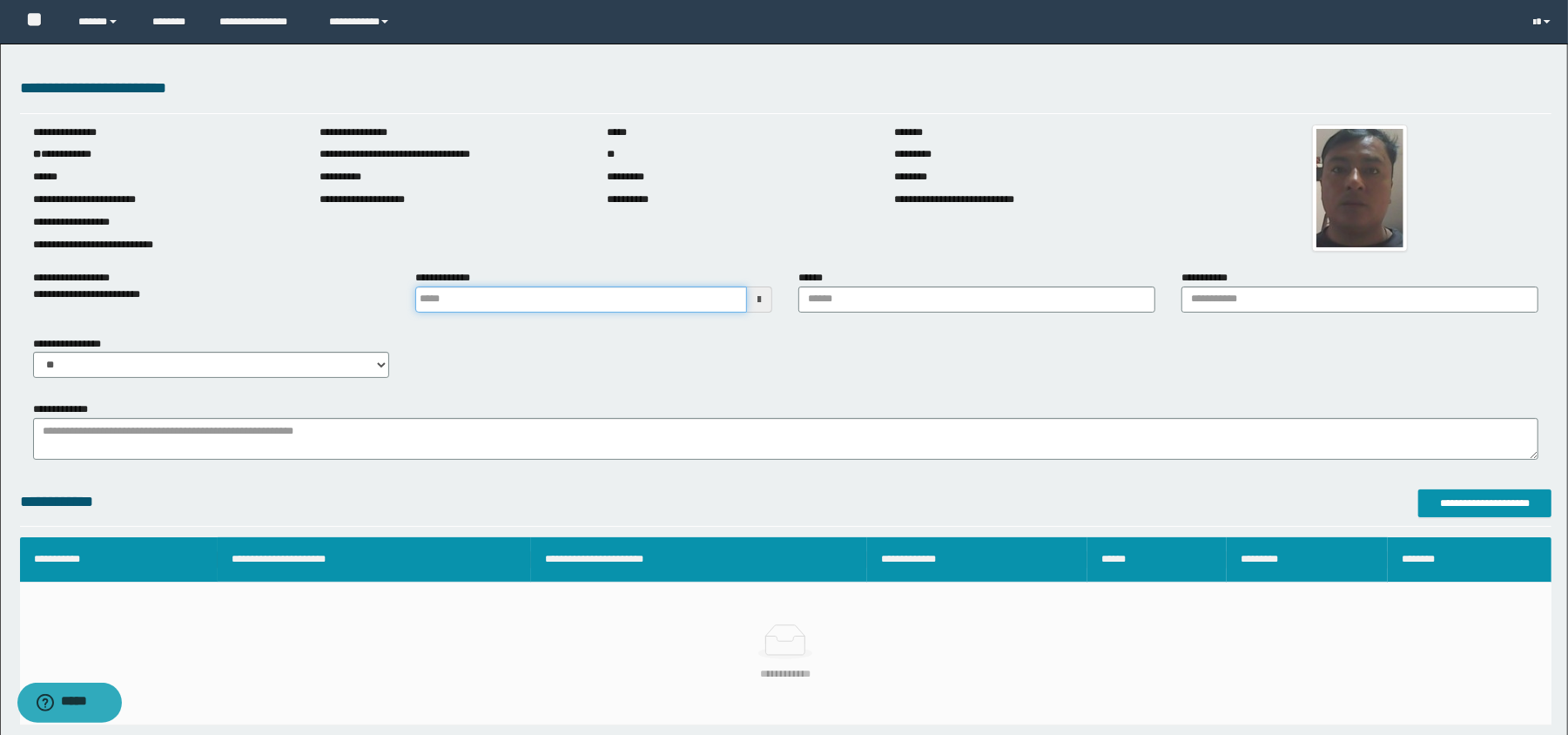 drag, startPoint x: 623, startPoint y: 305, endPoint x: 634, endPoint y: 311, distance: 12.529964 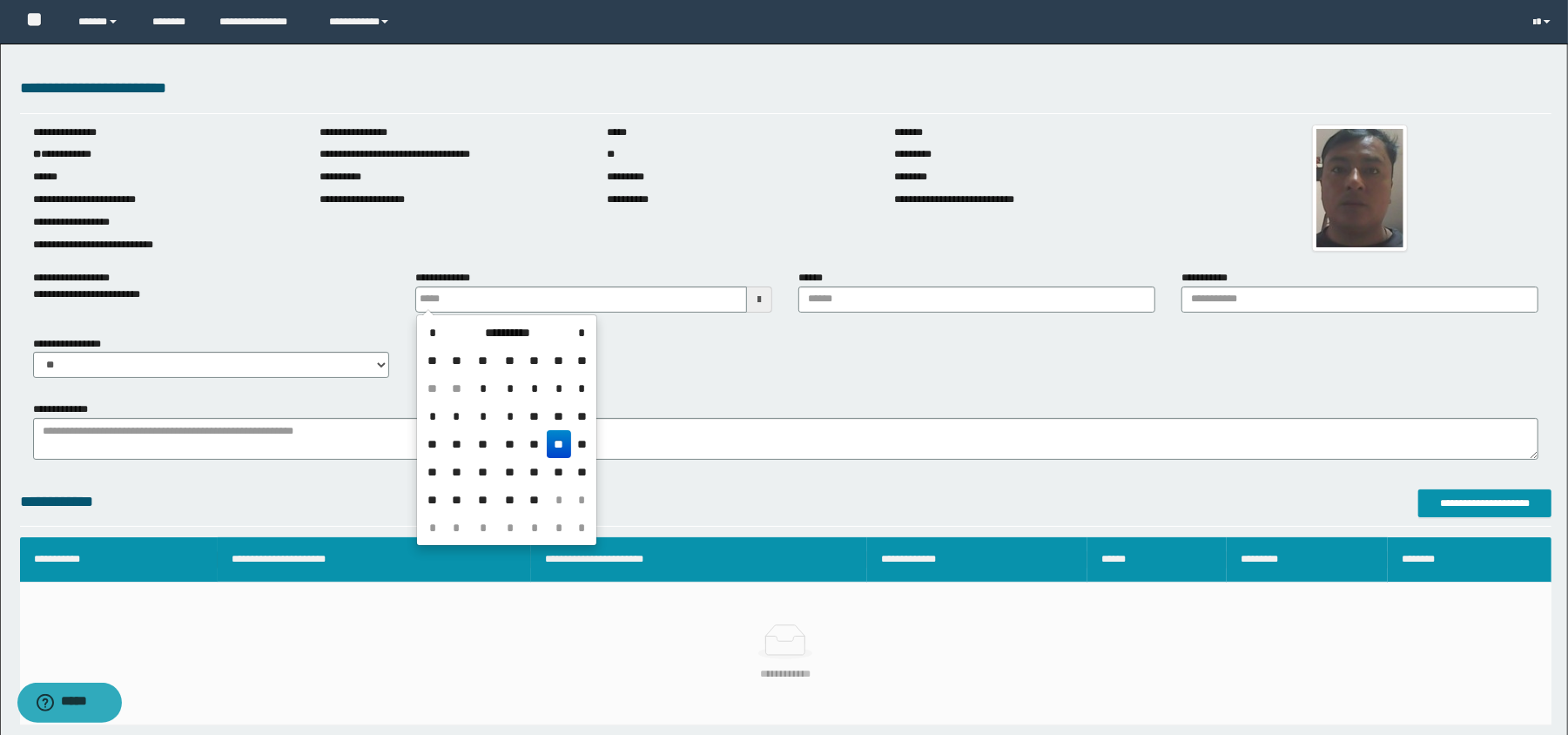 click on "**" at bounding box center (559, 444) 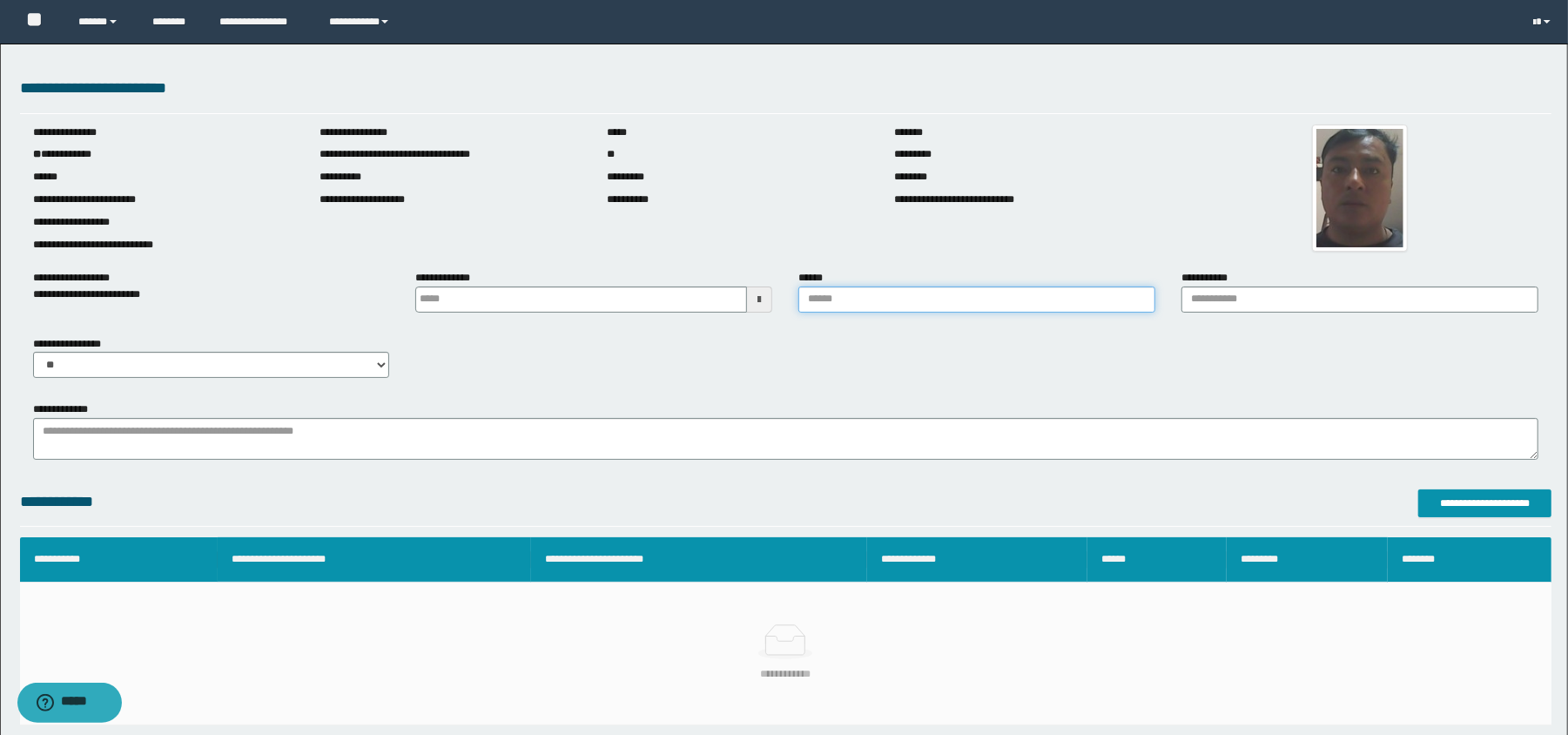 click on "******" at bounding box center (977, 300) 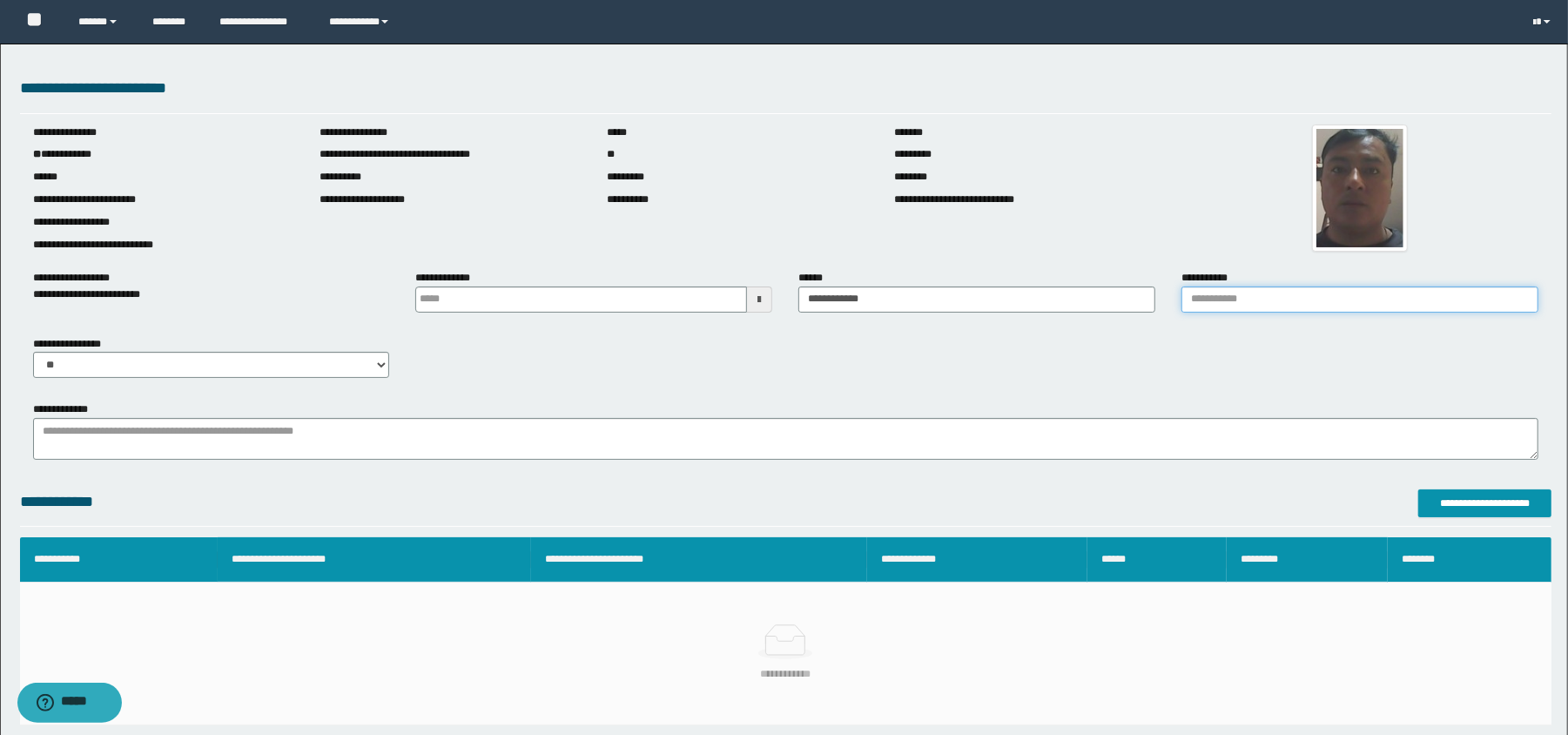 click on "**********" at bounding box center (1360, 300) 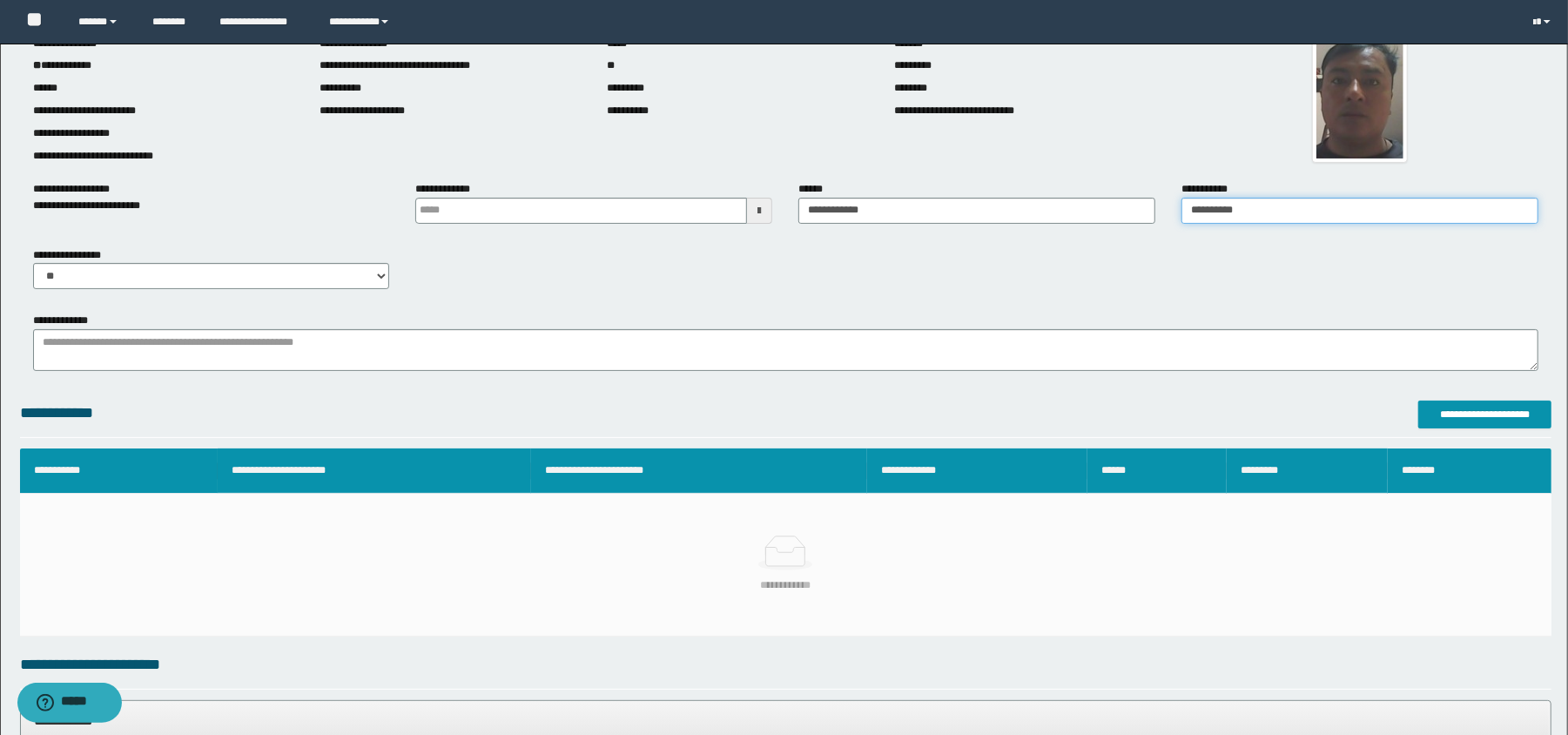scroll, scrollTop: 116, scrollLeft: 0, axis: vertical 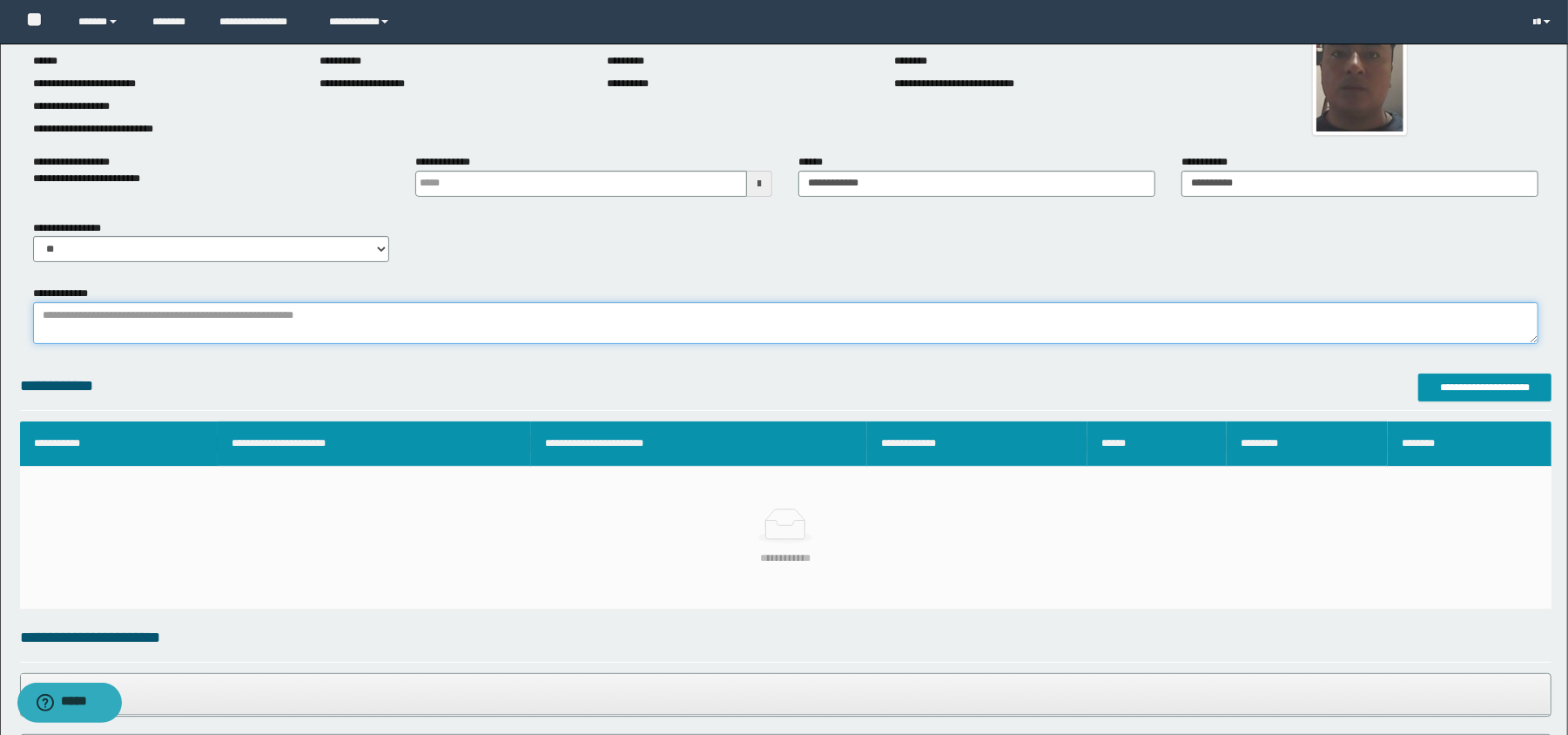 click on "**********" at bounding box center [785, 323] 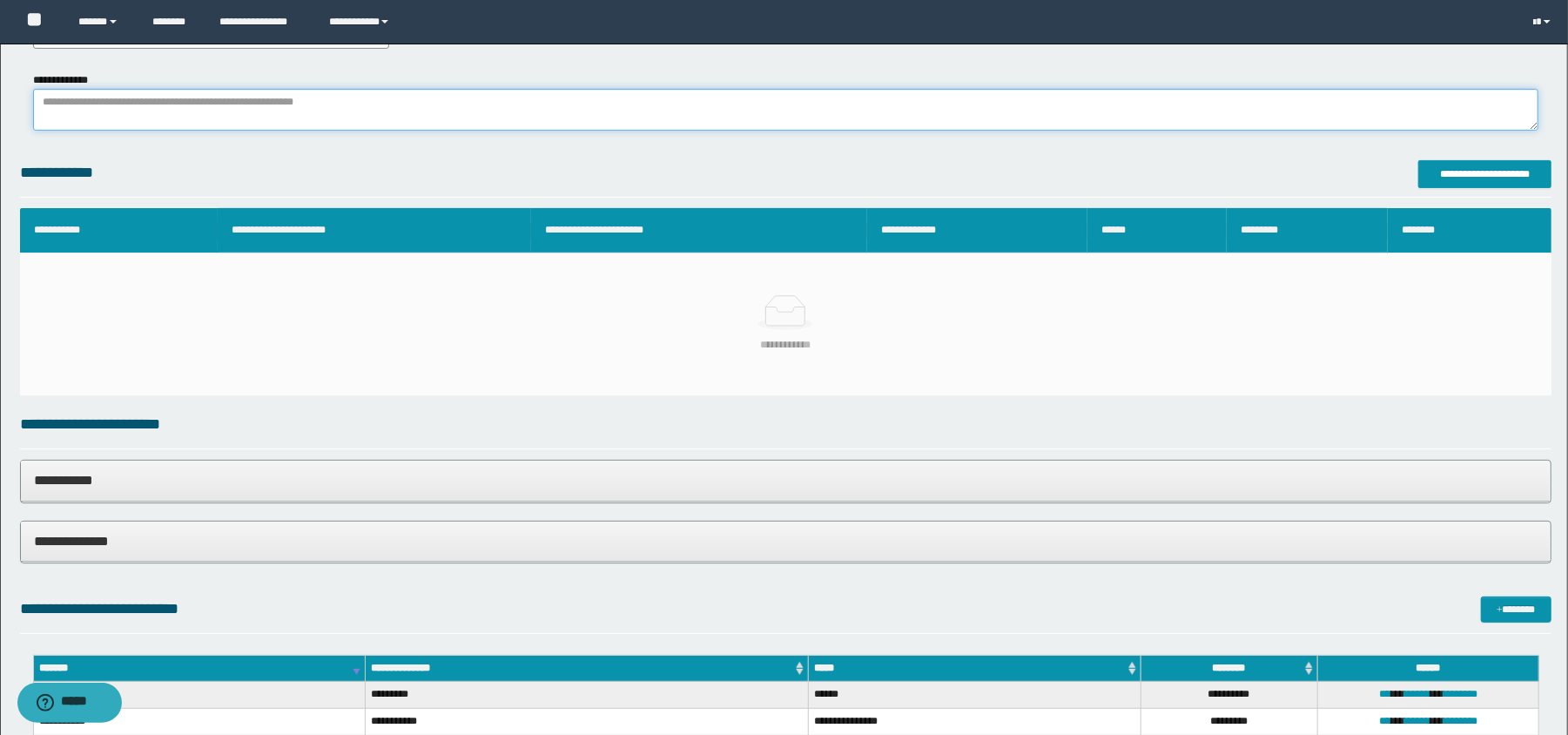 scroll, scrollTop: 348, scrollLeft: 0, axis: vertical 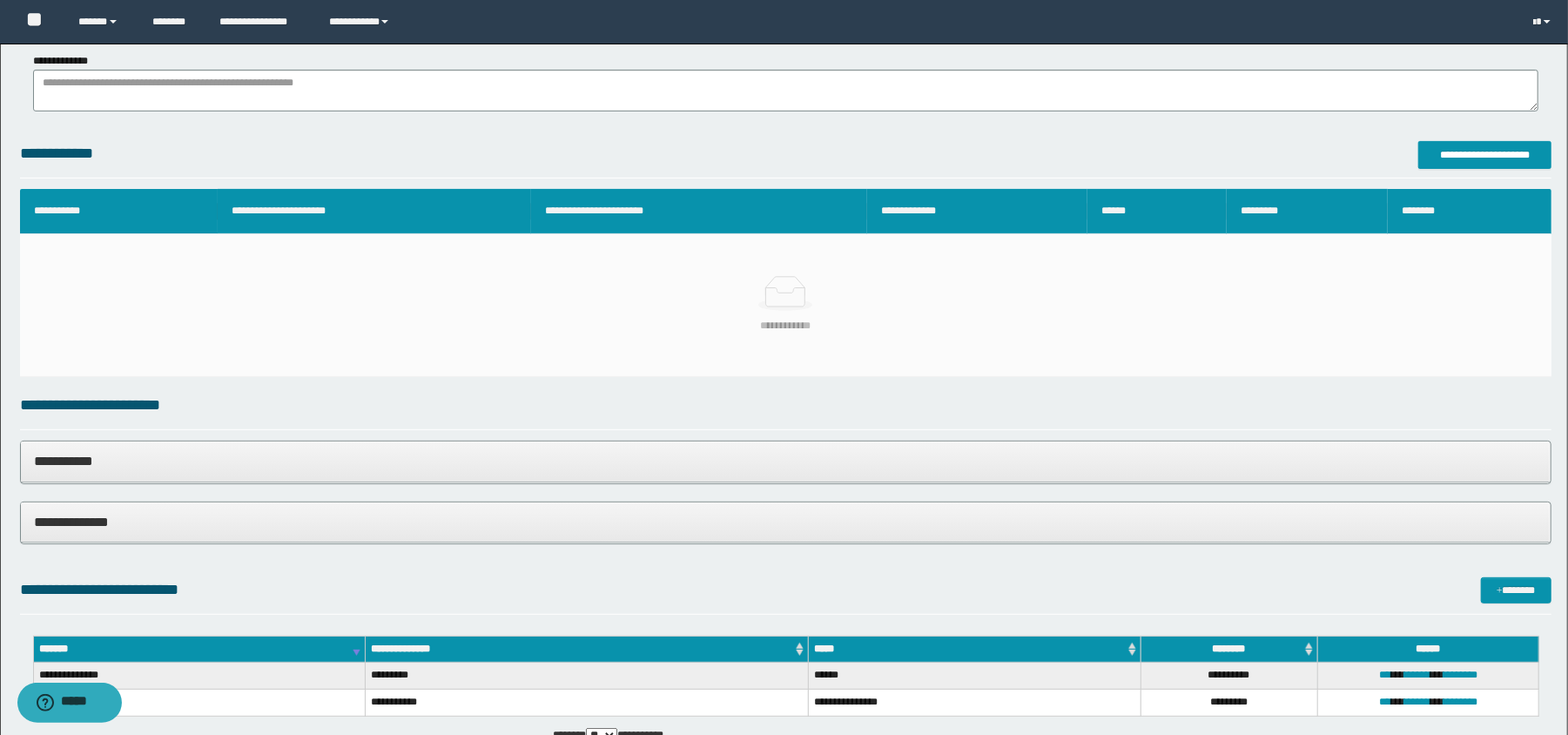 drag, startPoint x: 183, startPoint y: 228, endPoint x: 225, endPoint y: 269, distance: 58.69412 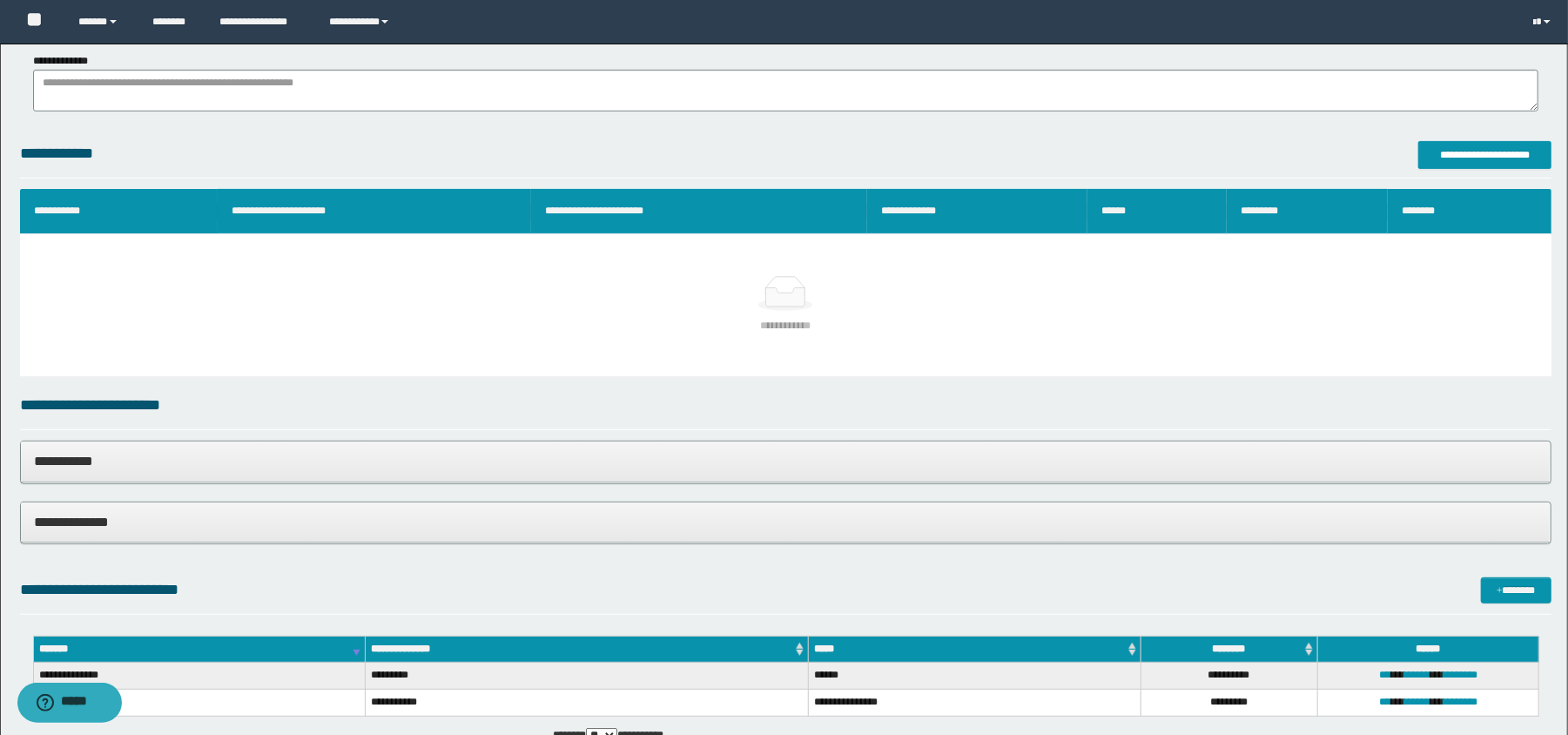 click on "**********" at bounding box center (118, 212) 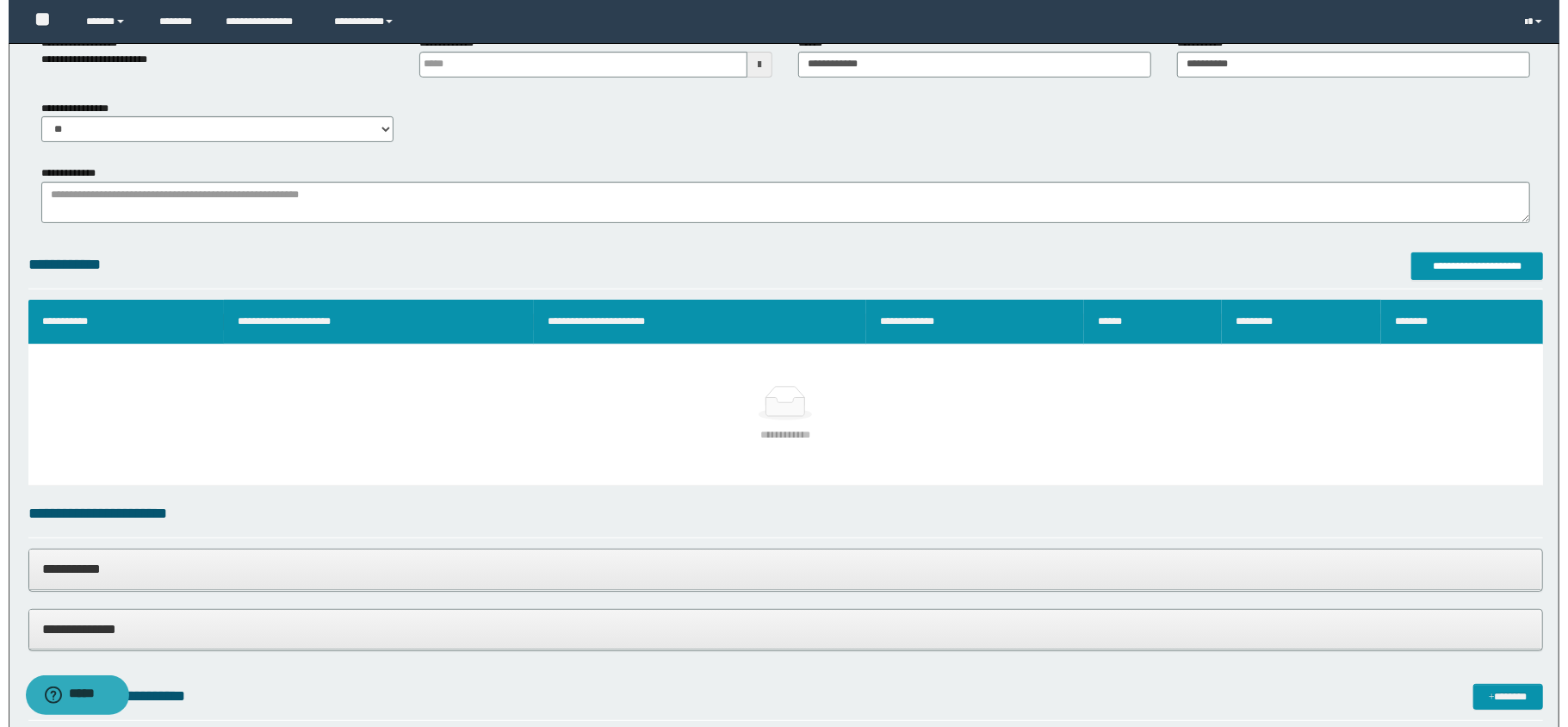 scroll, scrollTop: 229, scrollLeft: 0, axis: vertical 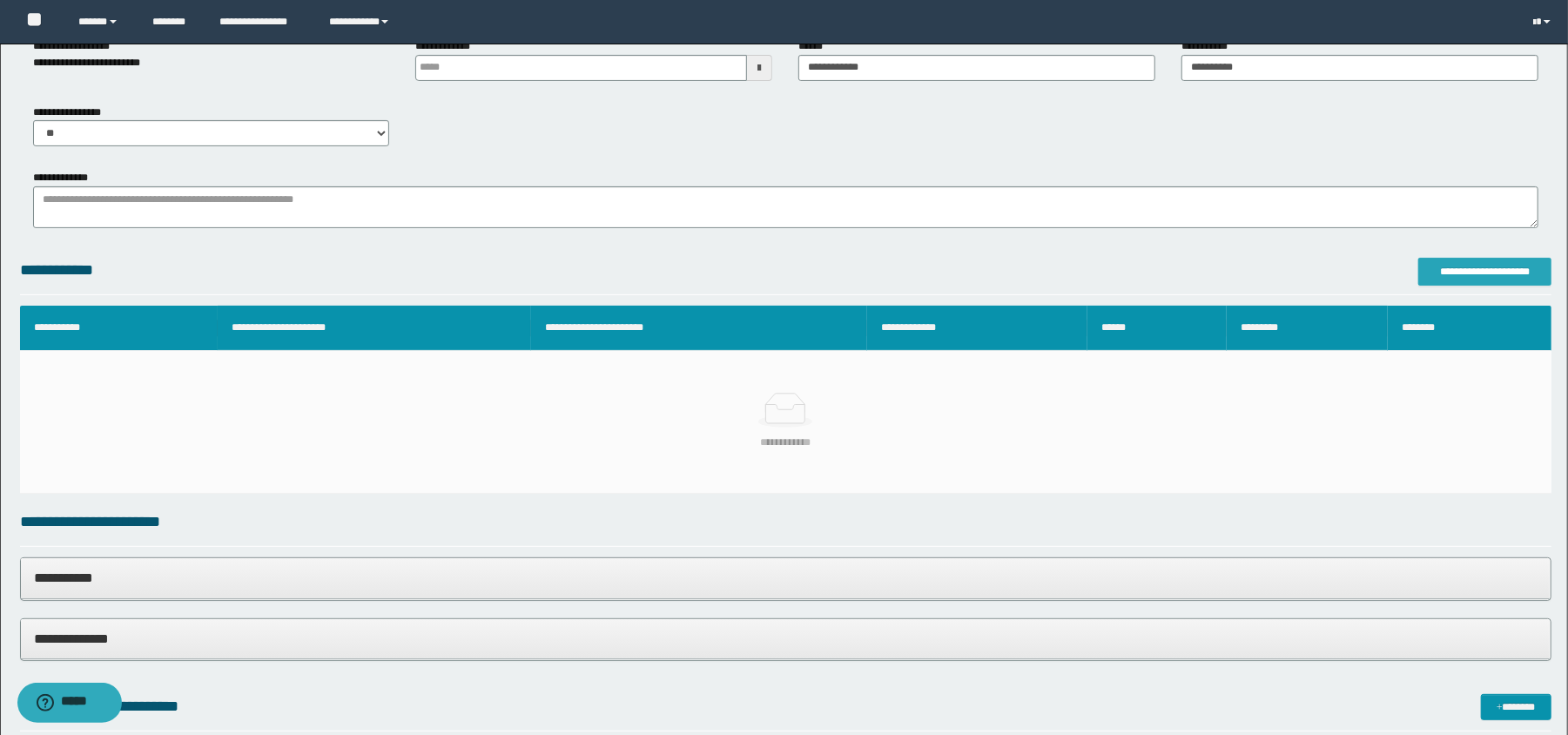 click on "**********" at bounding box center (1484, 272) 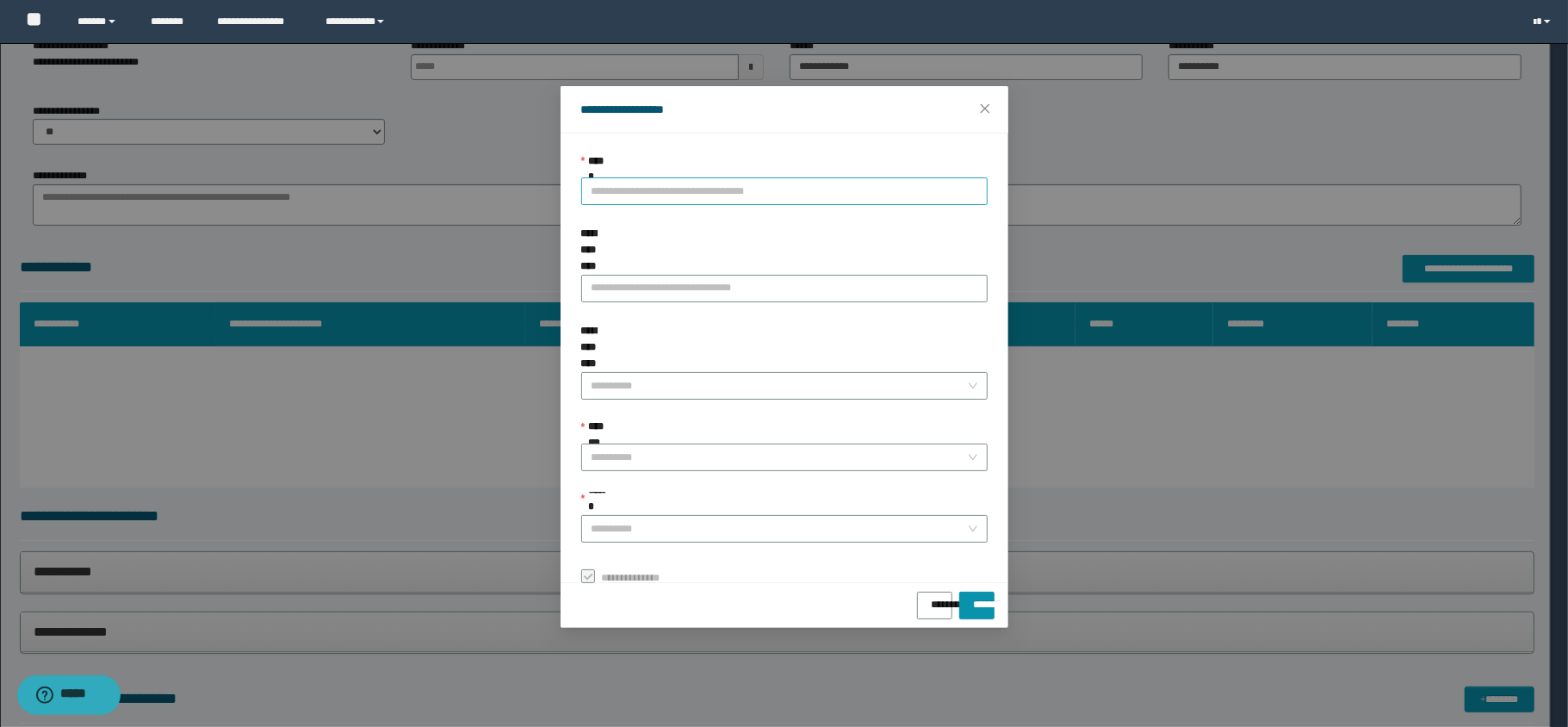 click on "**********" at bounding box center (784, 191) 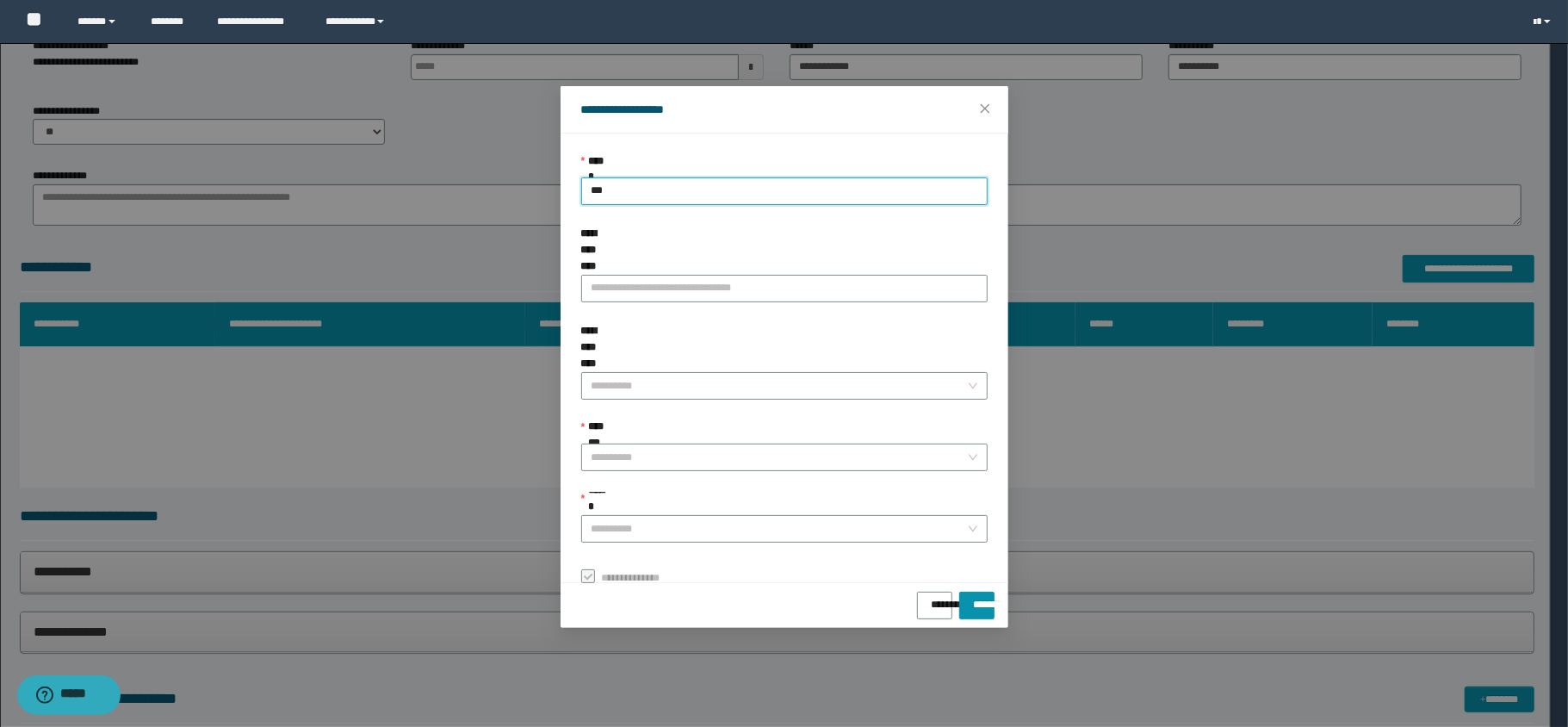 type on "****" 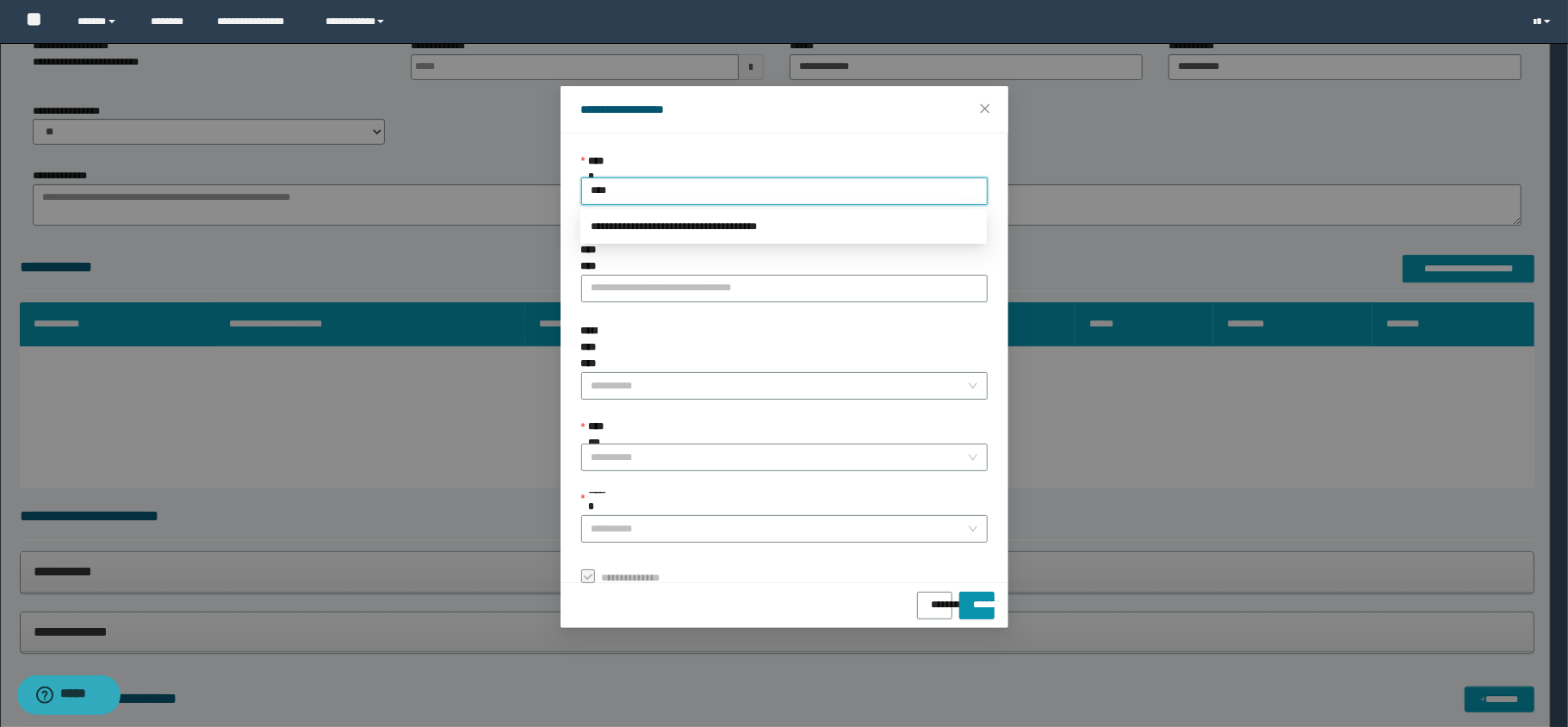 click on "**********" at bounding box center [784, 227] 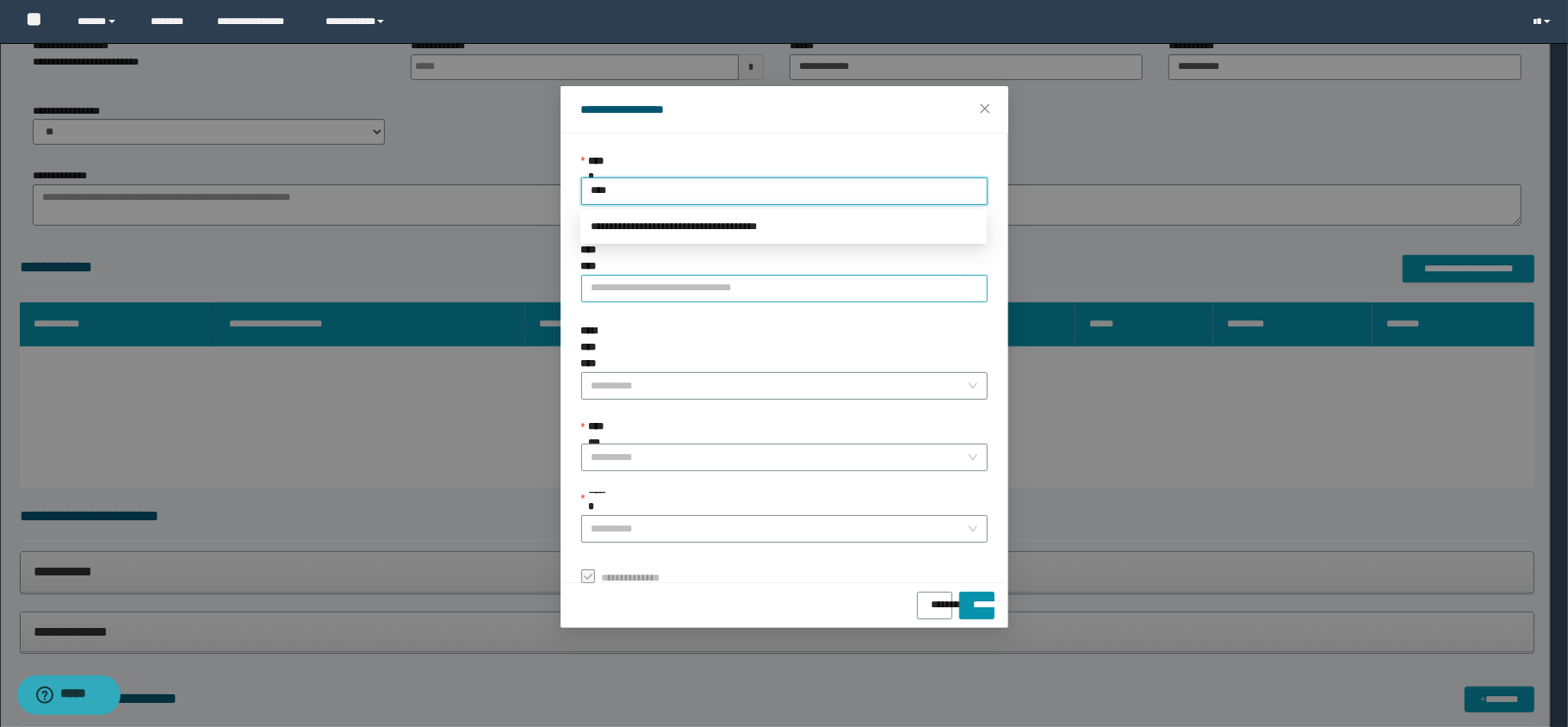 type 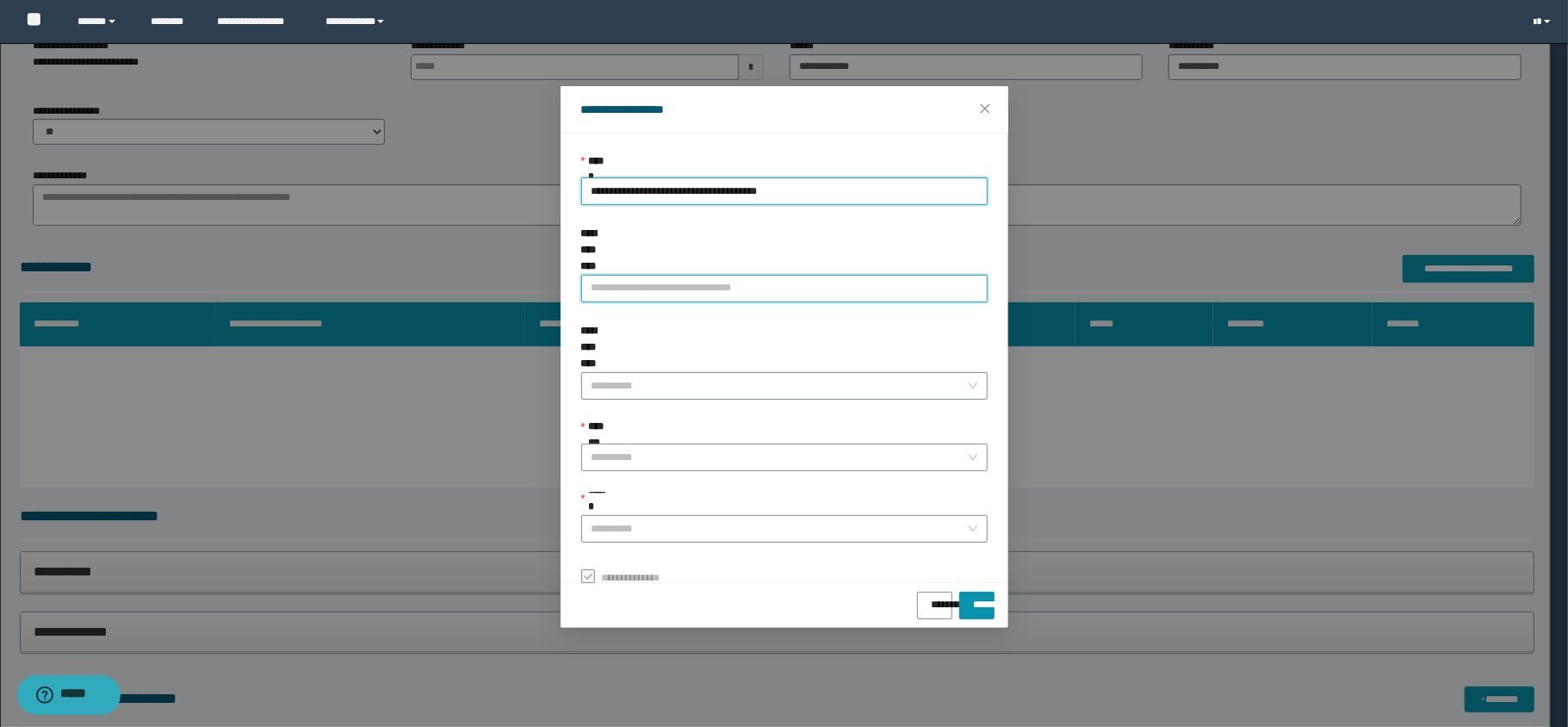 click on "**********" at bounding box center (784, 289) 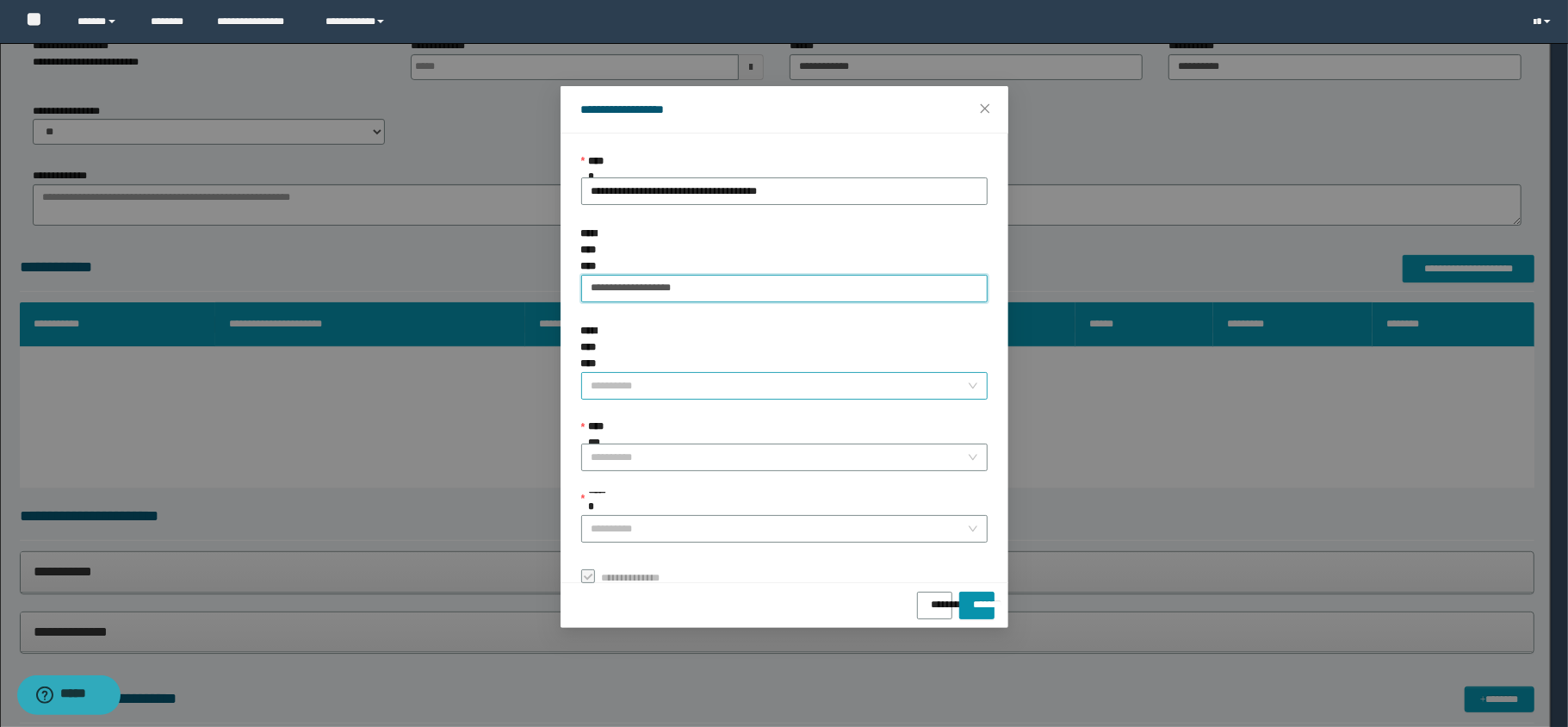type on "**********" 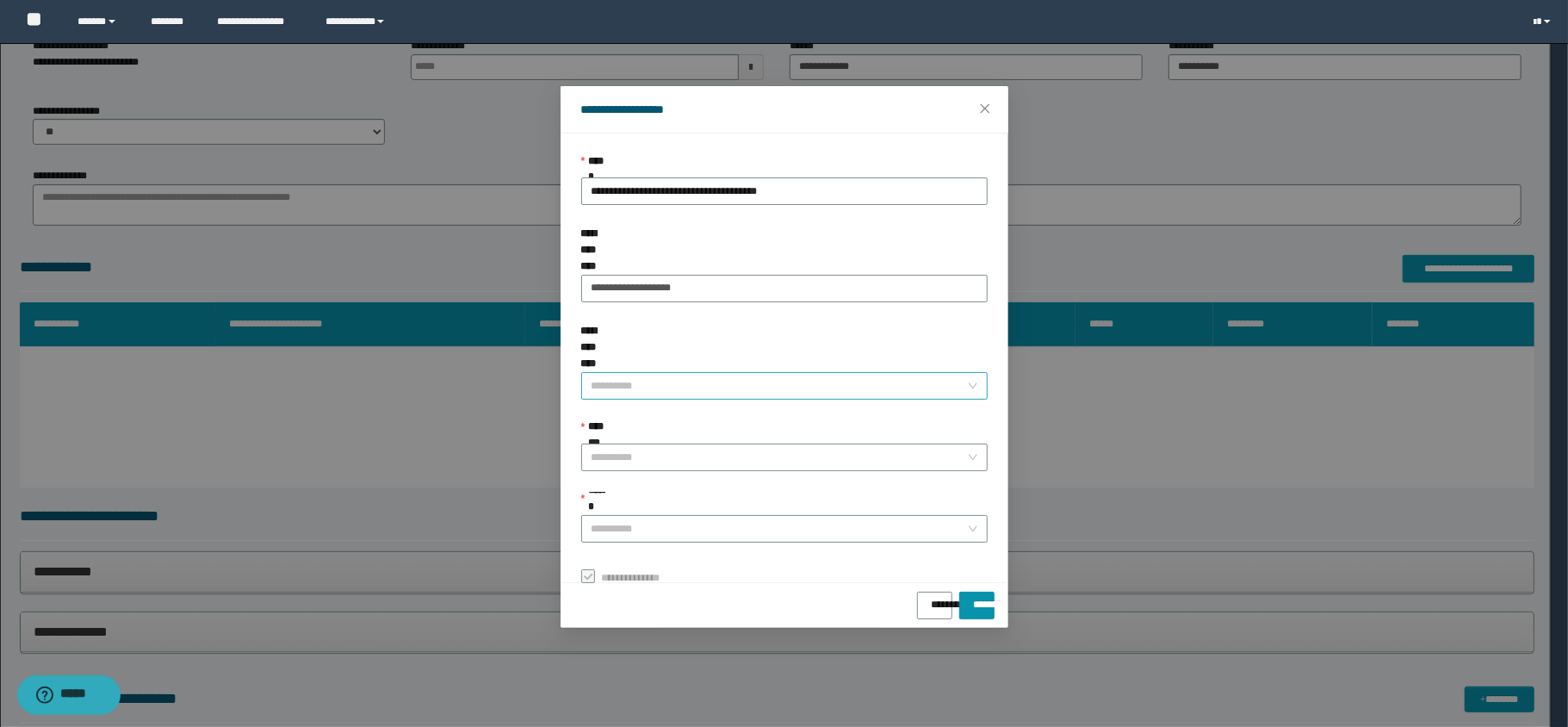 click on "**********" at bounding box center (779, 386) 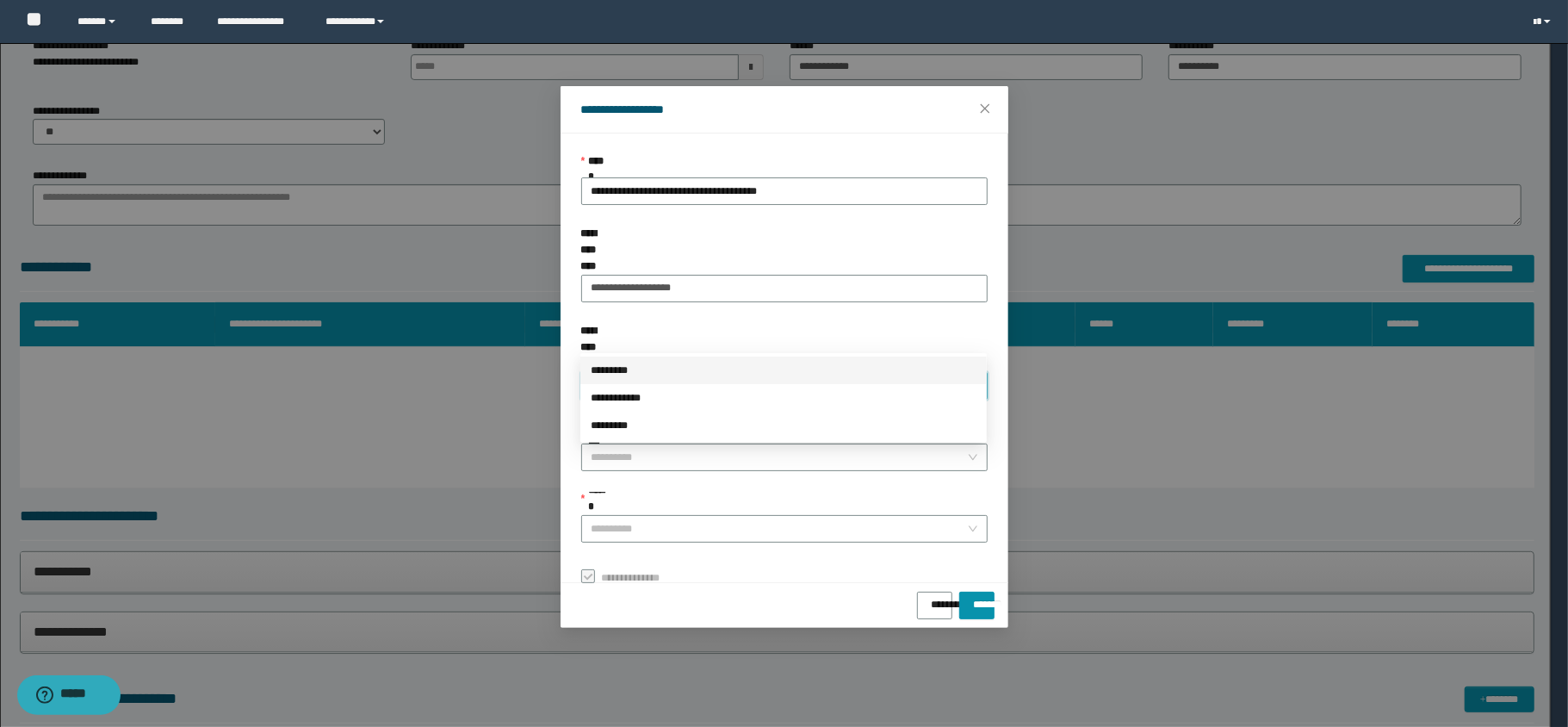 click on "*********" at bounding box center [784, 370] 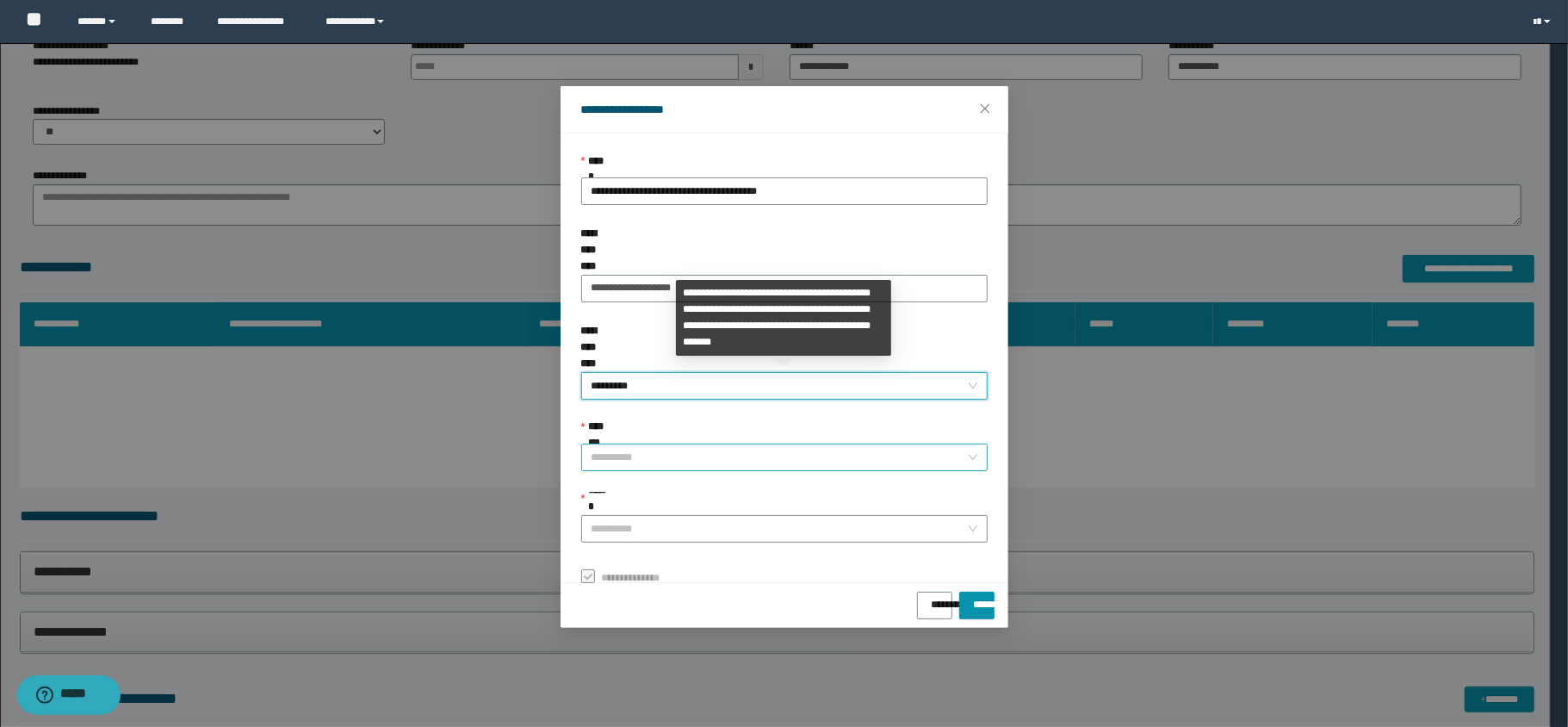 click on "**********" at bounding box center (779, 457) 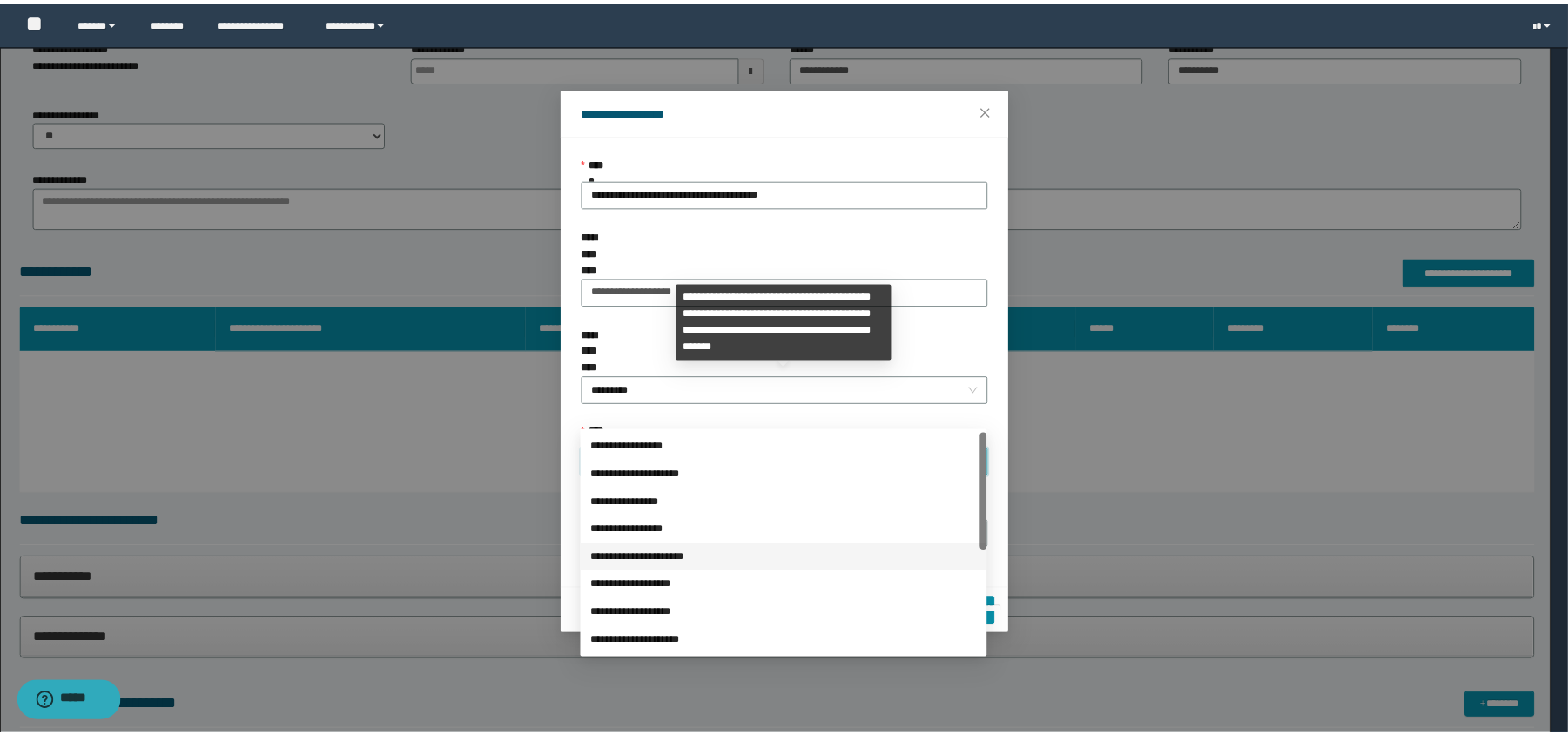 scroll, scrollTop: 195, scrollLeft: 0, axis: vertical 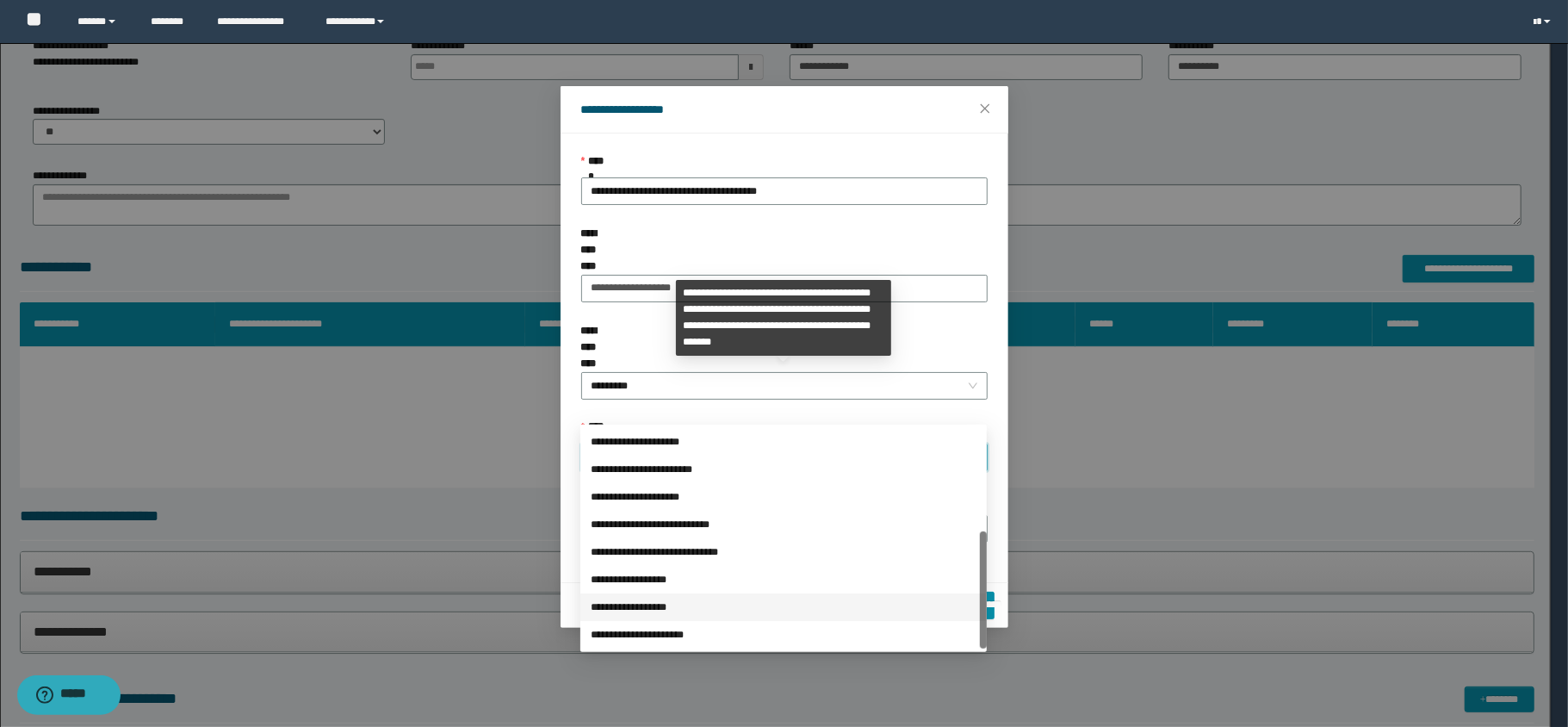 click on "**********" at bounding box center [784, 607] 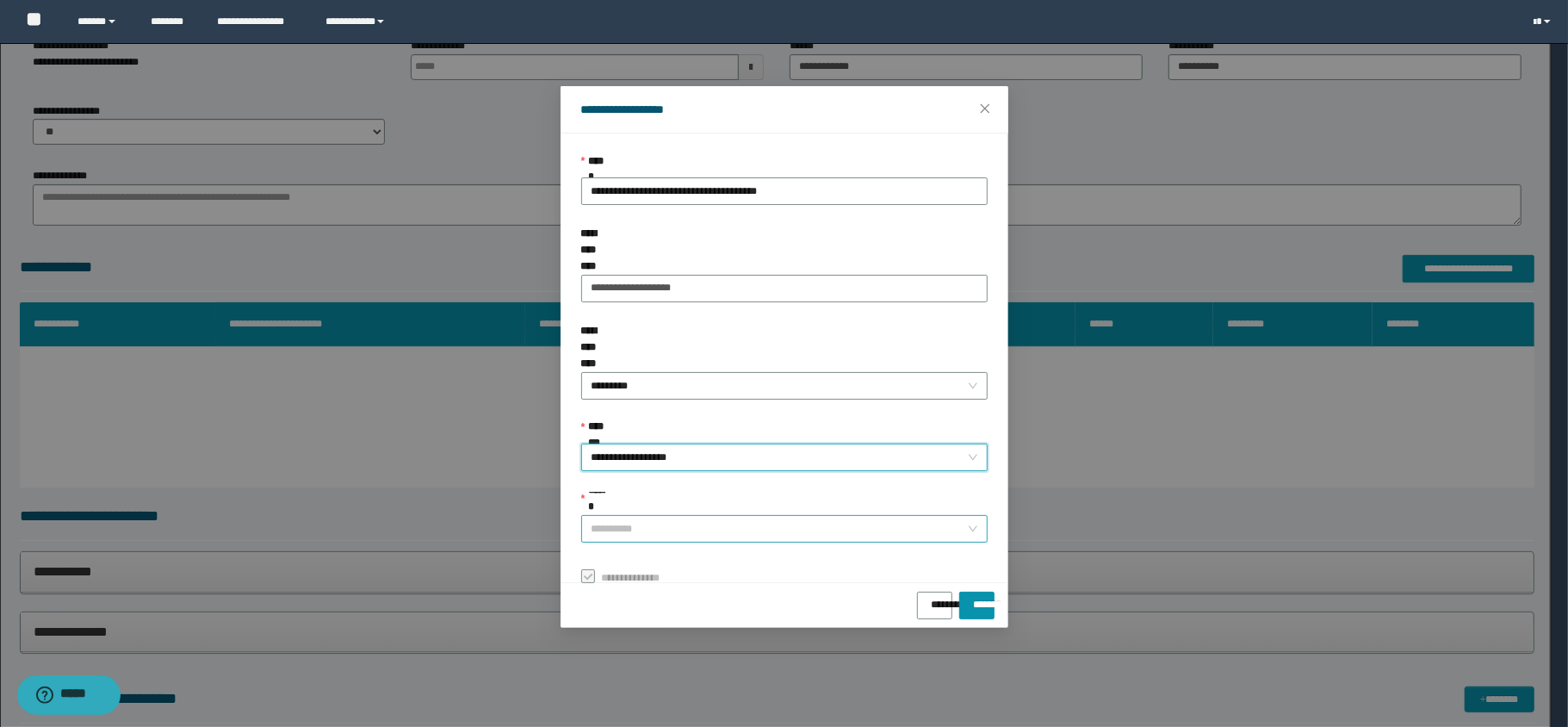 click on "******" at bounding box center [779, 529] 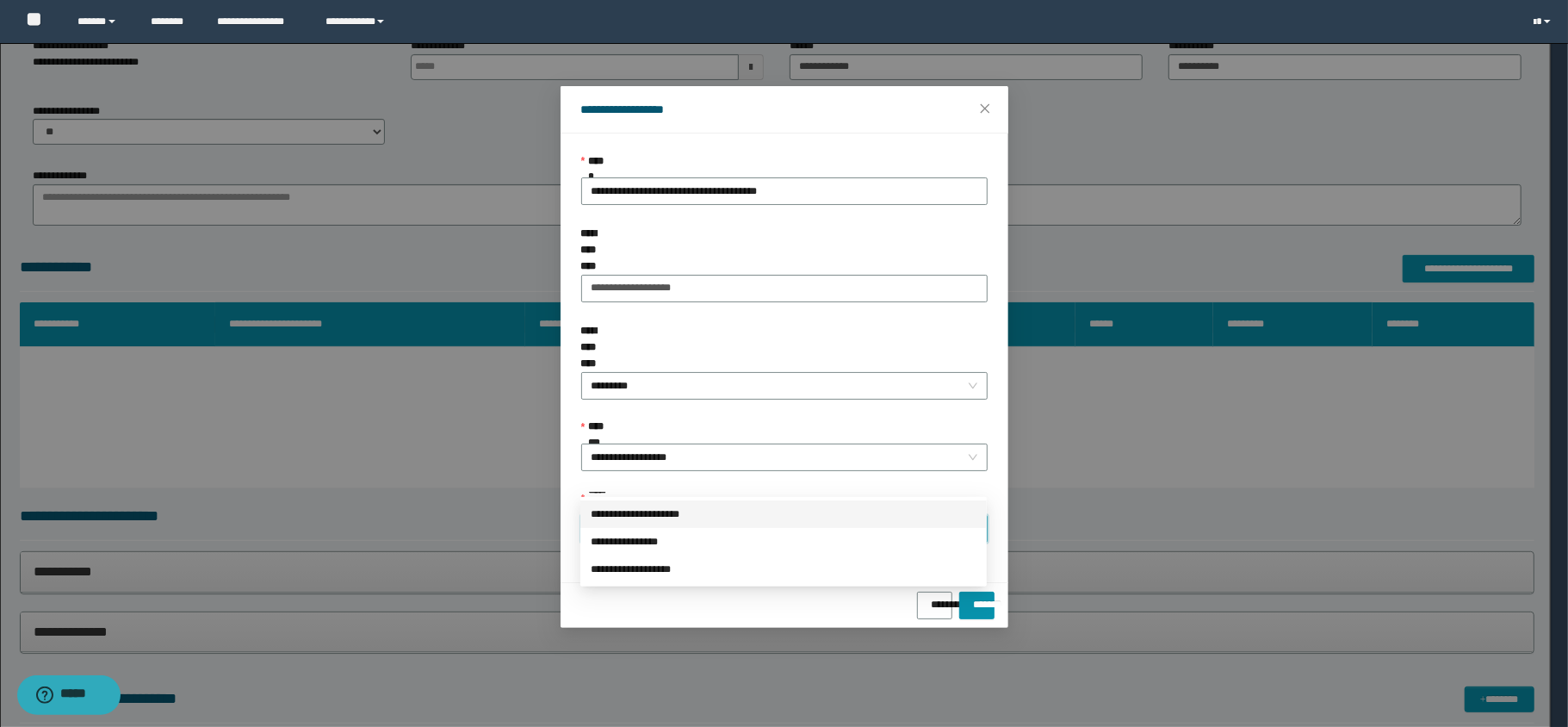 click on "**********" at bounding box center [784, 514] 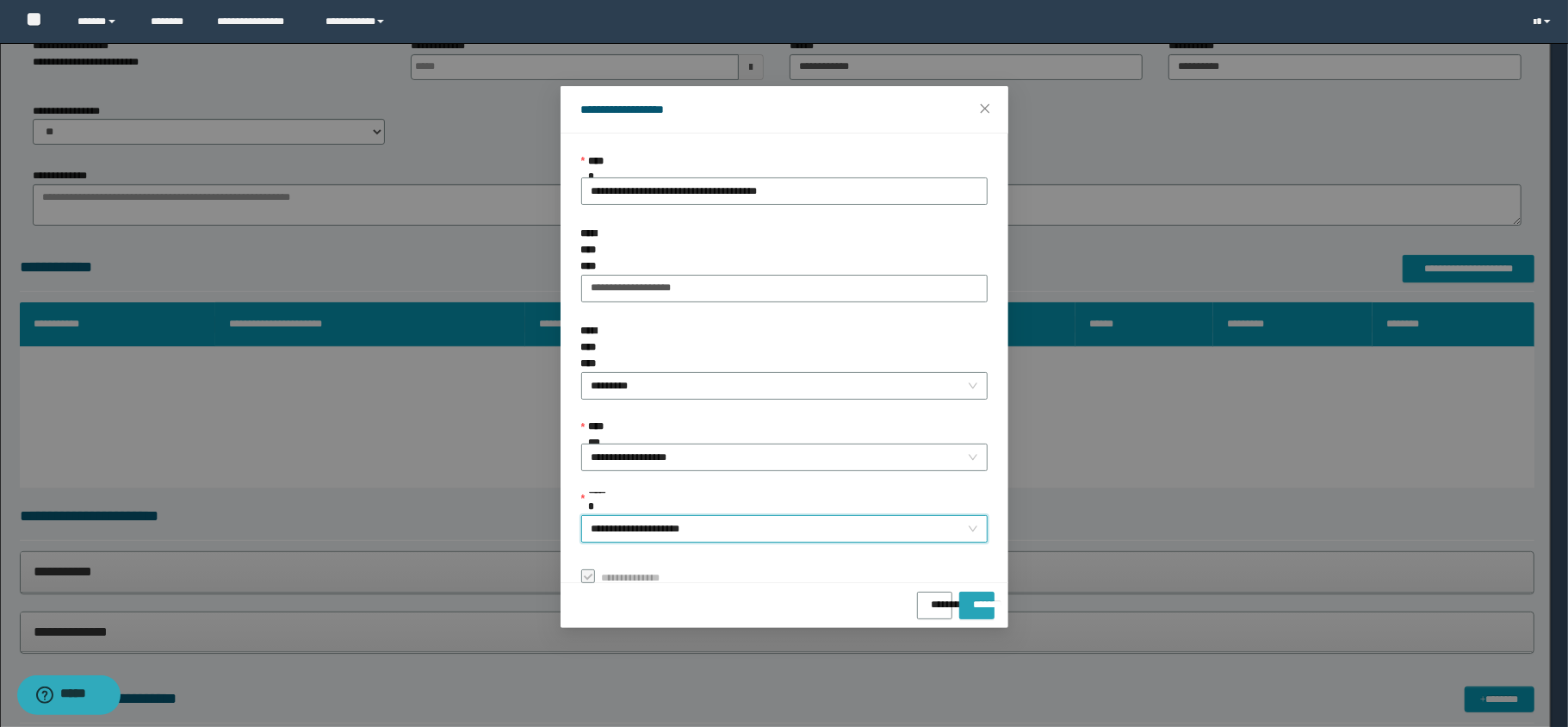 click on "*******" at bounding box center [976, 599] 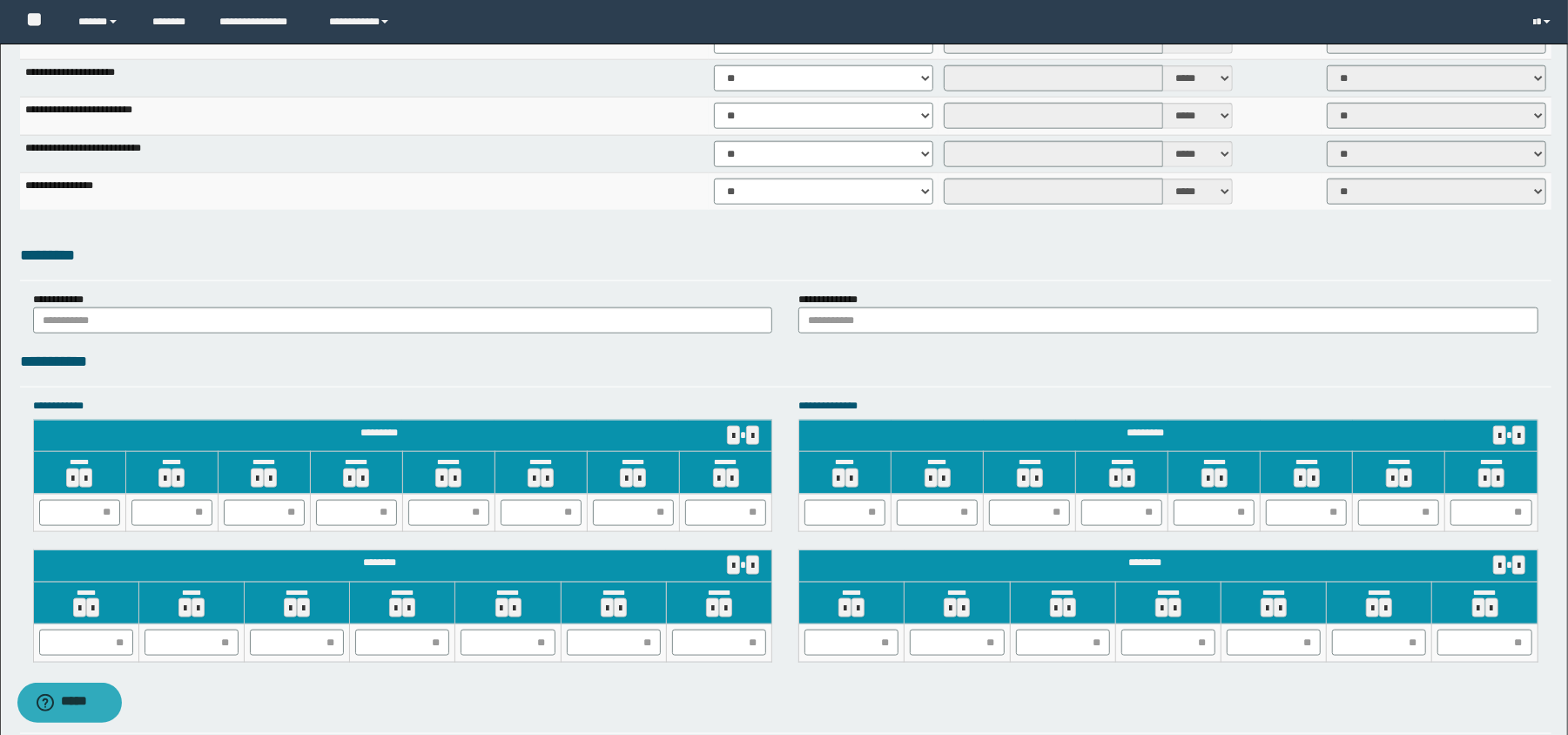 scroll, scrollTop: 1393, scrollLeft: 0, axis: vertical 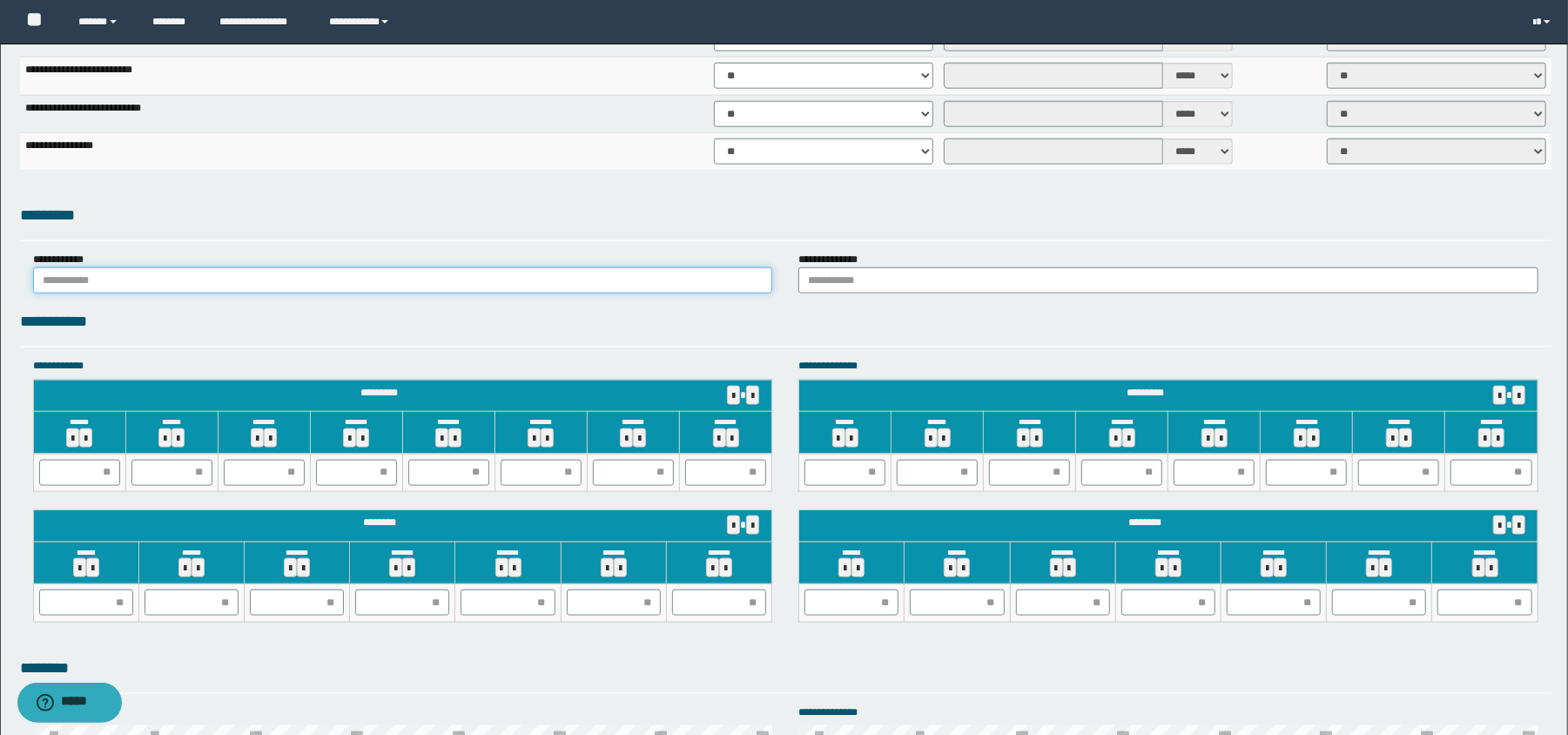click at bounding box center (403, 280) 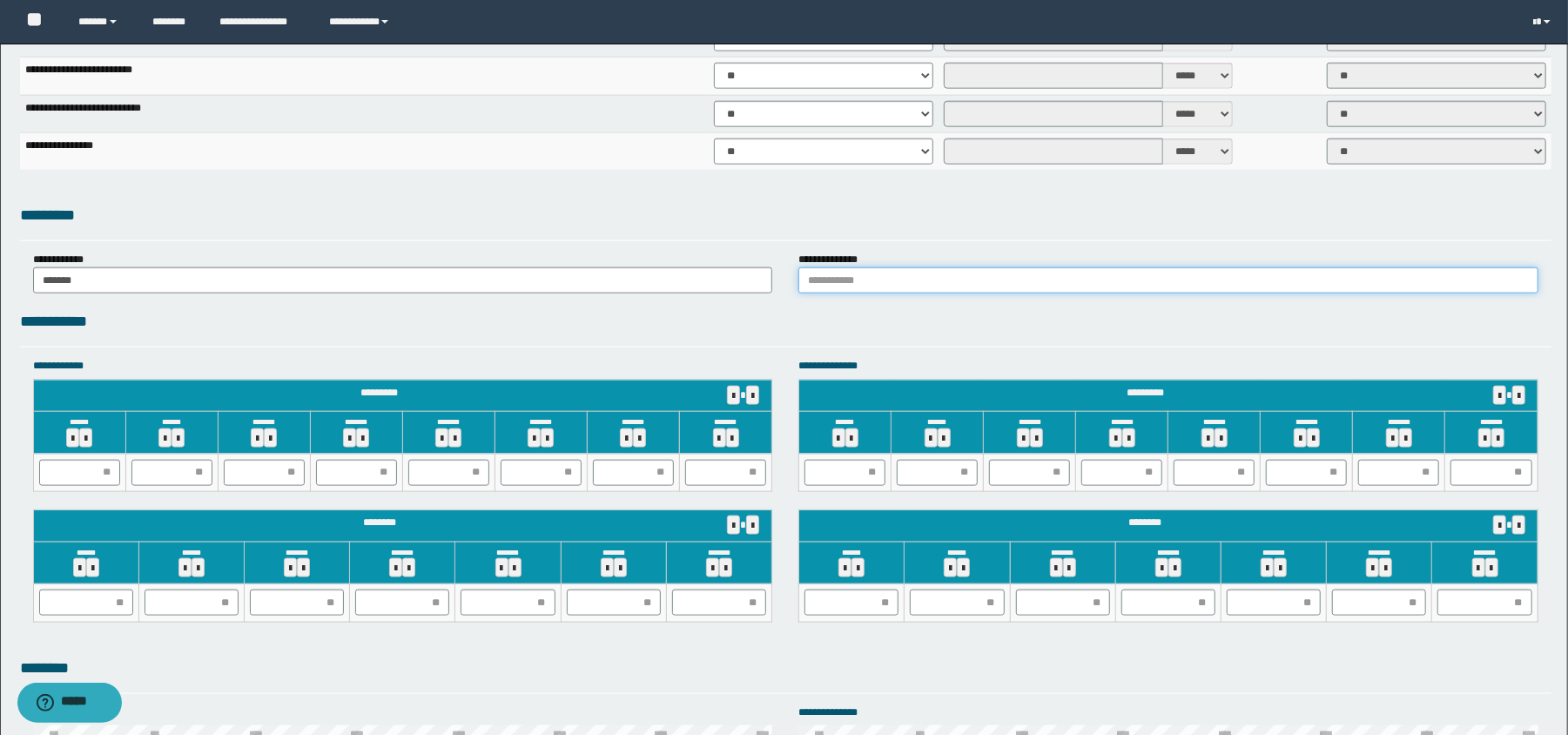 click at bounding box center [1168, 280] 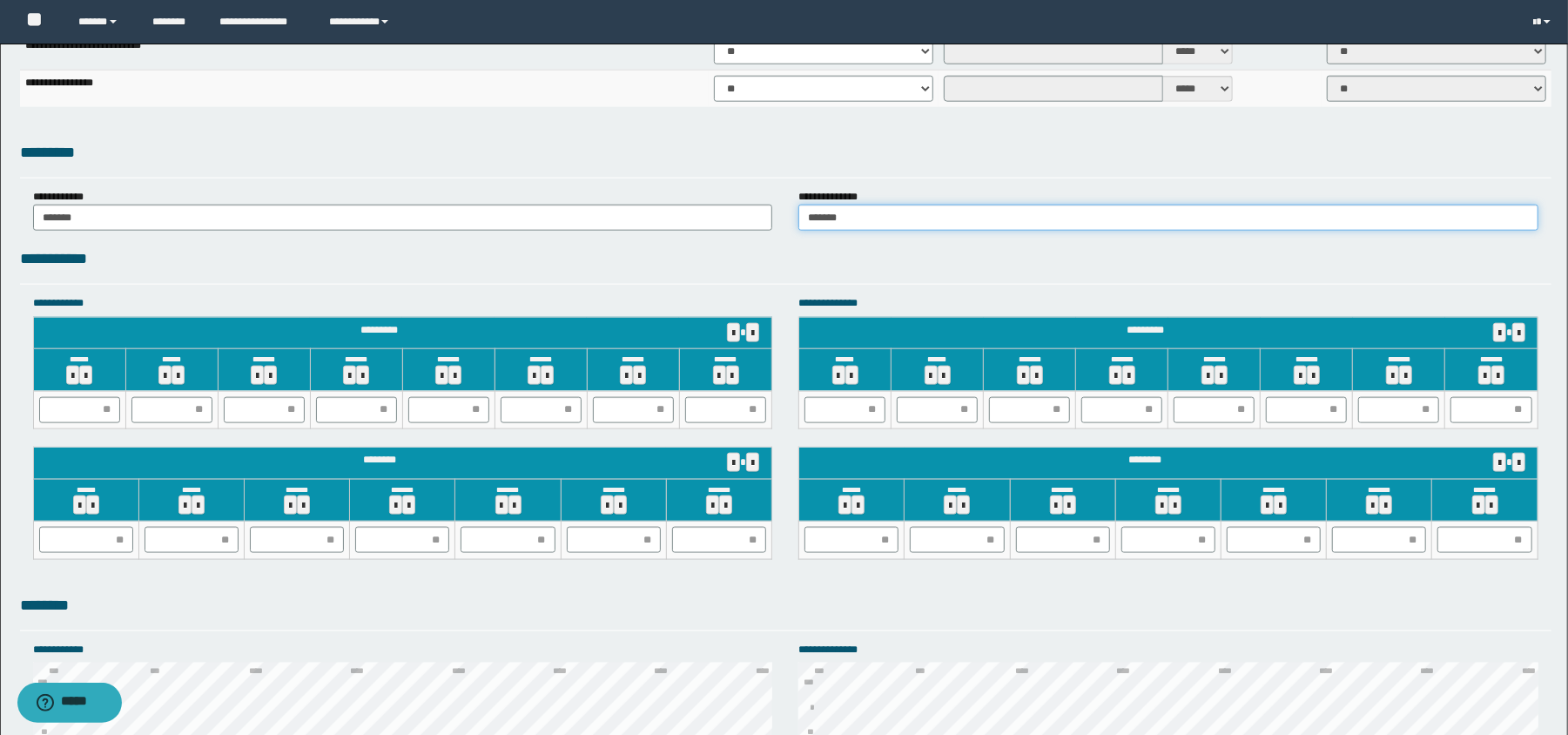 scroll, scrollTop: 1509, scrollLeft: 0, axis: vertical 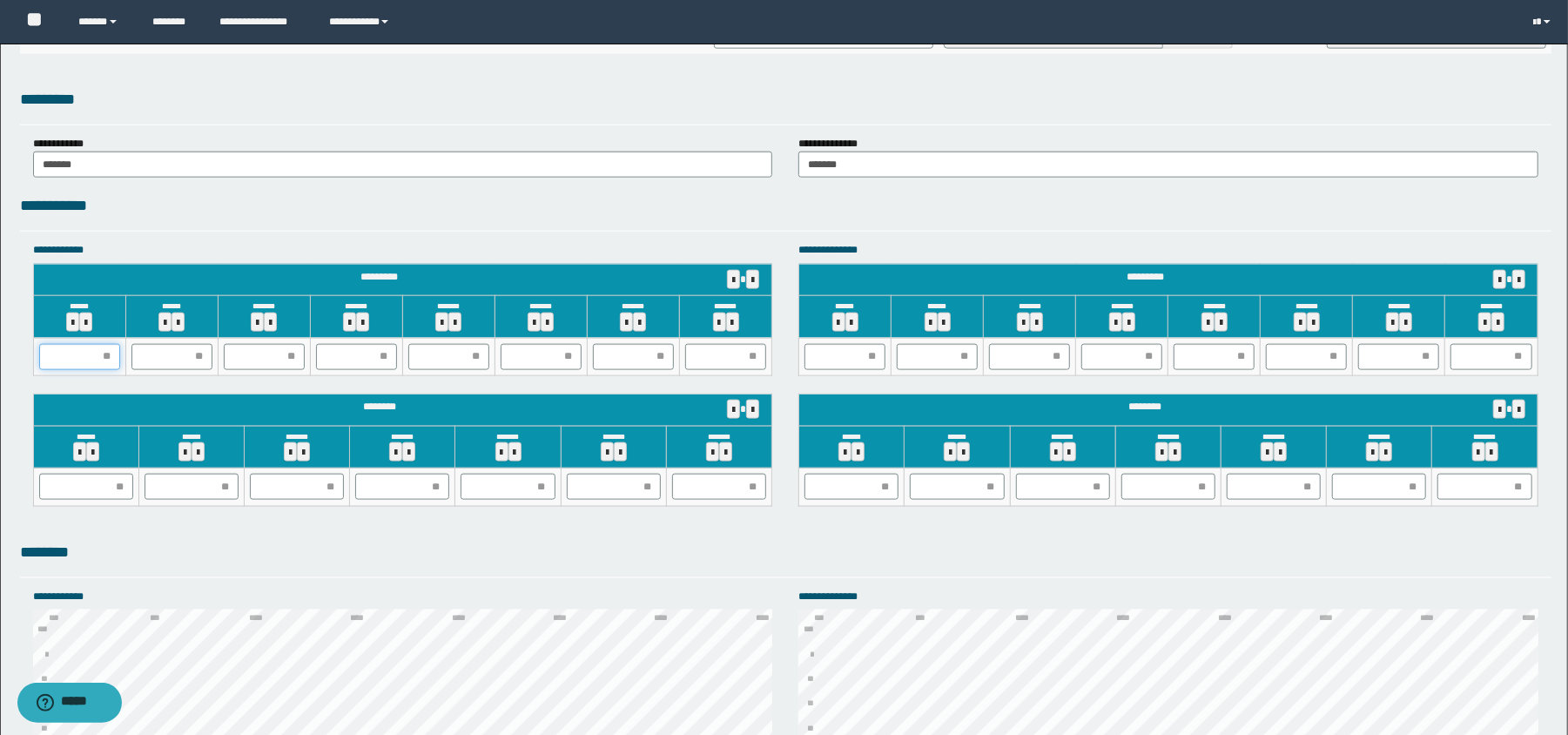 click at bounding box center [79, 357] 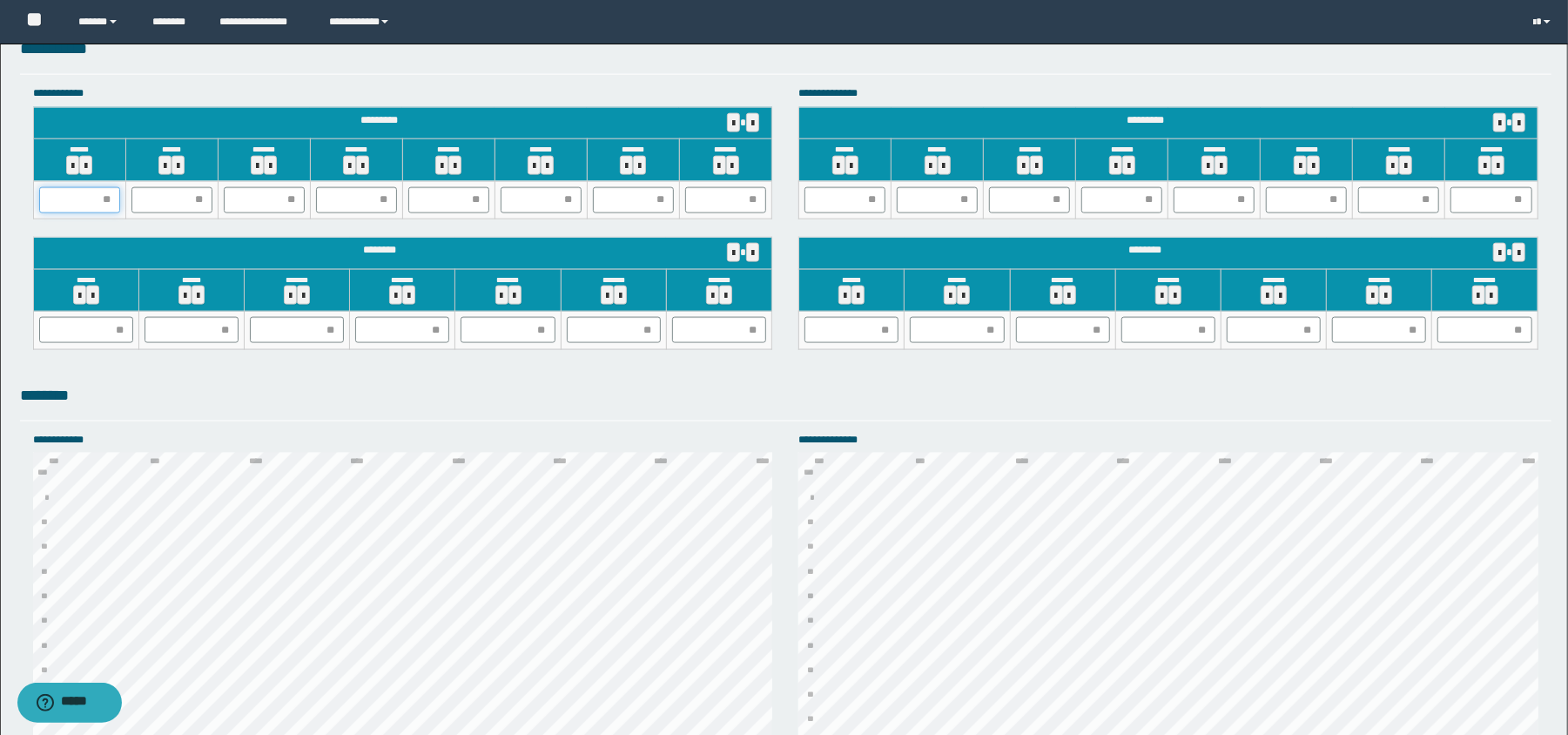 scroll, scrollTop: 1625, scrollLeft: 0, axis: vertical 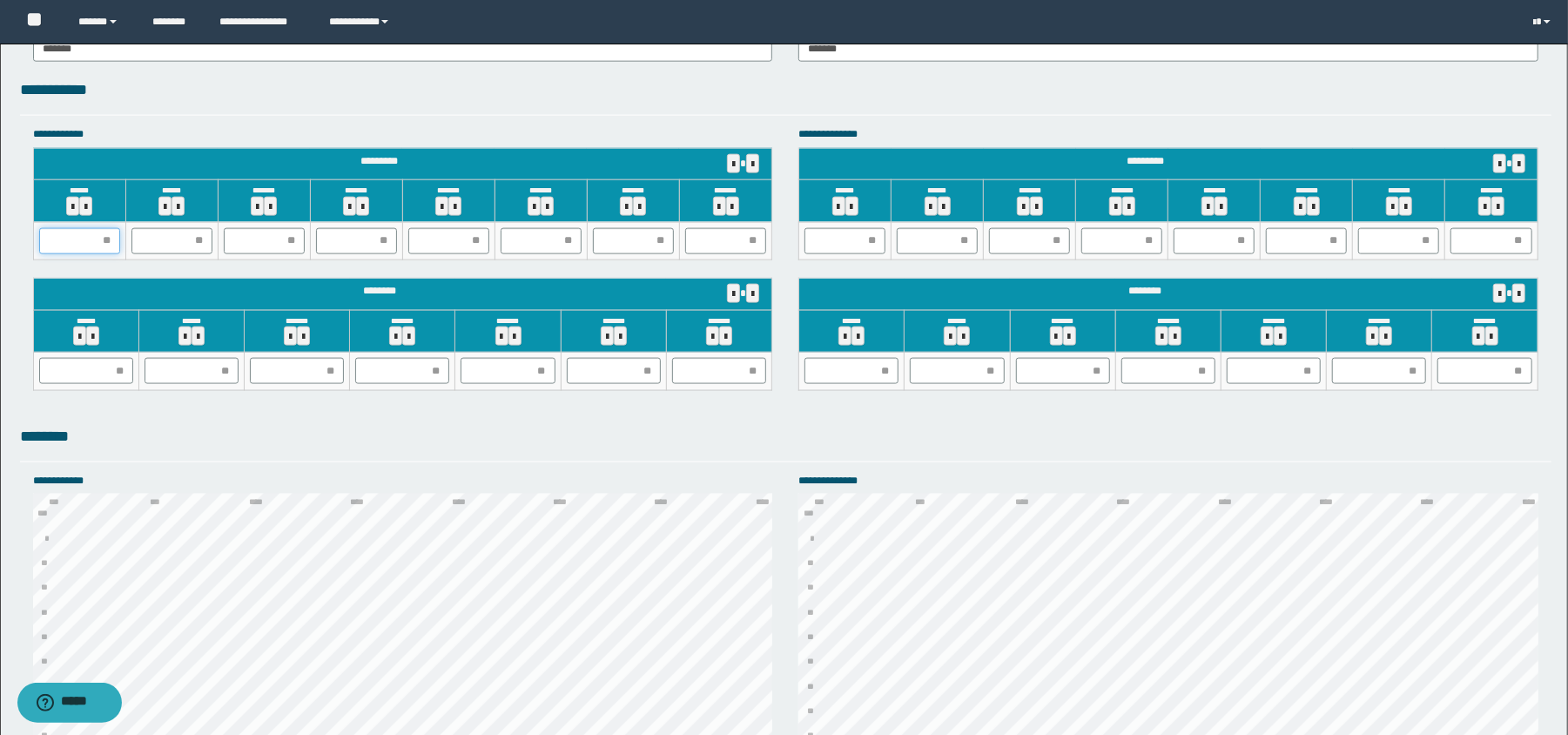 click at bounding box center (79, 241) 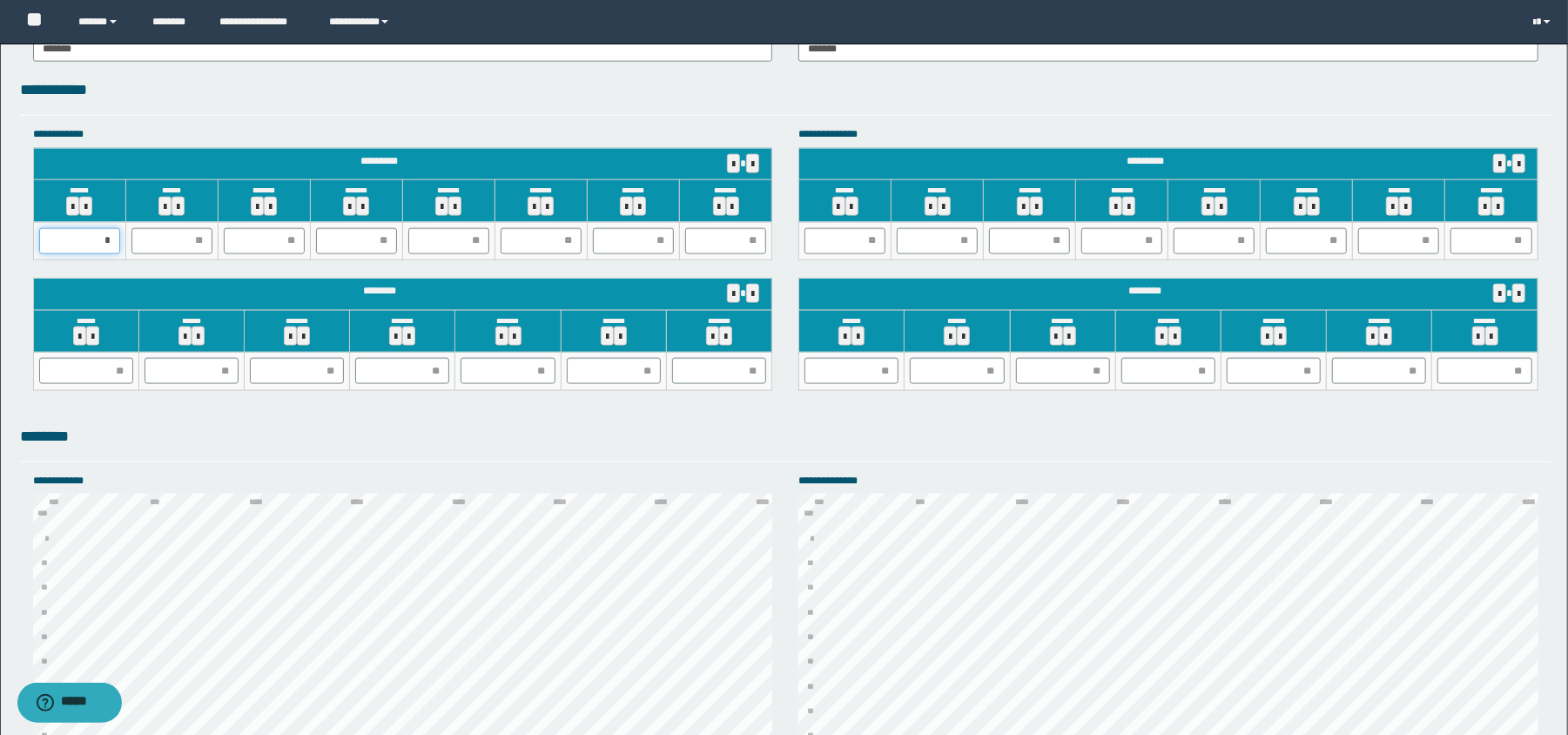 type on "**" 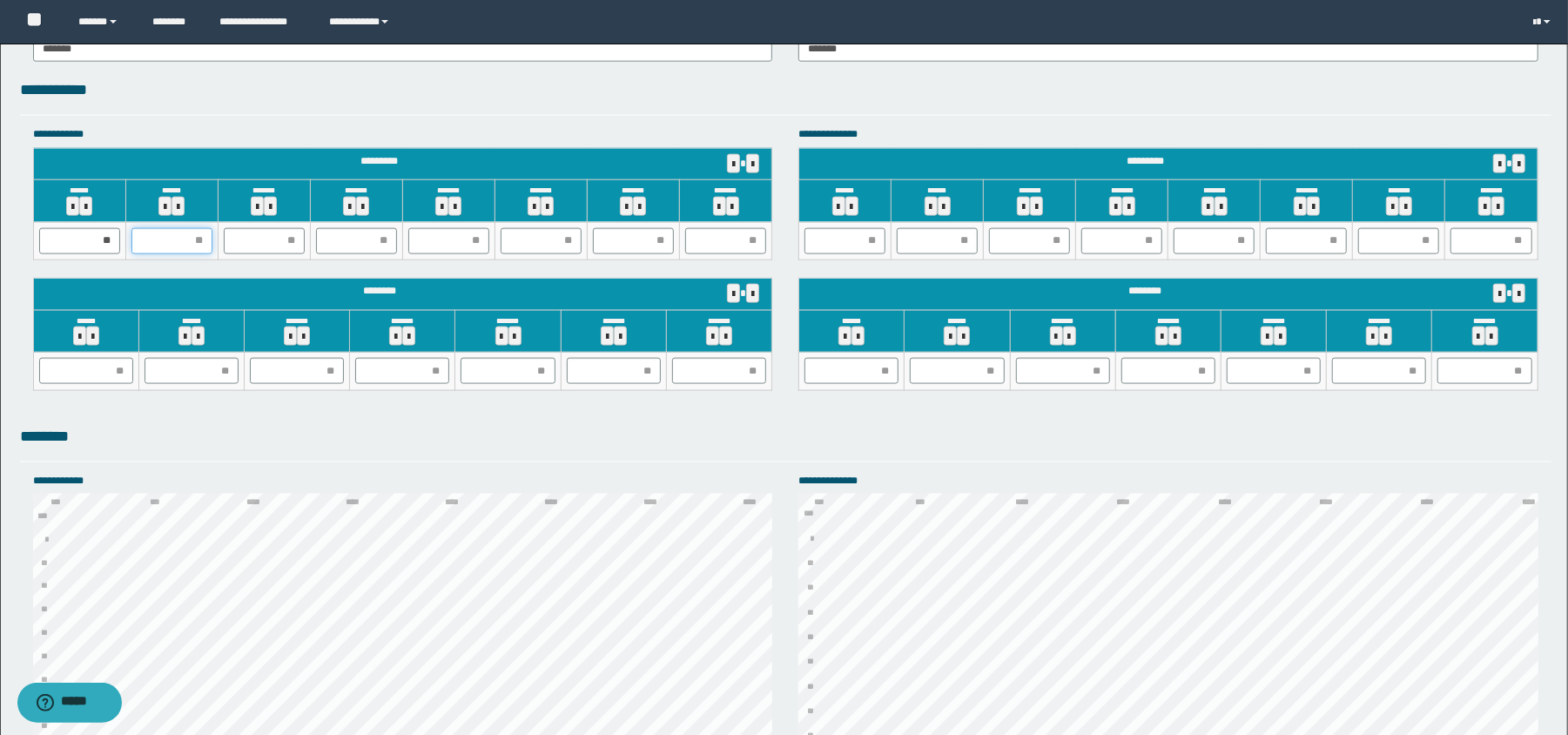 click at bounding box center [172, 241] 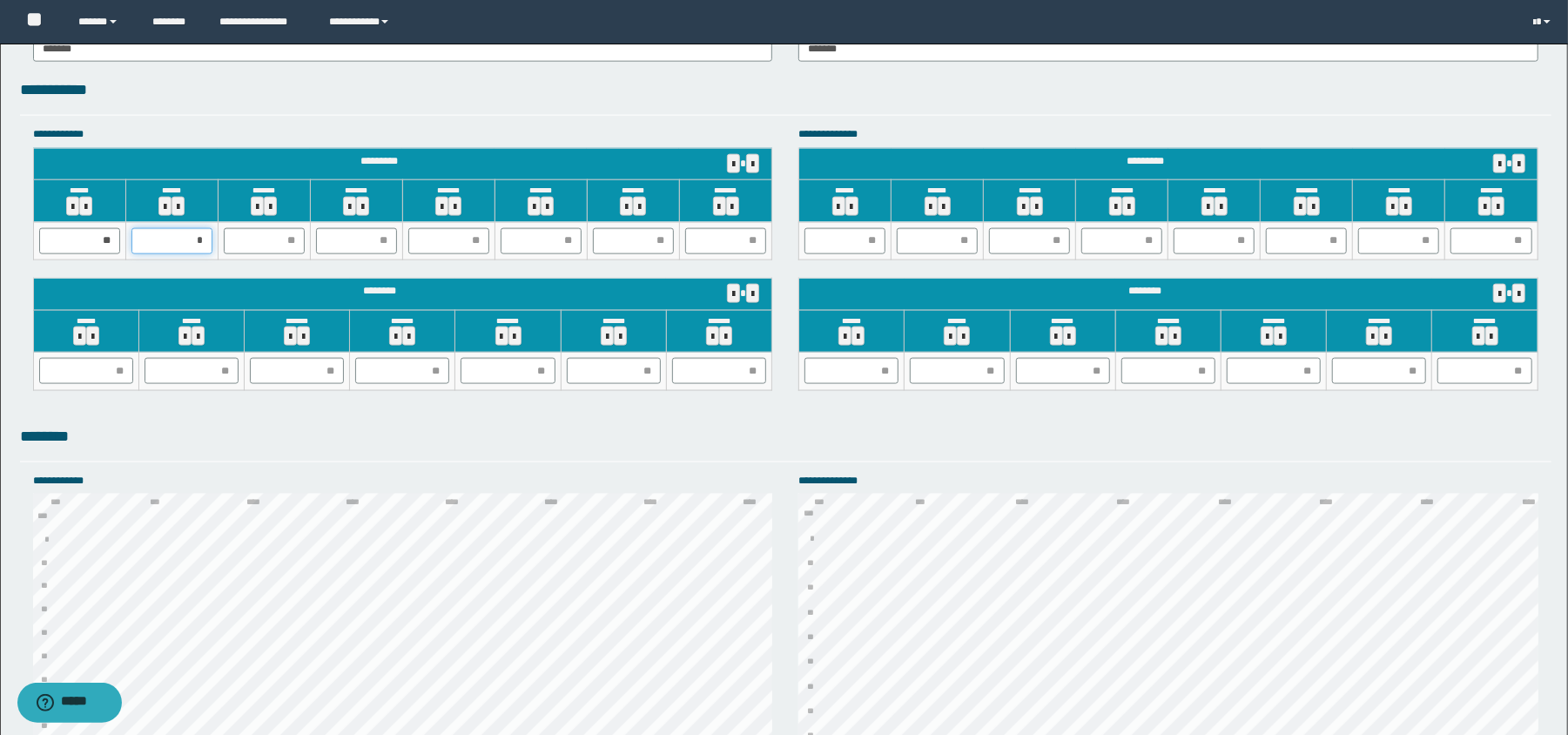 type on "**" 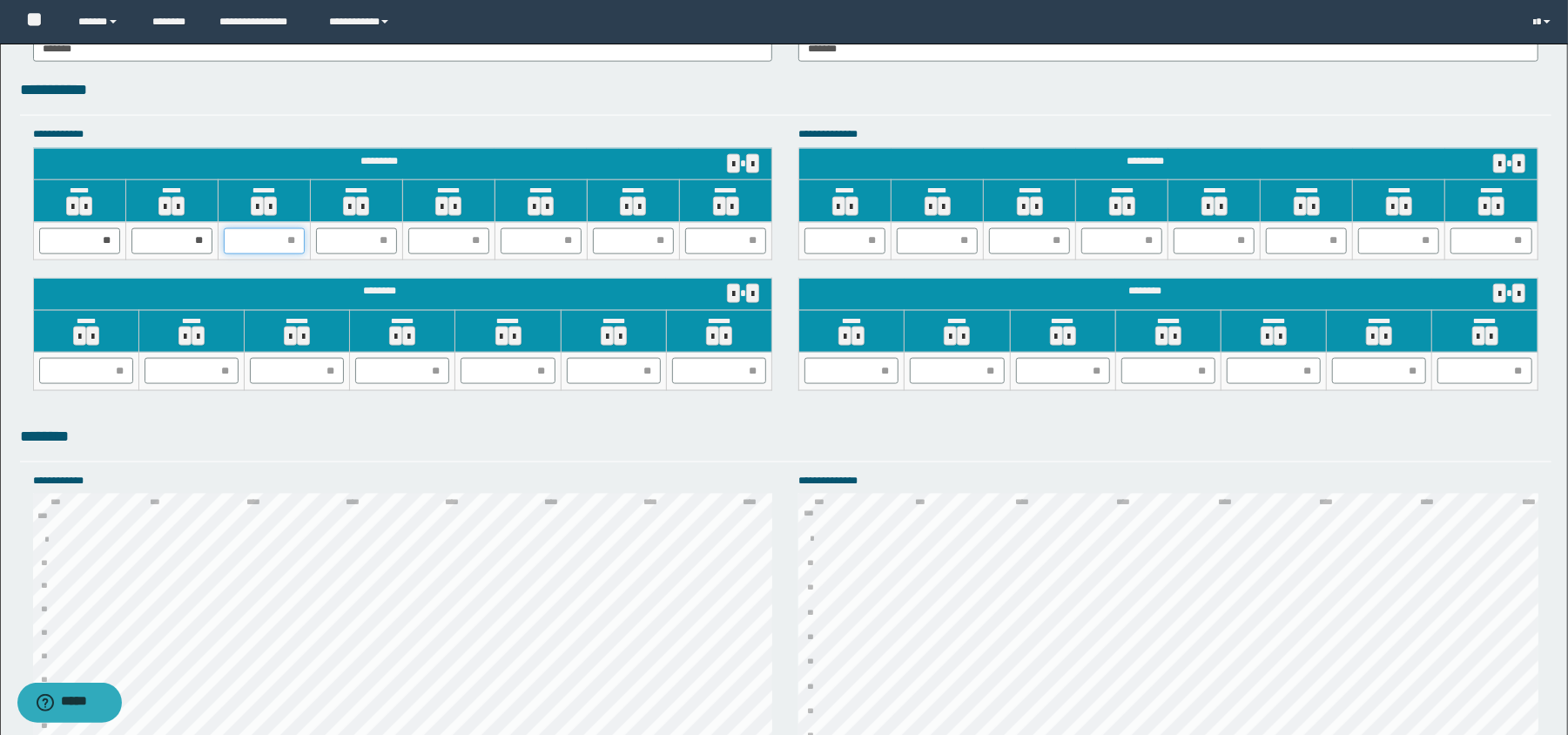 drag, startPoint x: 263, startPoint y: 237, endPoint x: 340, endPoint y: 244, distance: 77.317527 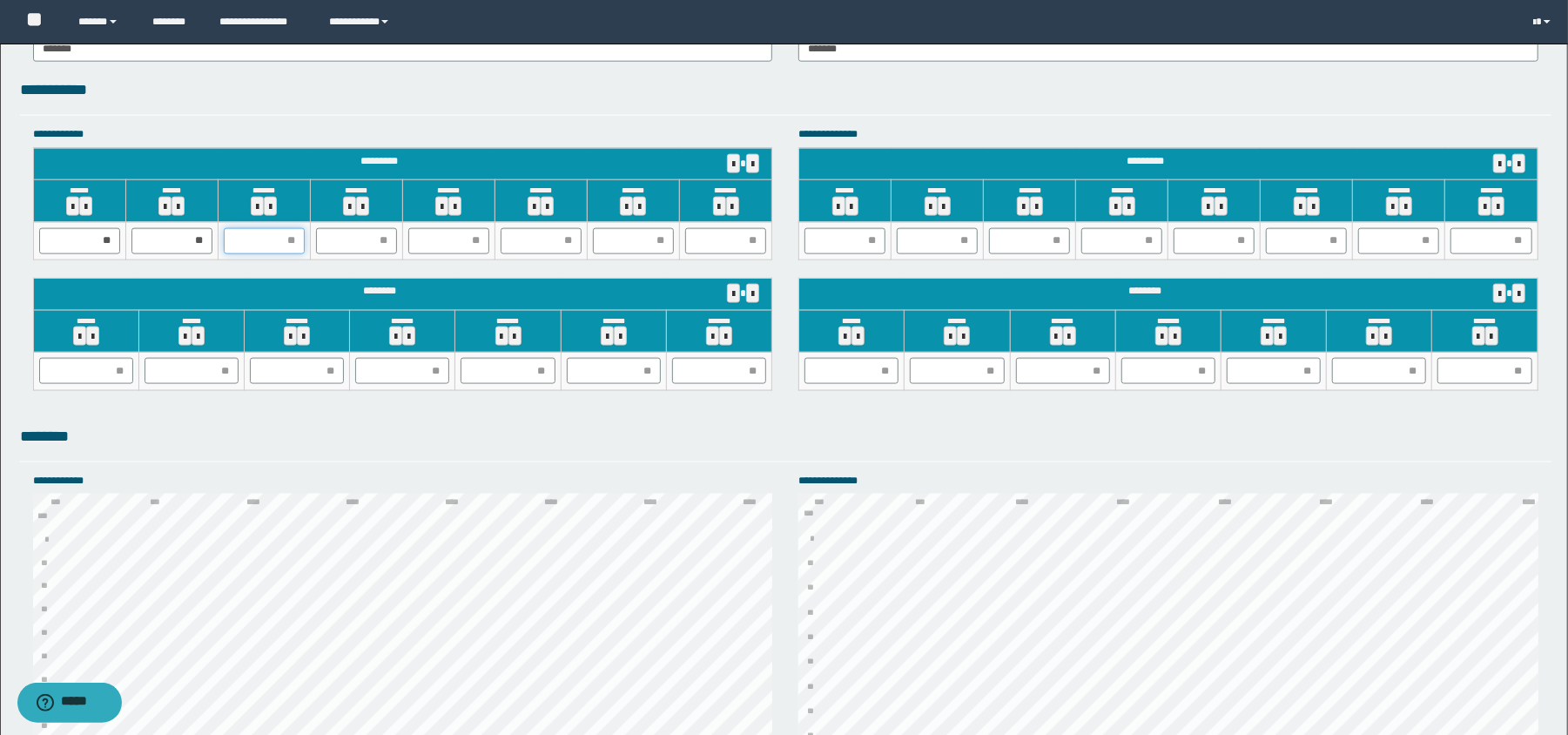 click at bounding box center (264, 241) 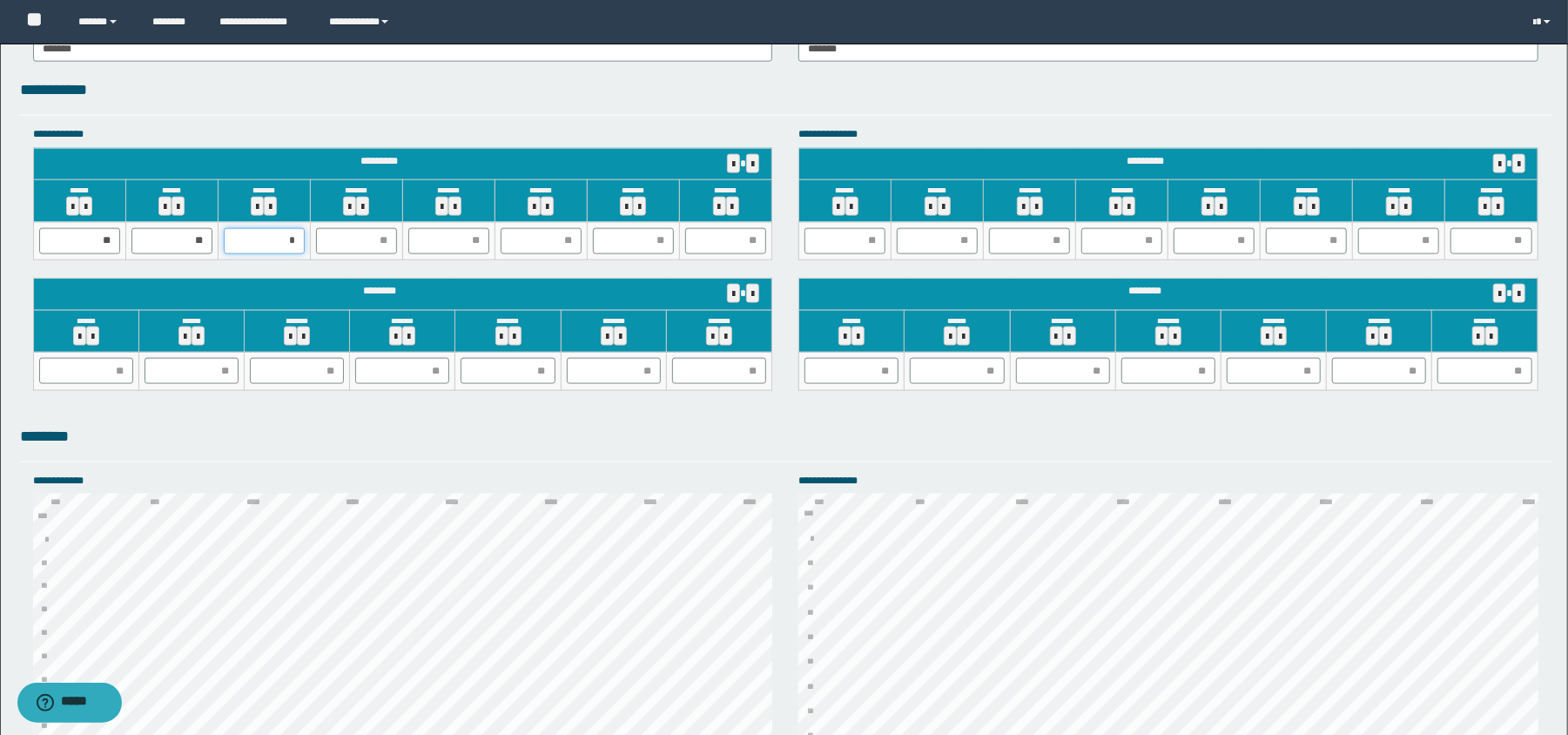 type on "**" 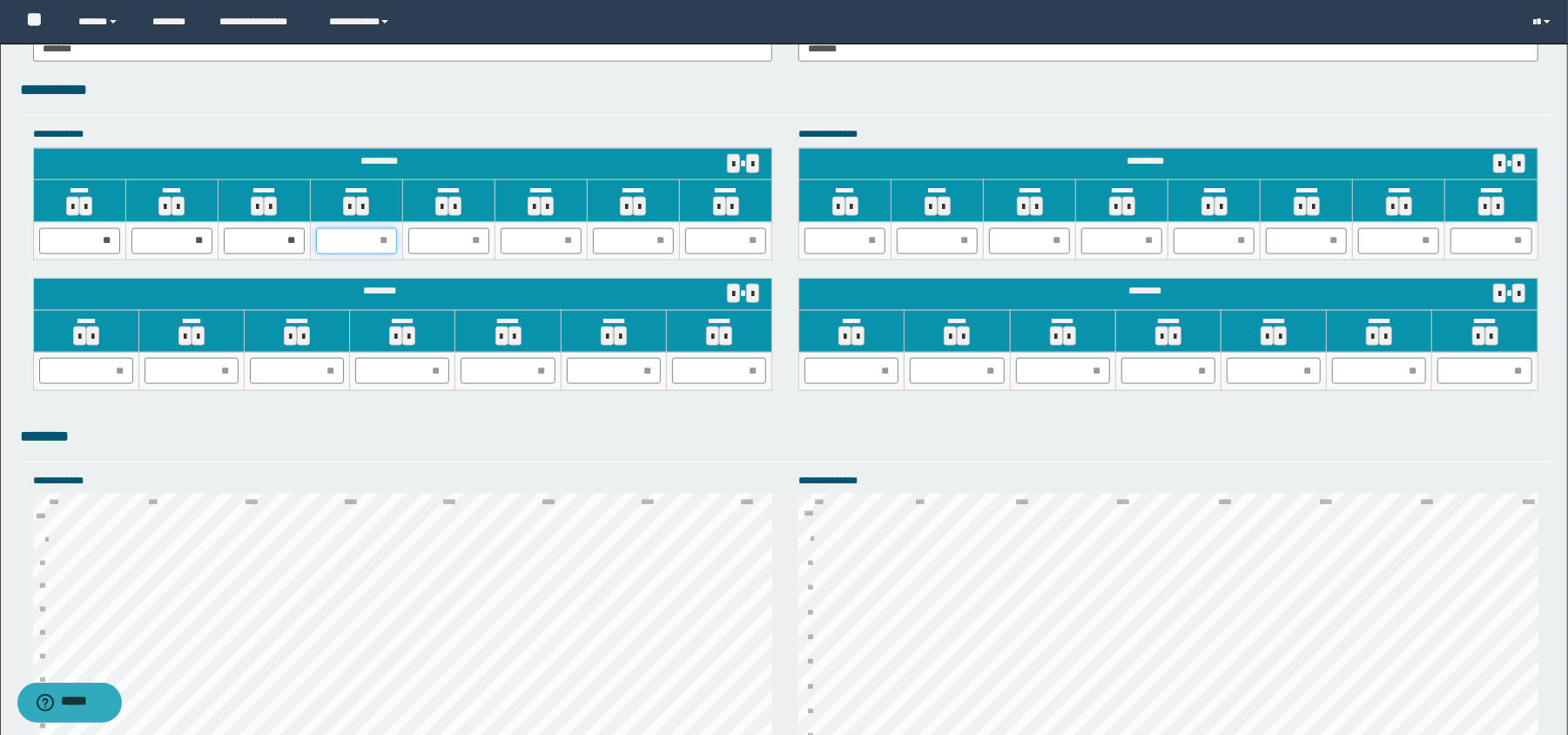 click at bounding box center (356, 241) 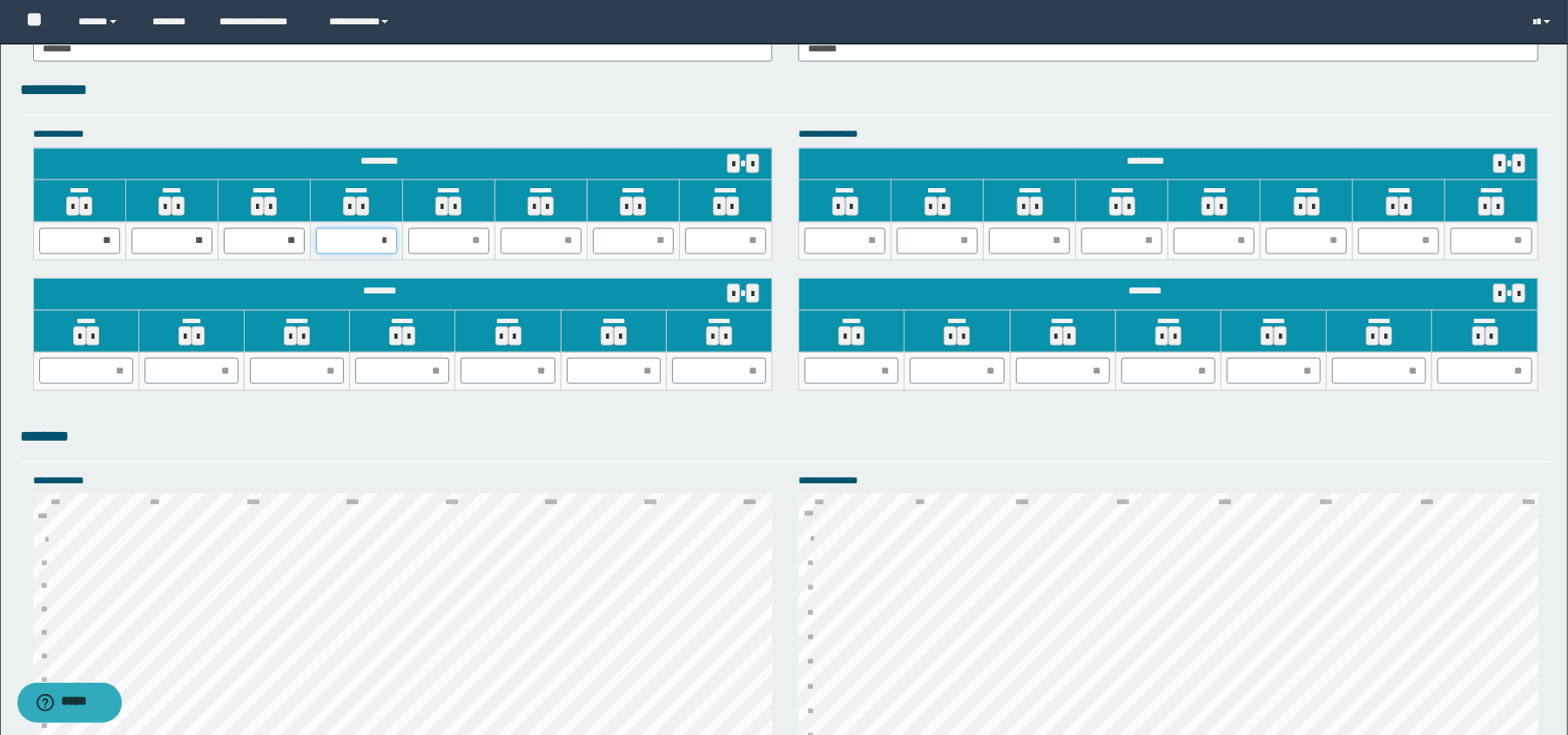 type on "**" 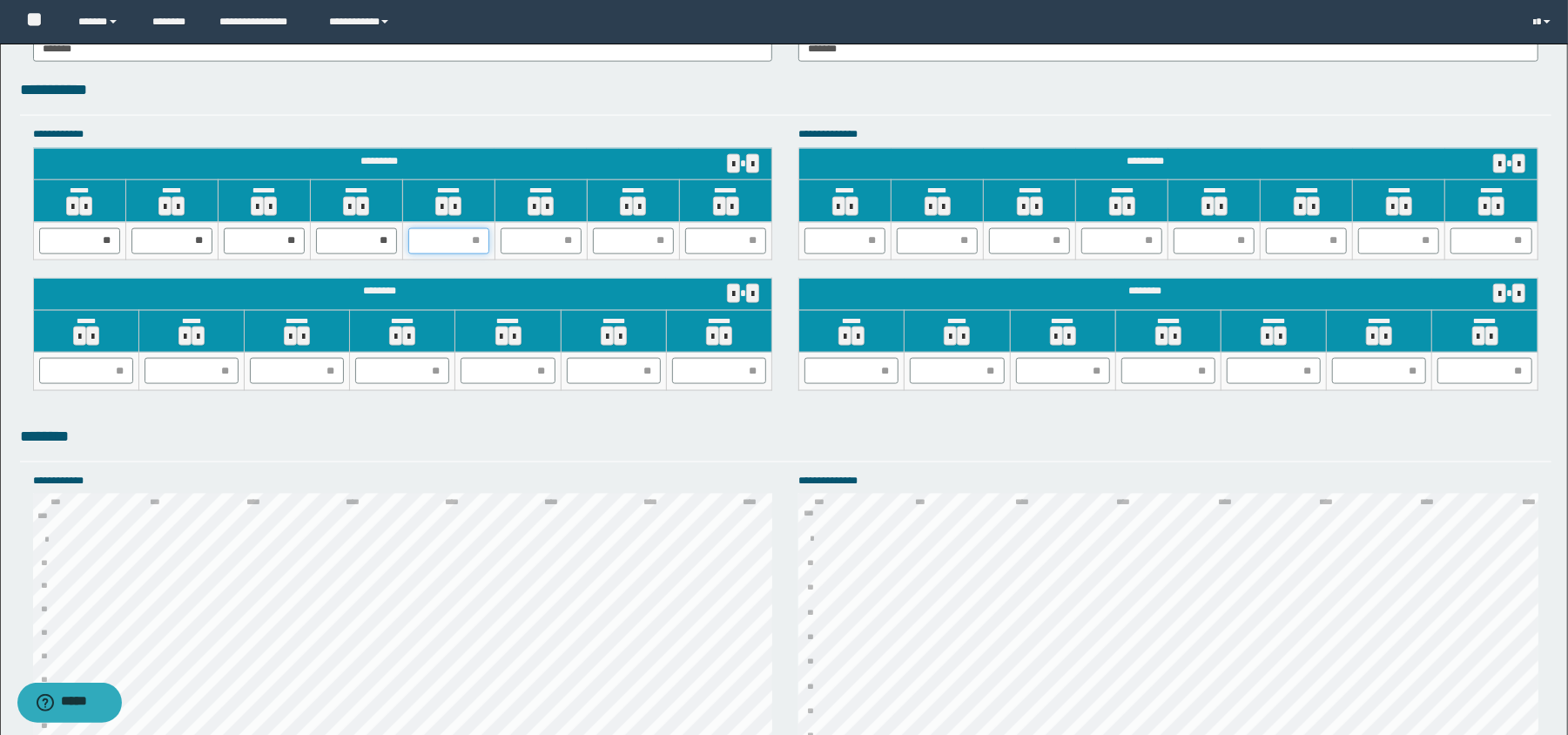 drag, startPoint x: 453, startPoint y: 246, endPoint x: 468, endPoint y: 247, distance: 15.033296 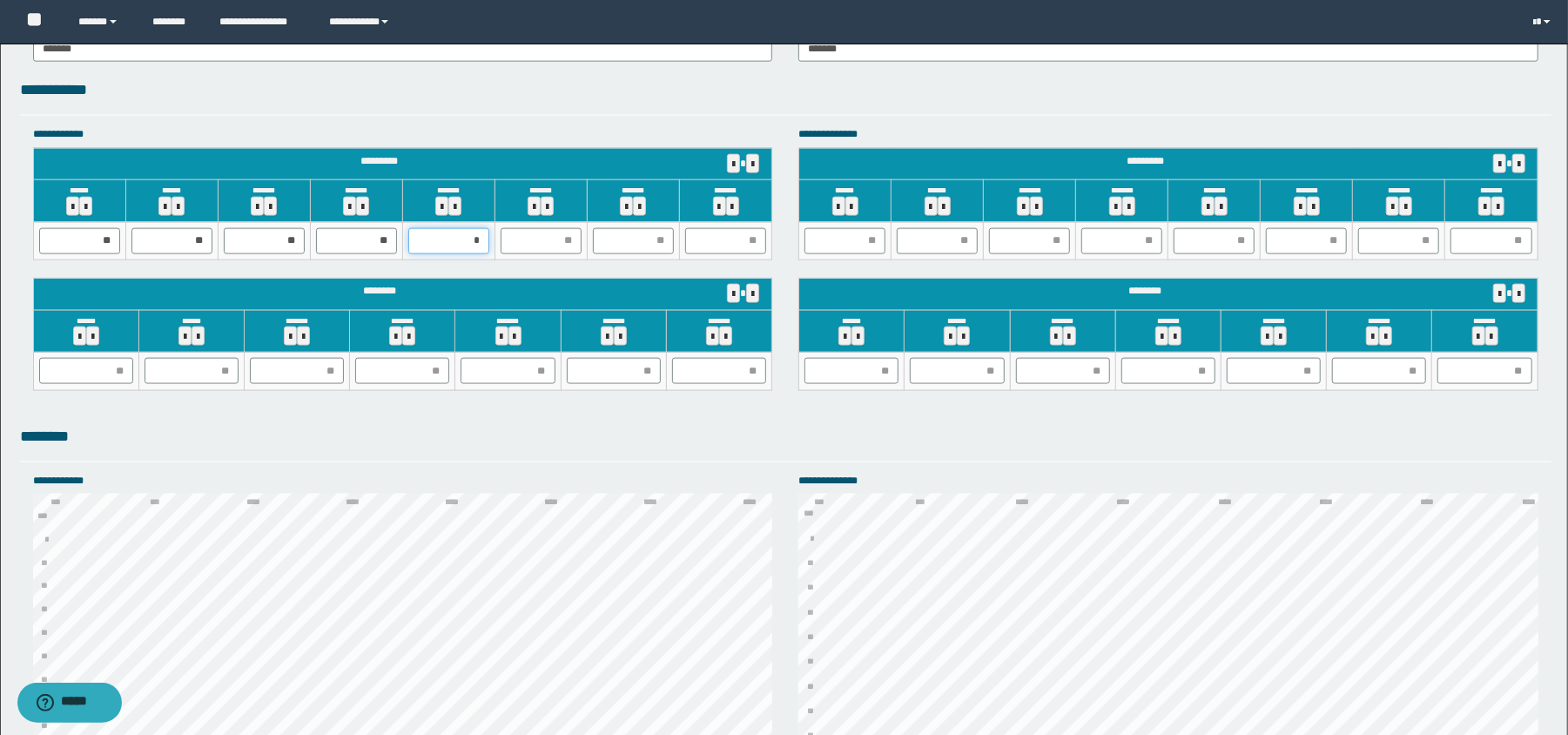 type on "**" 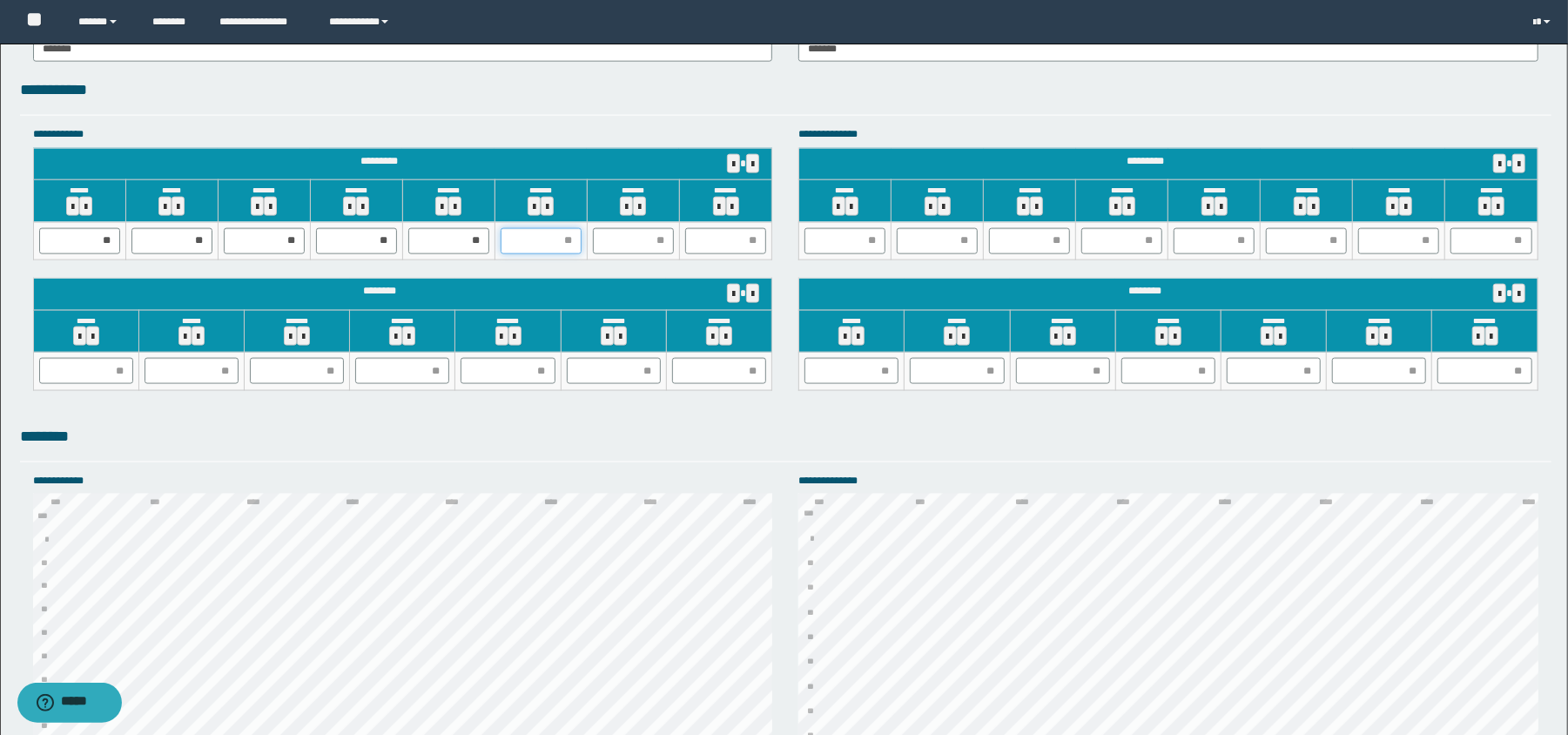 click at bounding box center [541, 241] 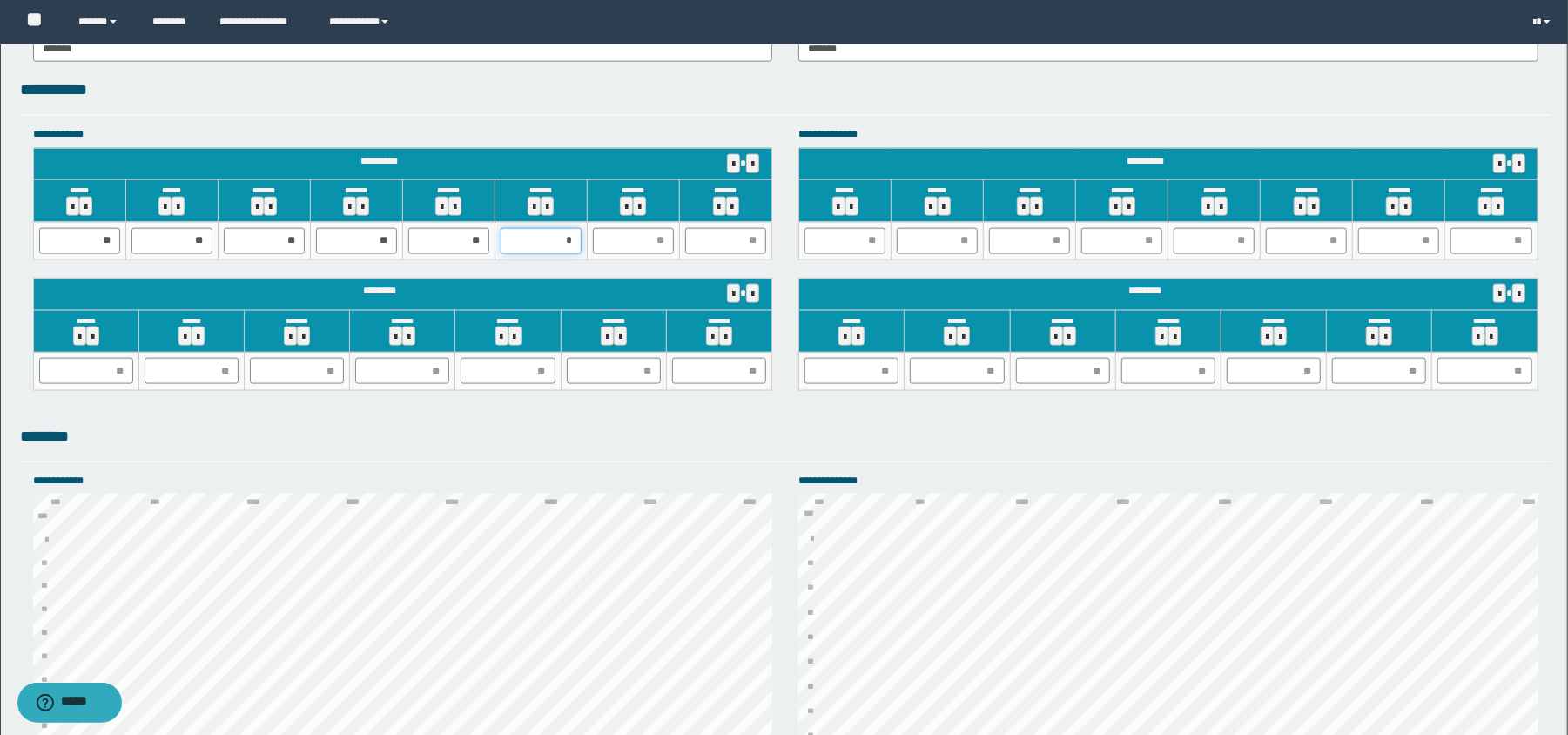type on "**" 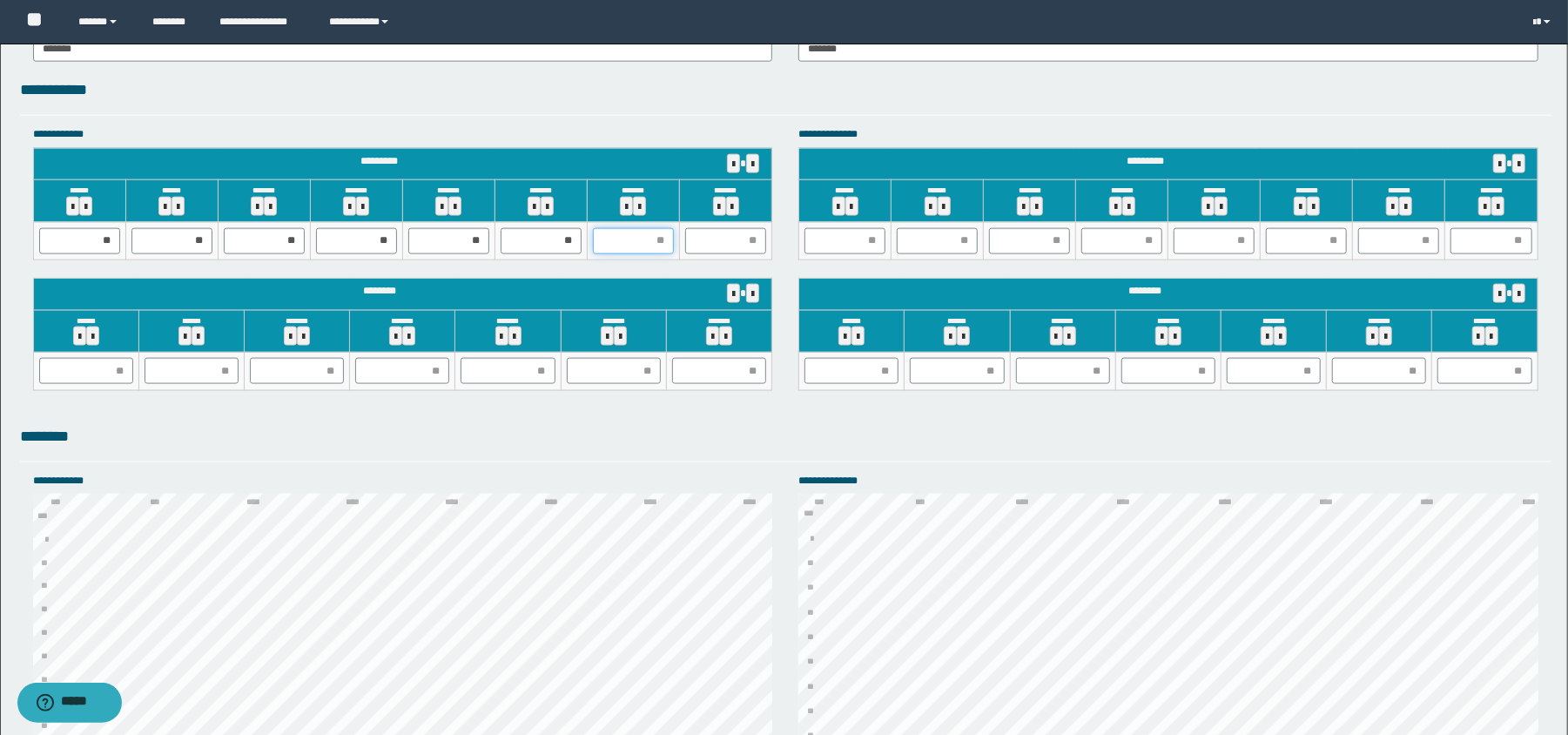 click at bounding box center [633, 241] 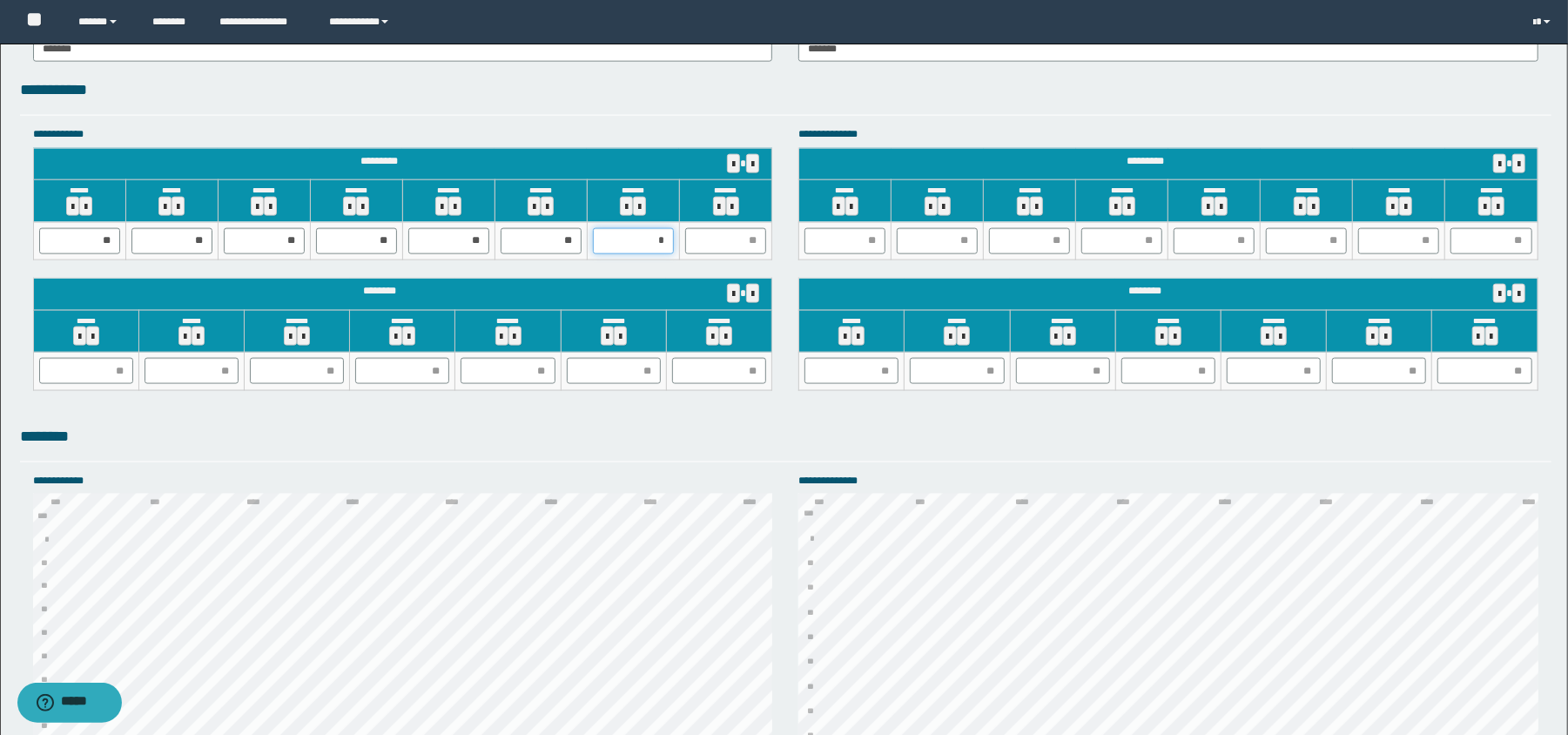 type on "**" 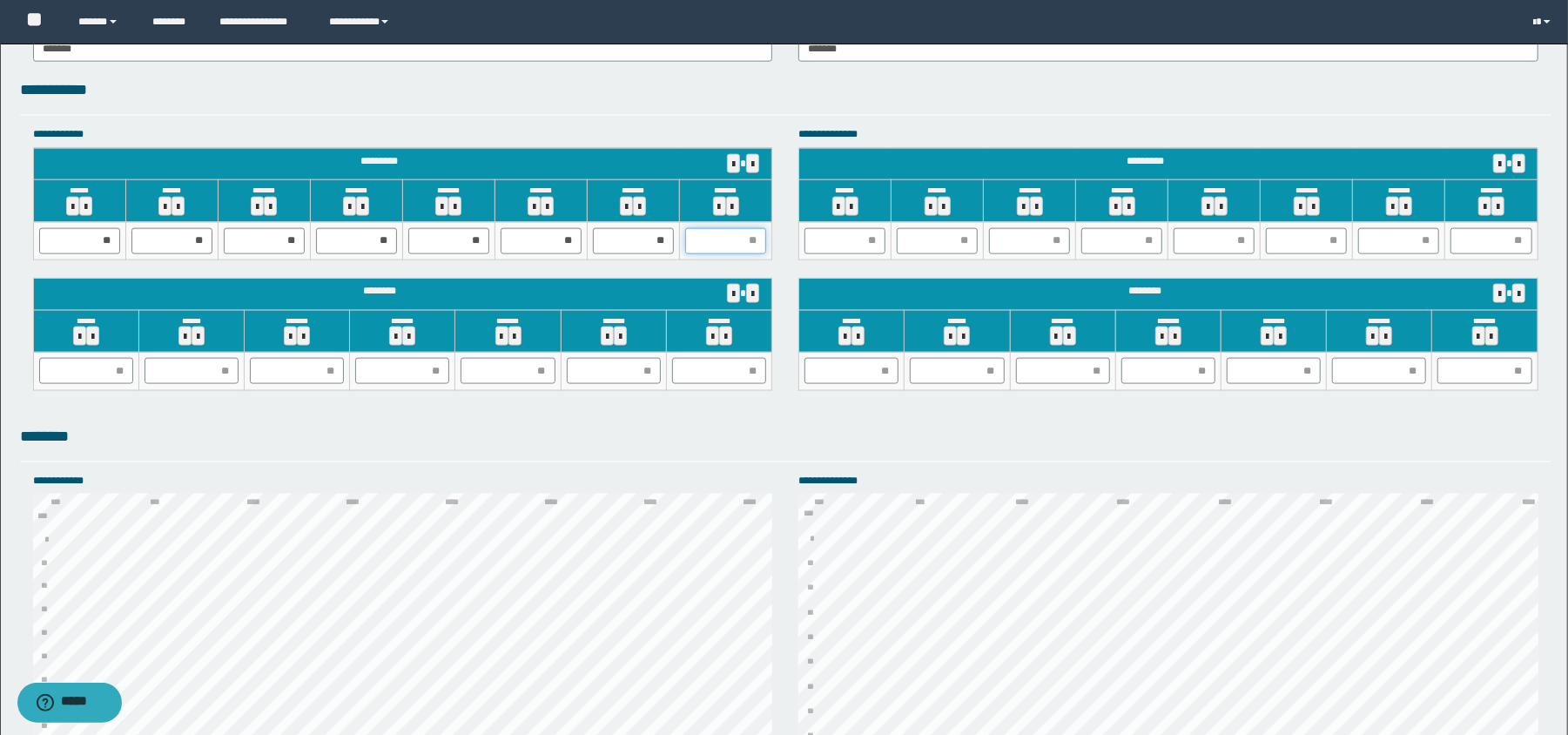 click at bounding box center [725, 241] 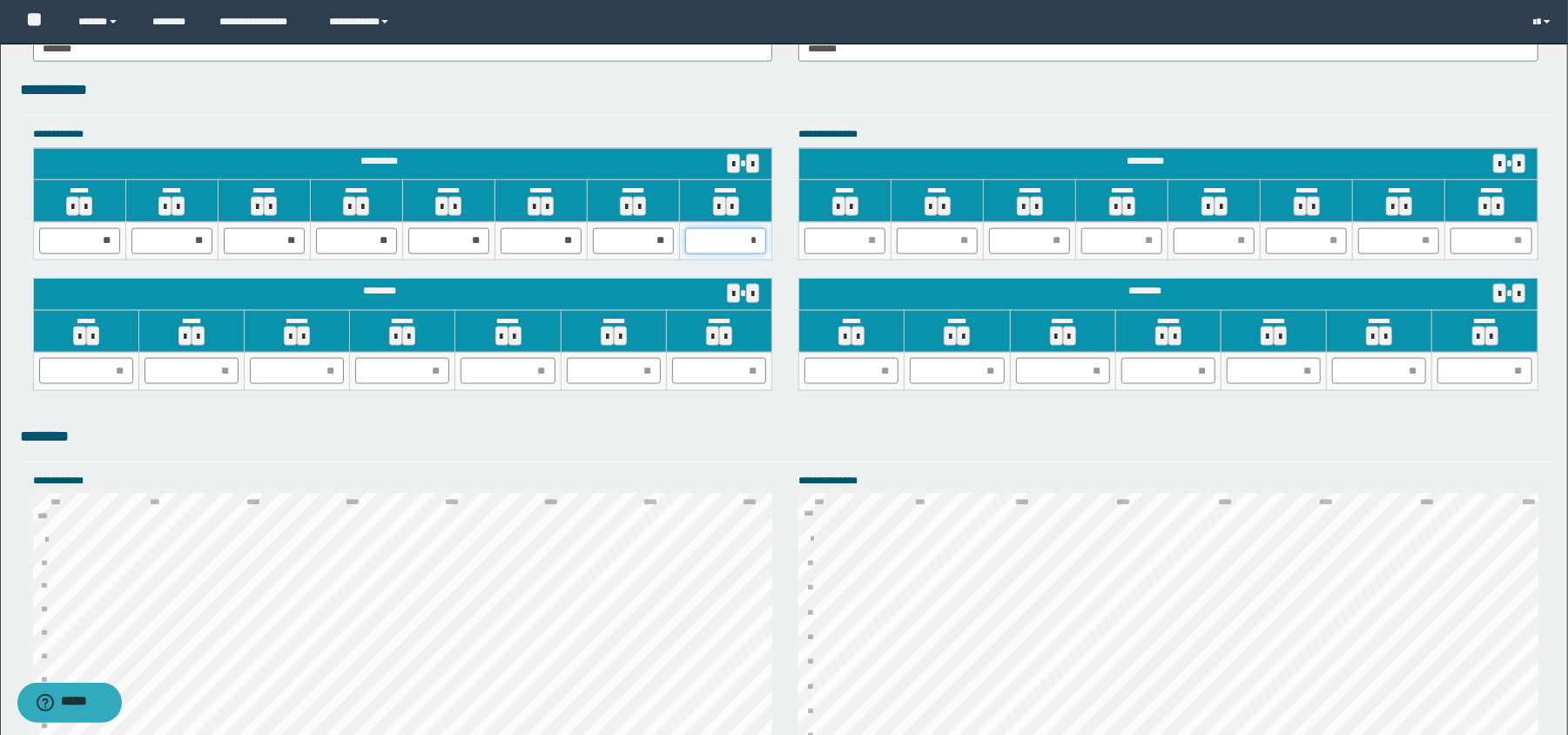 type on "**" 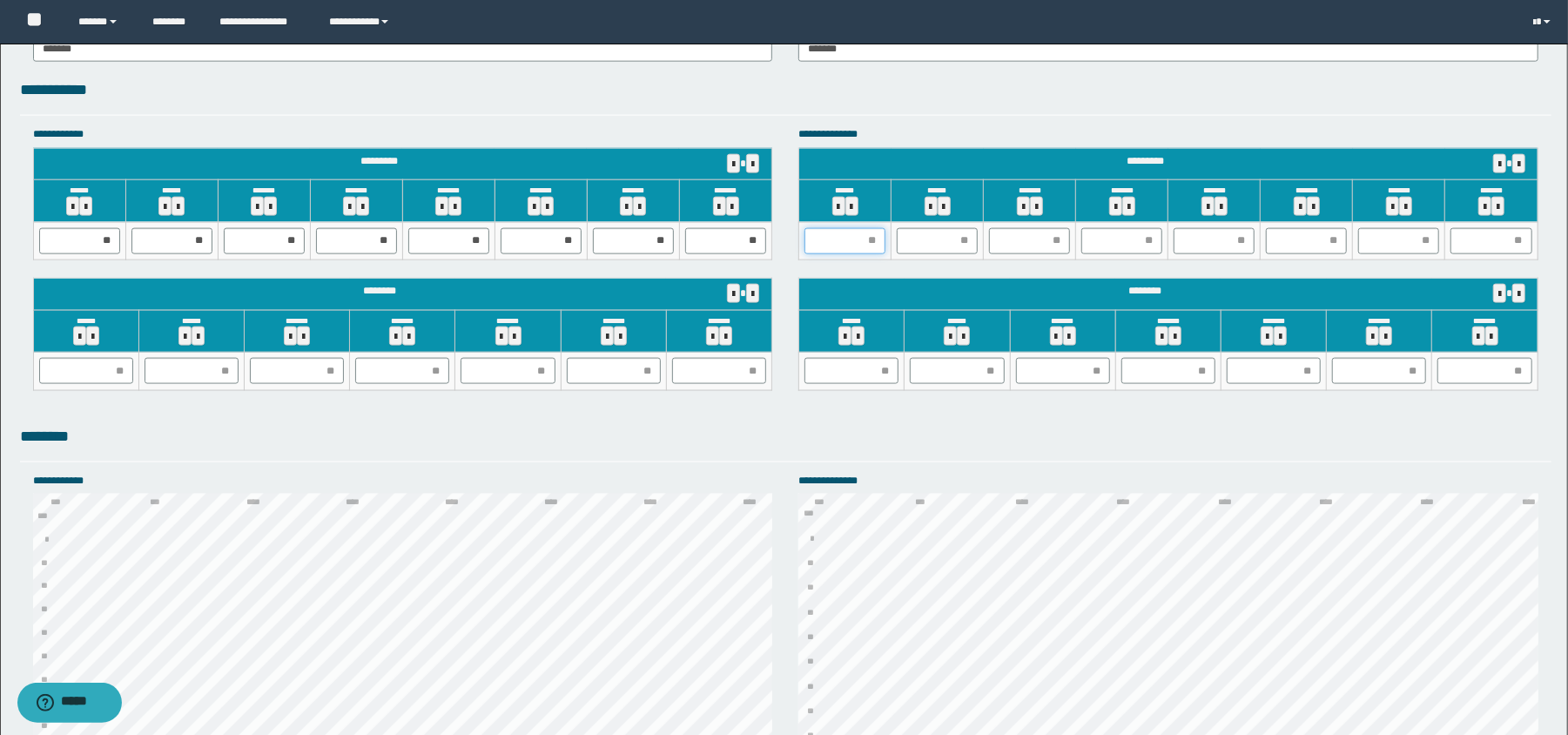click at bounding box center (845, 241) 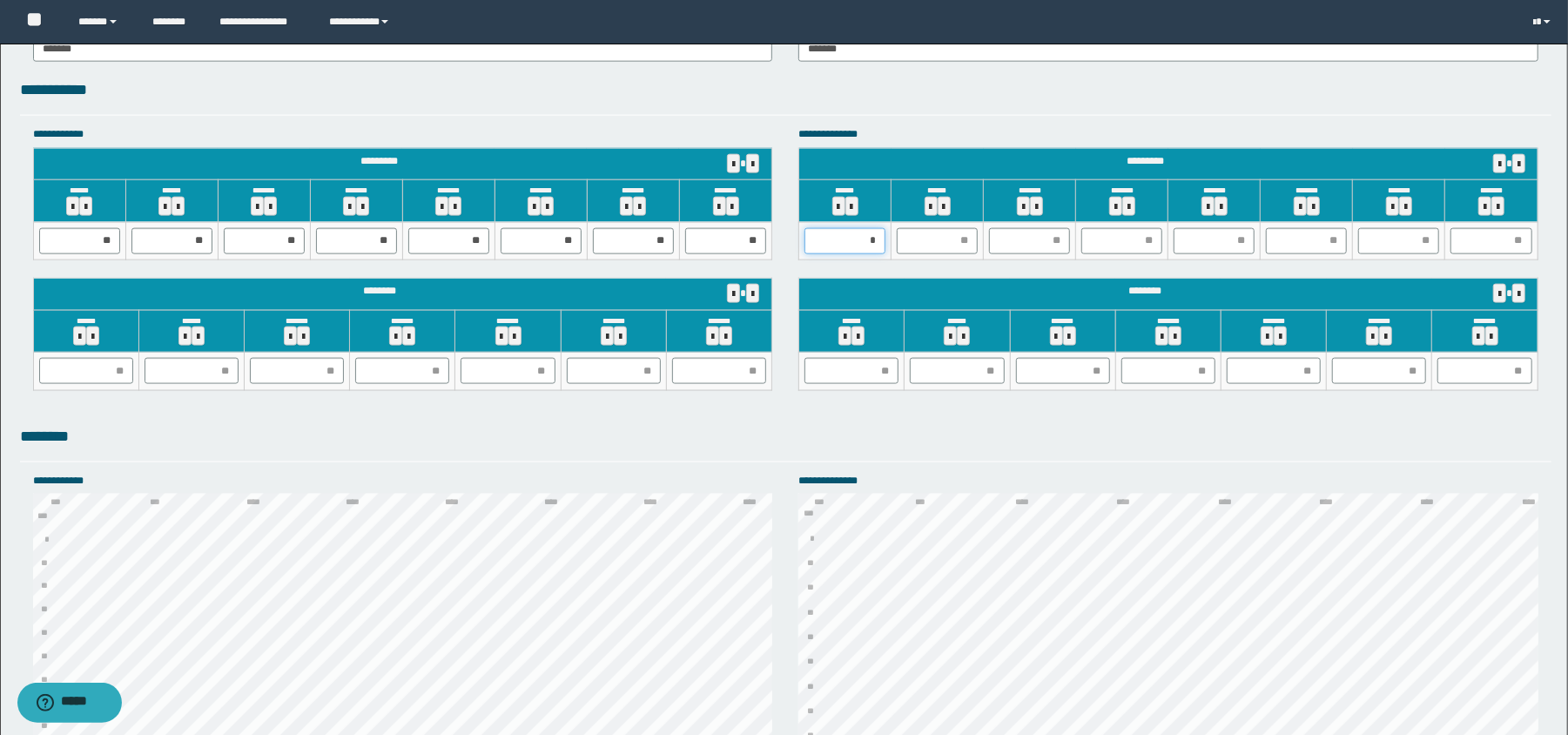 type on "**" 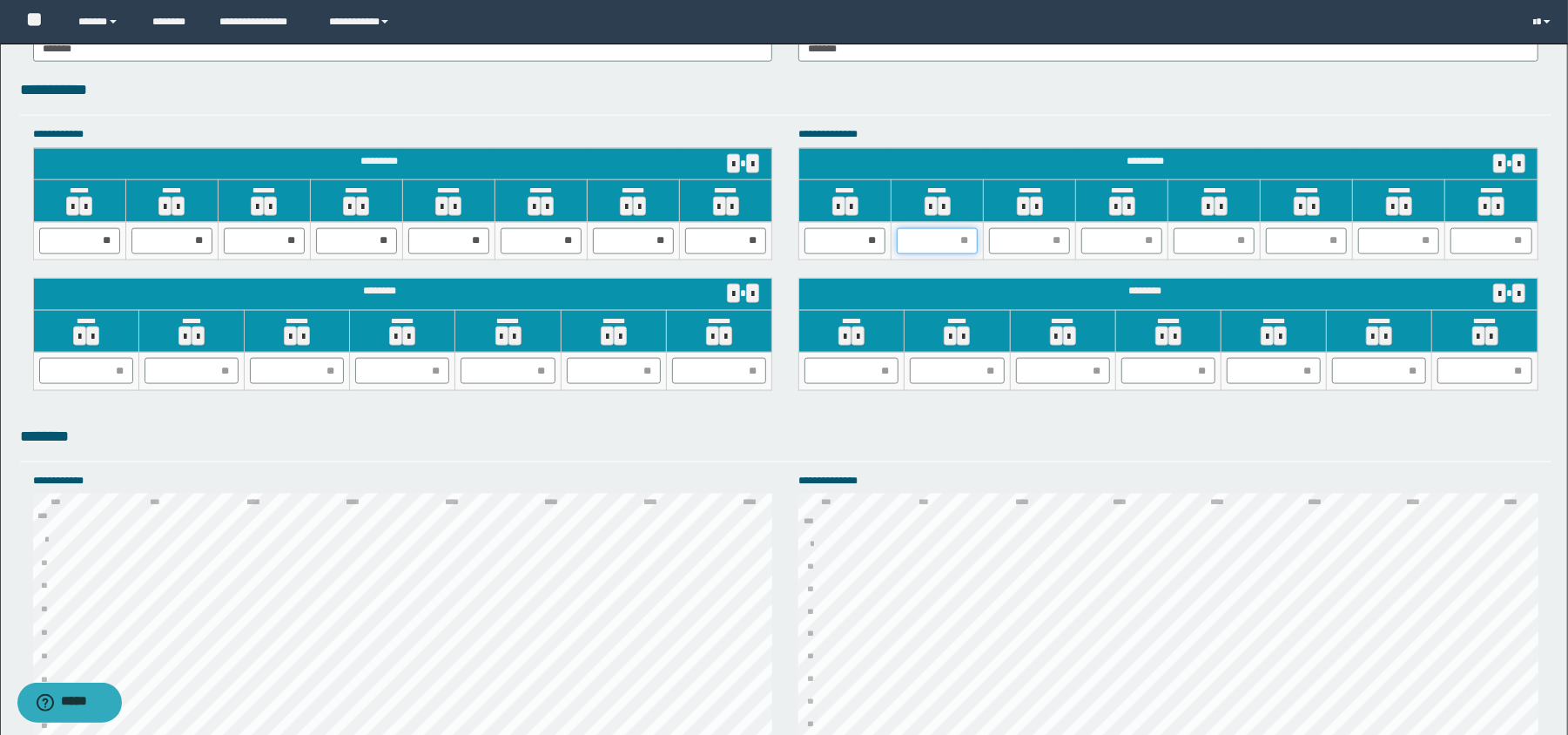 click at bounding box center [937, 241] 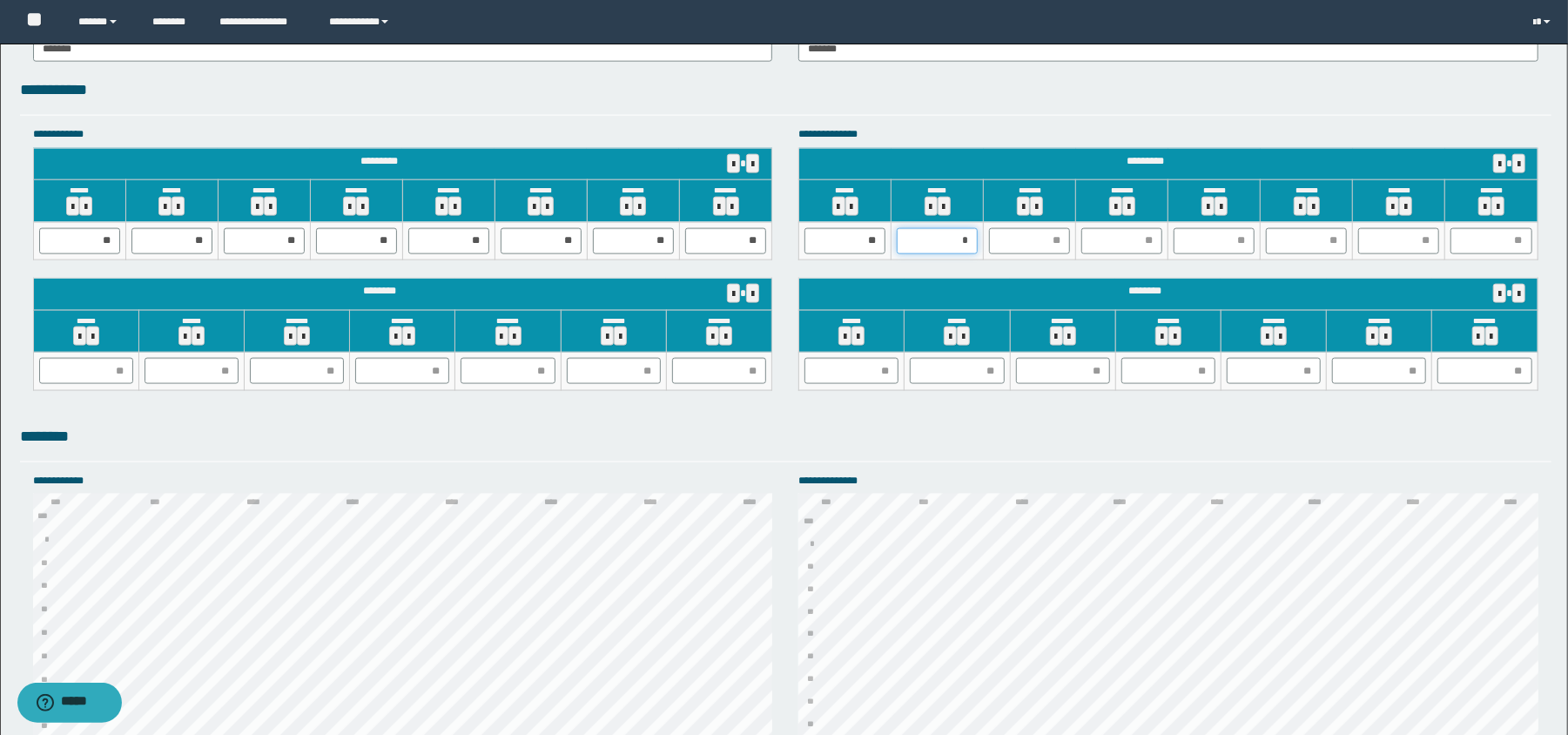 type on "**" 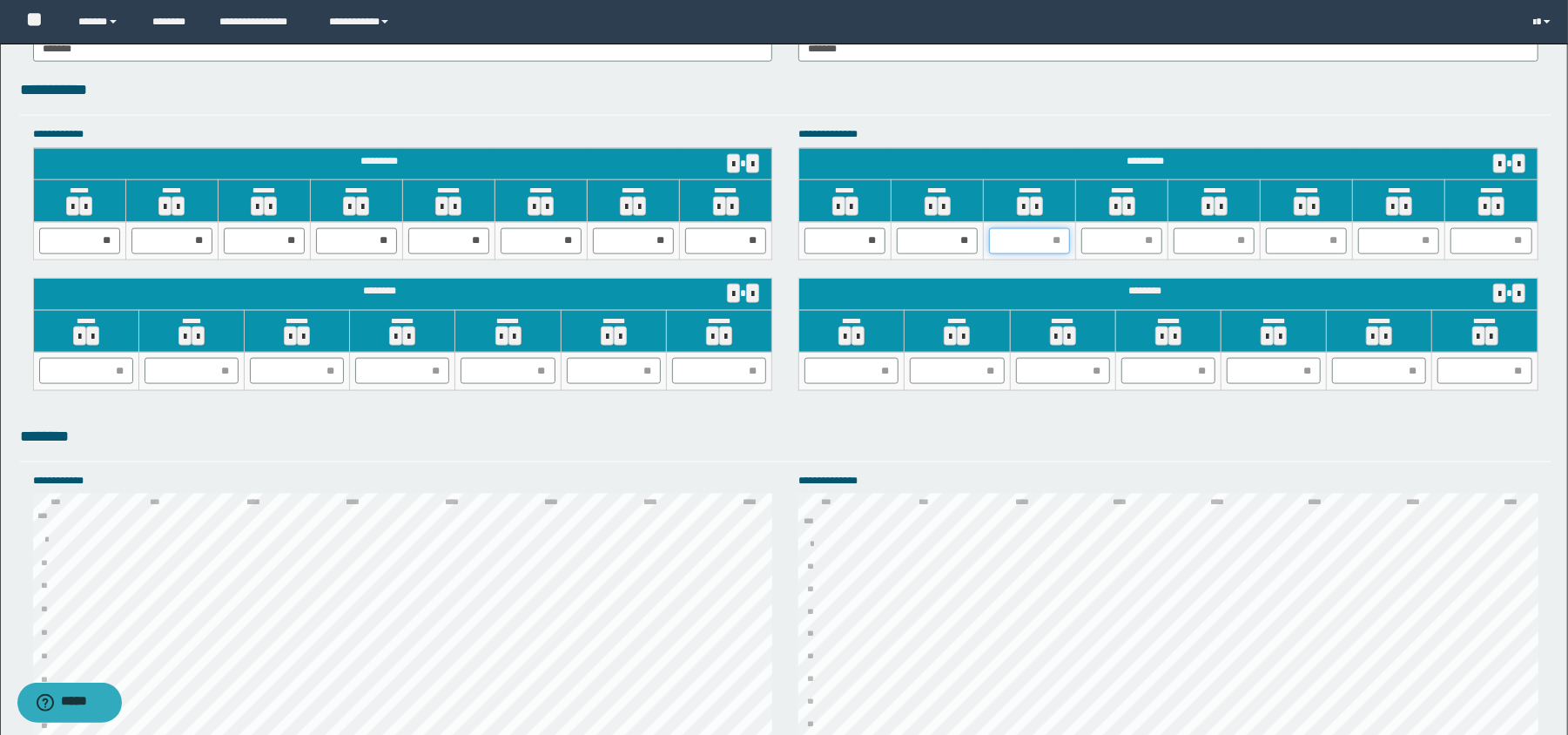 click at bounding box center (1029, 241) 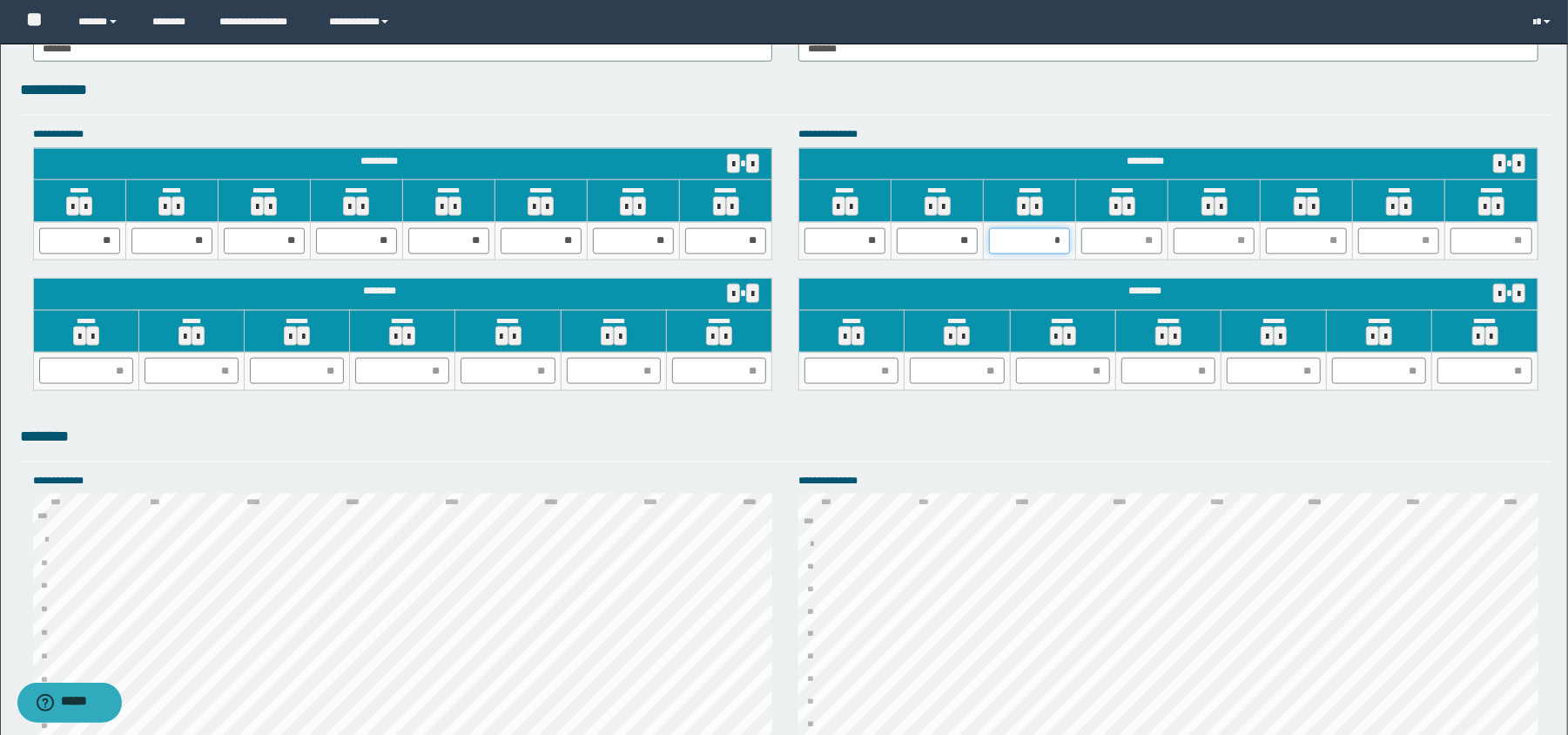 type on "**" 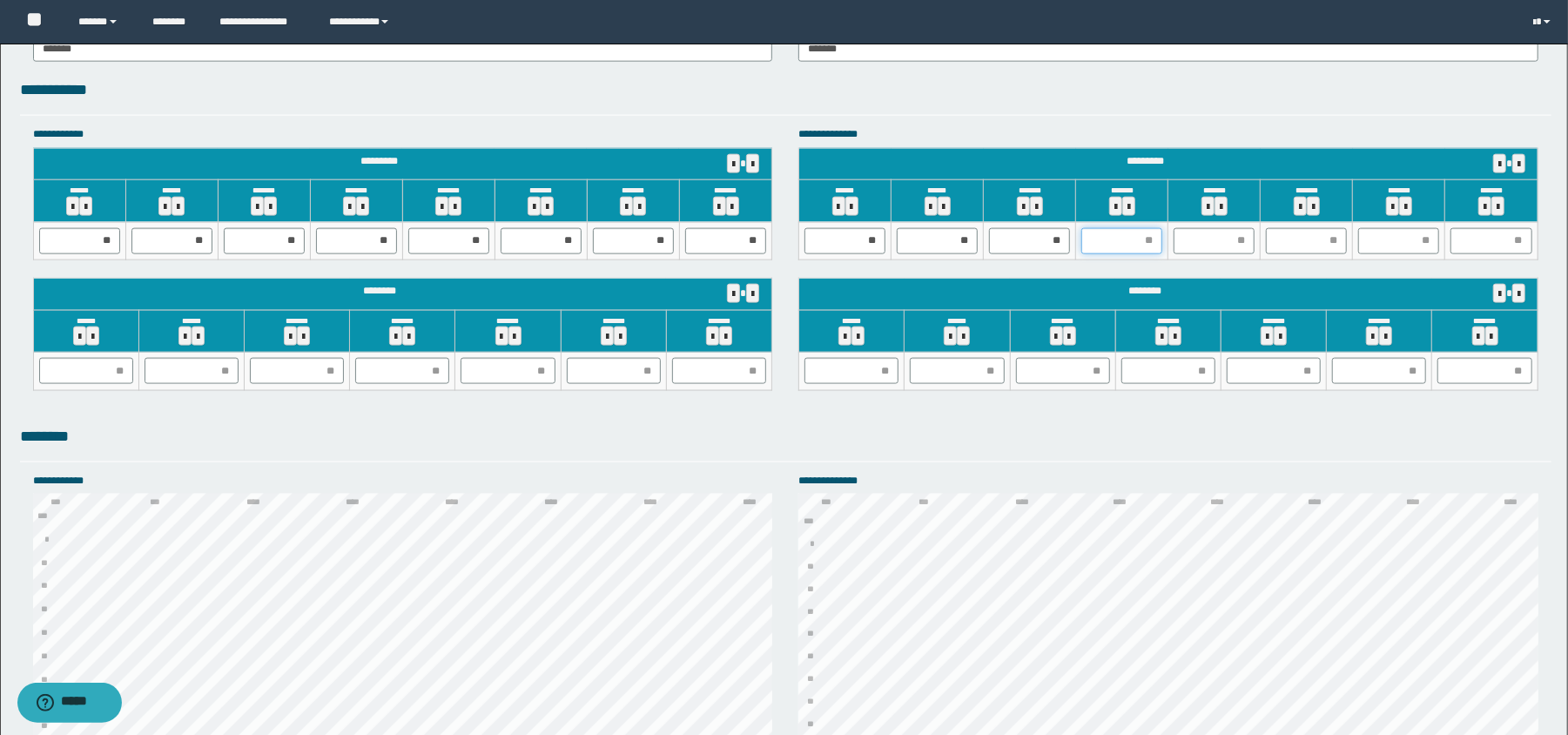 click at bounding box center [1121, 241] 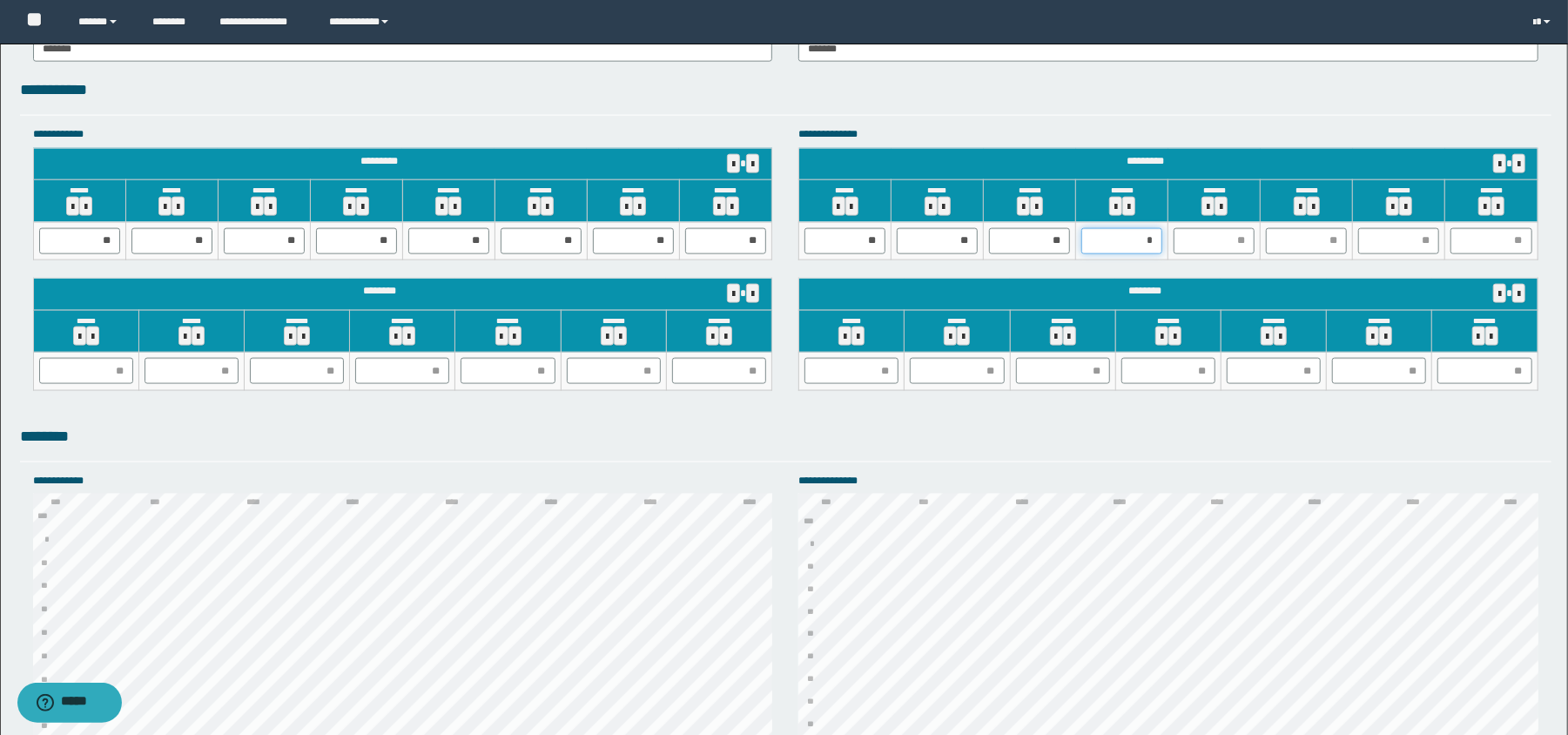 type on "**" 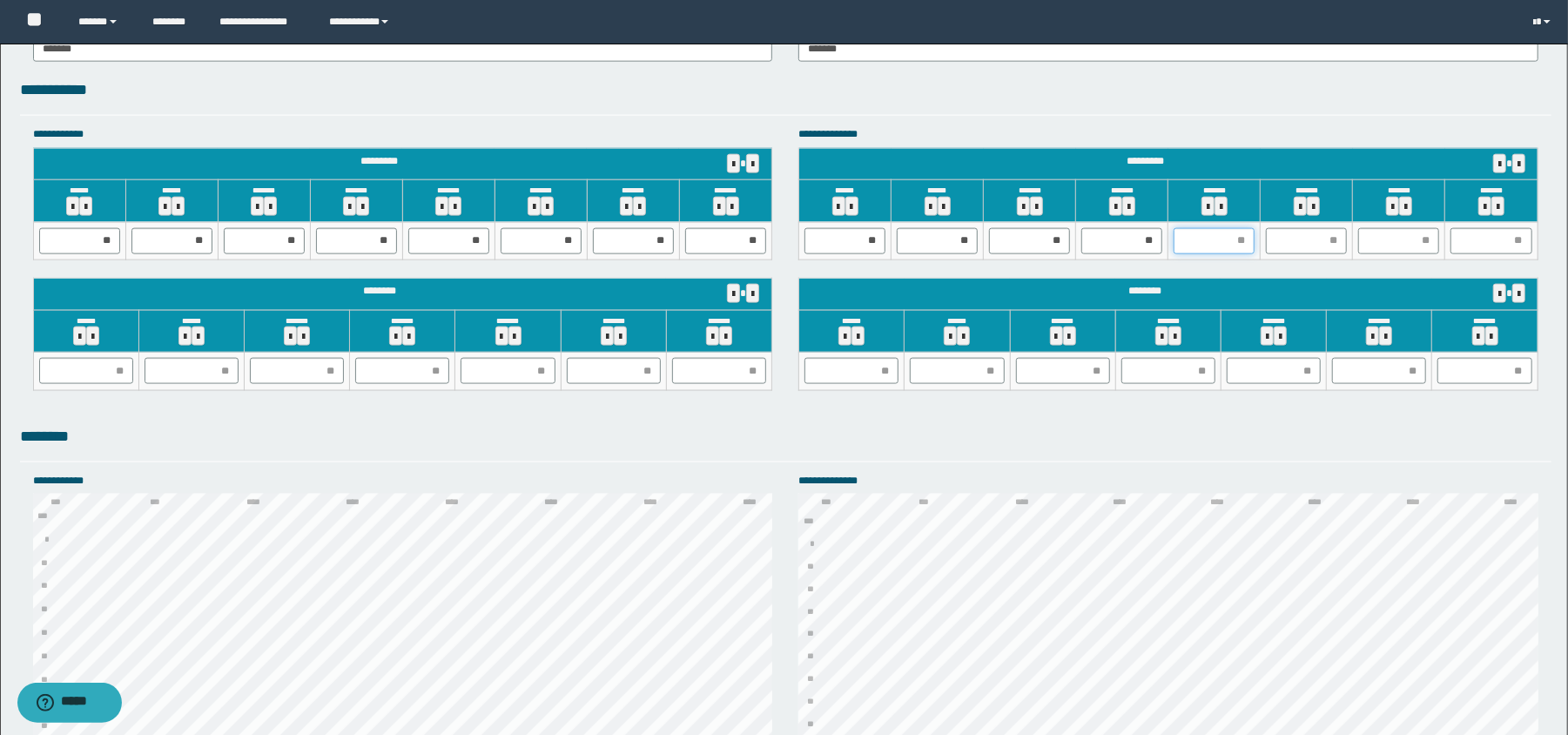 drag, startPoint x: 1198, startPoint y: 244, endPoint x: 1236, endPoint y: 235, distance: 39.051248 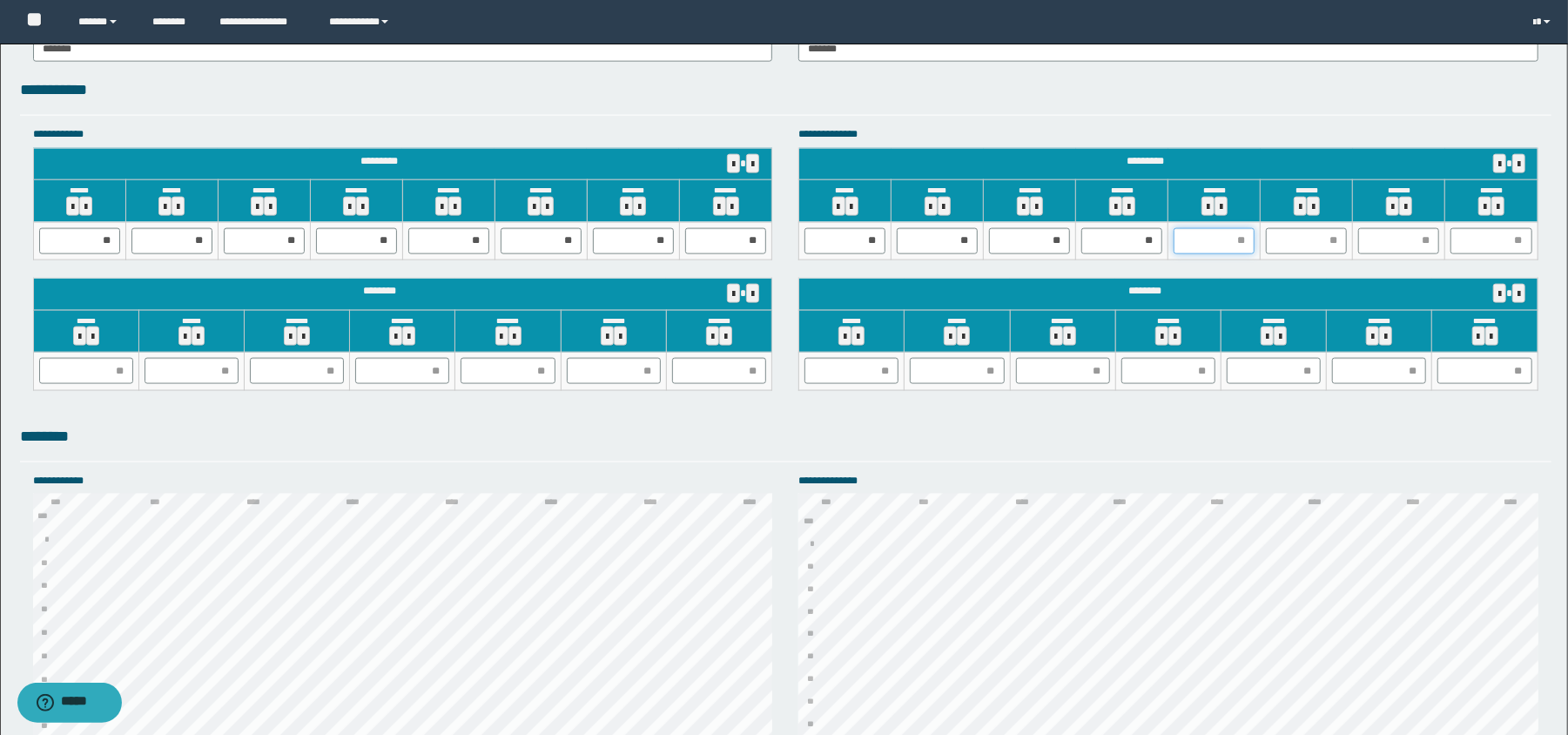 click at bounding box center [1214, 241] 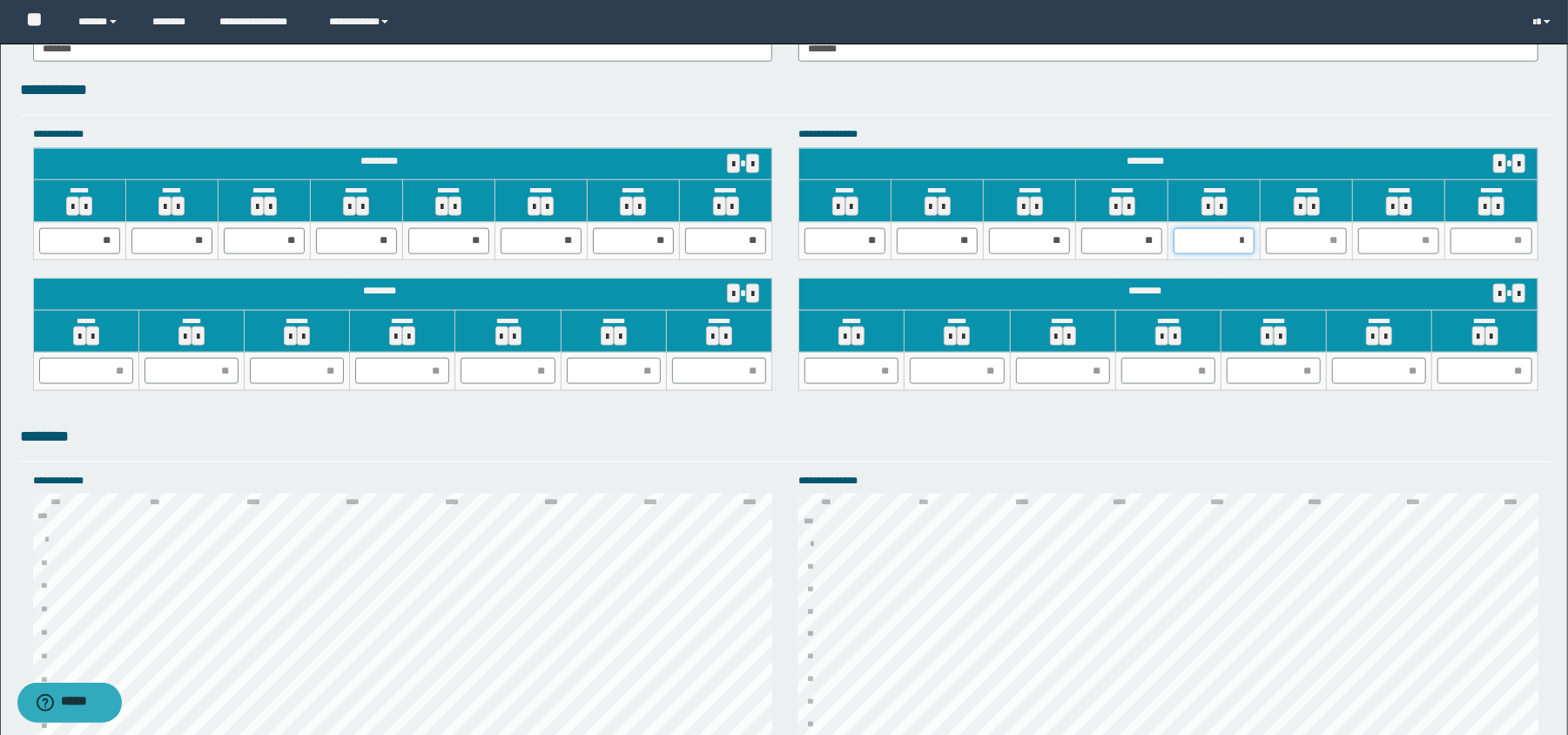 type on "**" 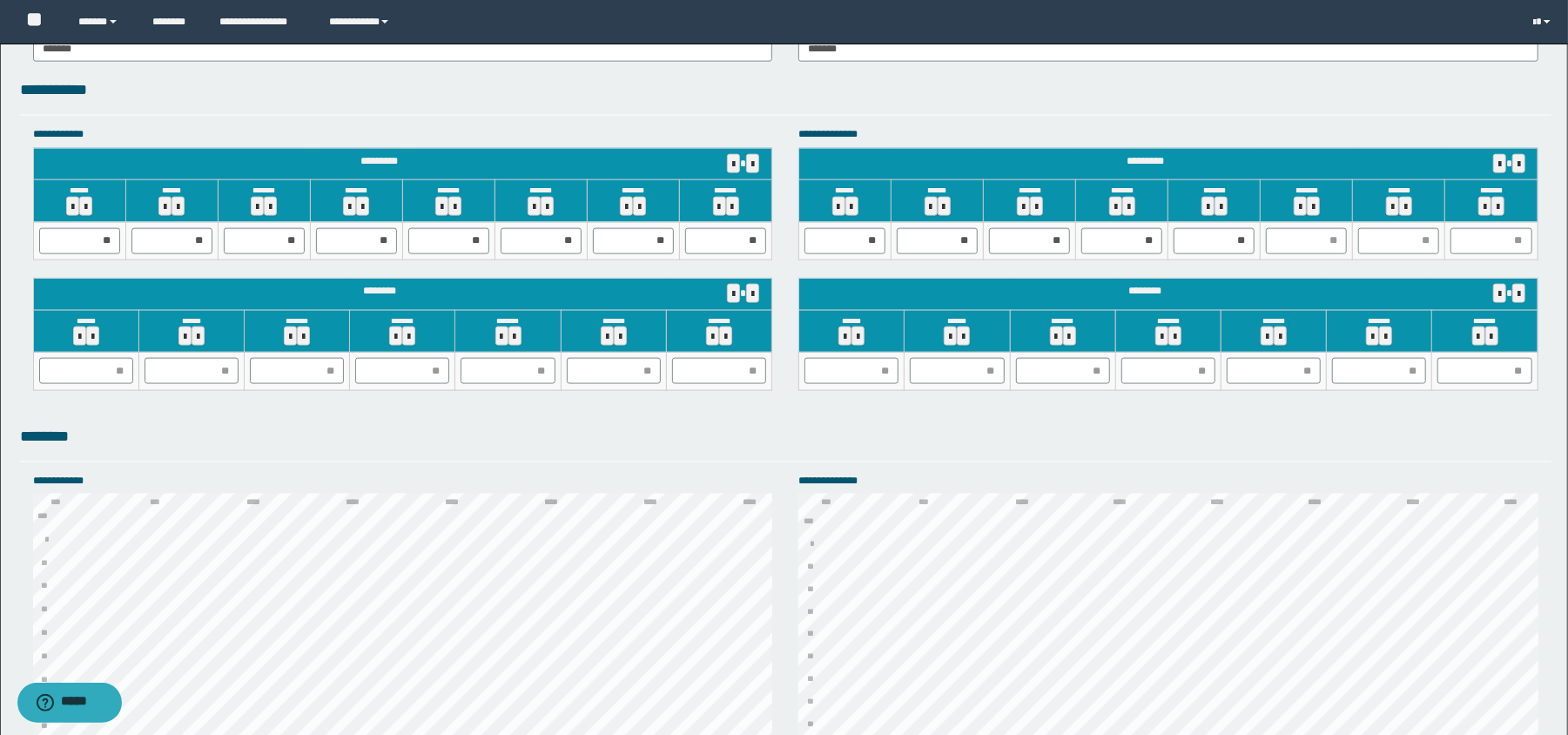 click at bounding box center (1307, 241) 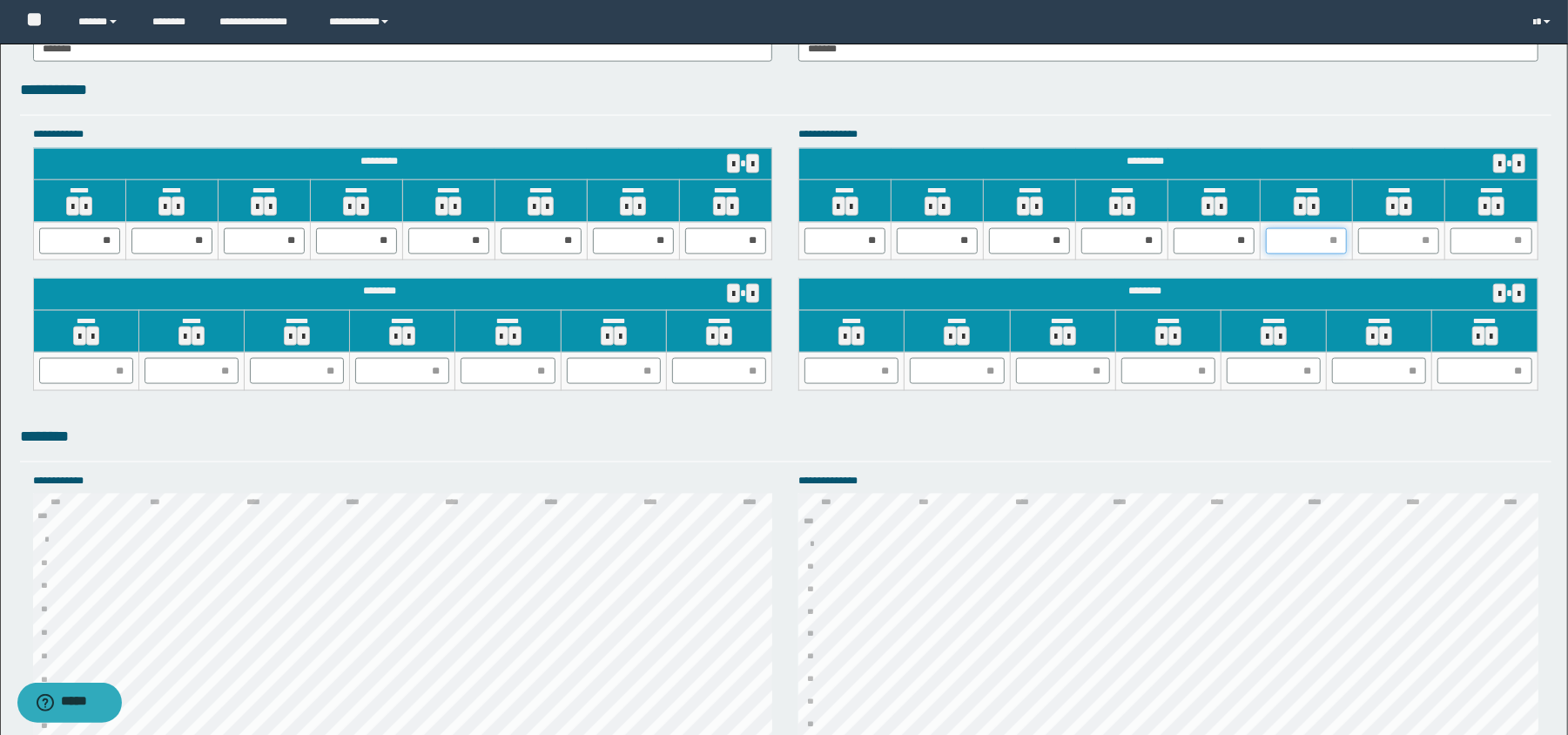 click at bounding box center (1306, 241) 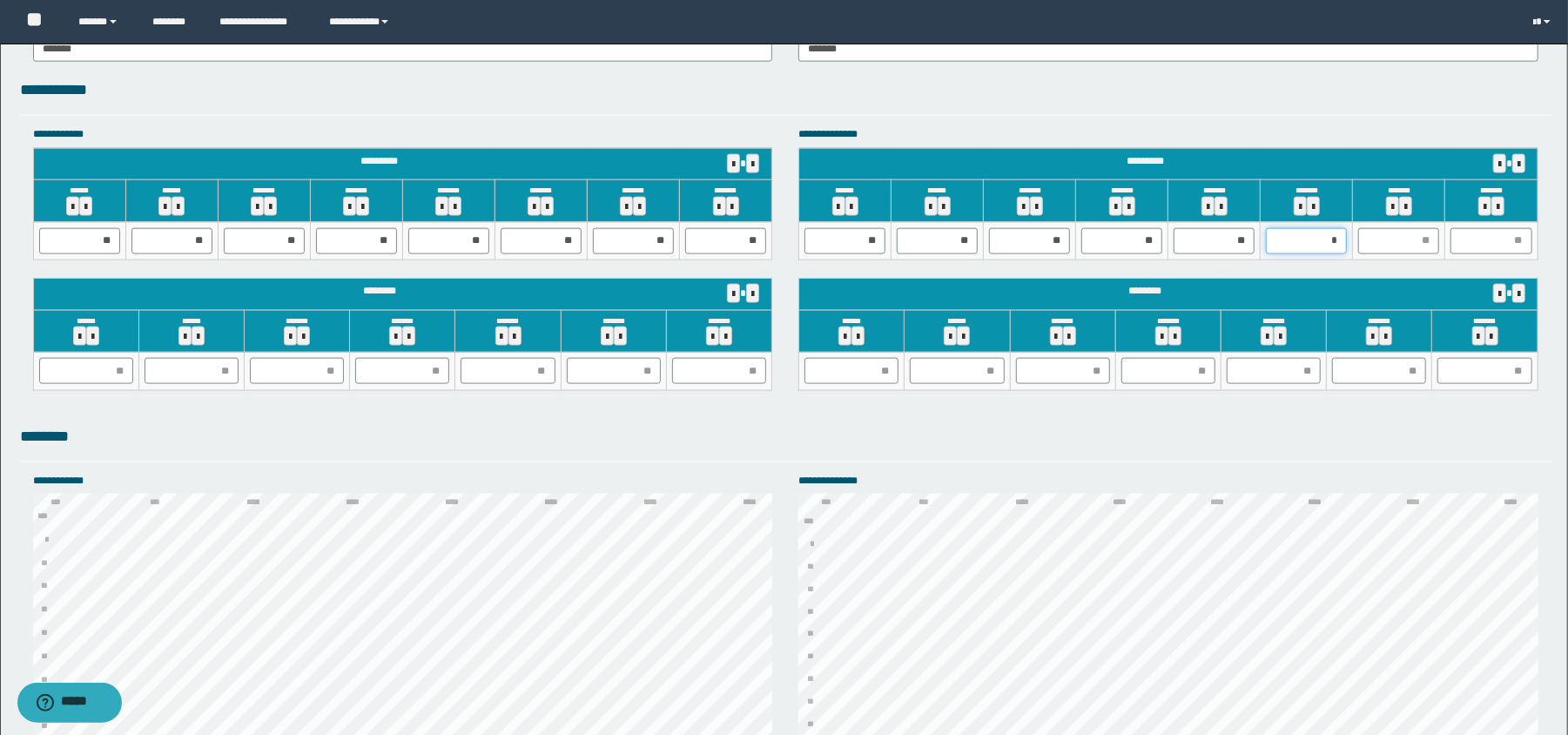 type on "**" 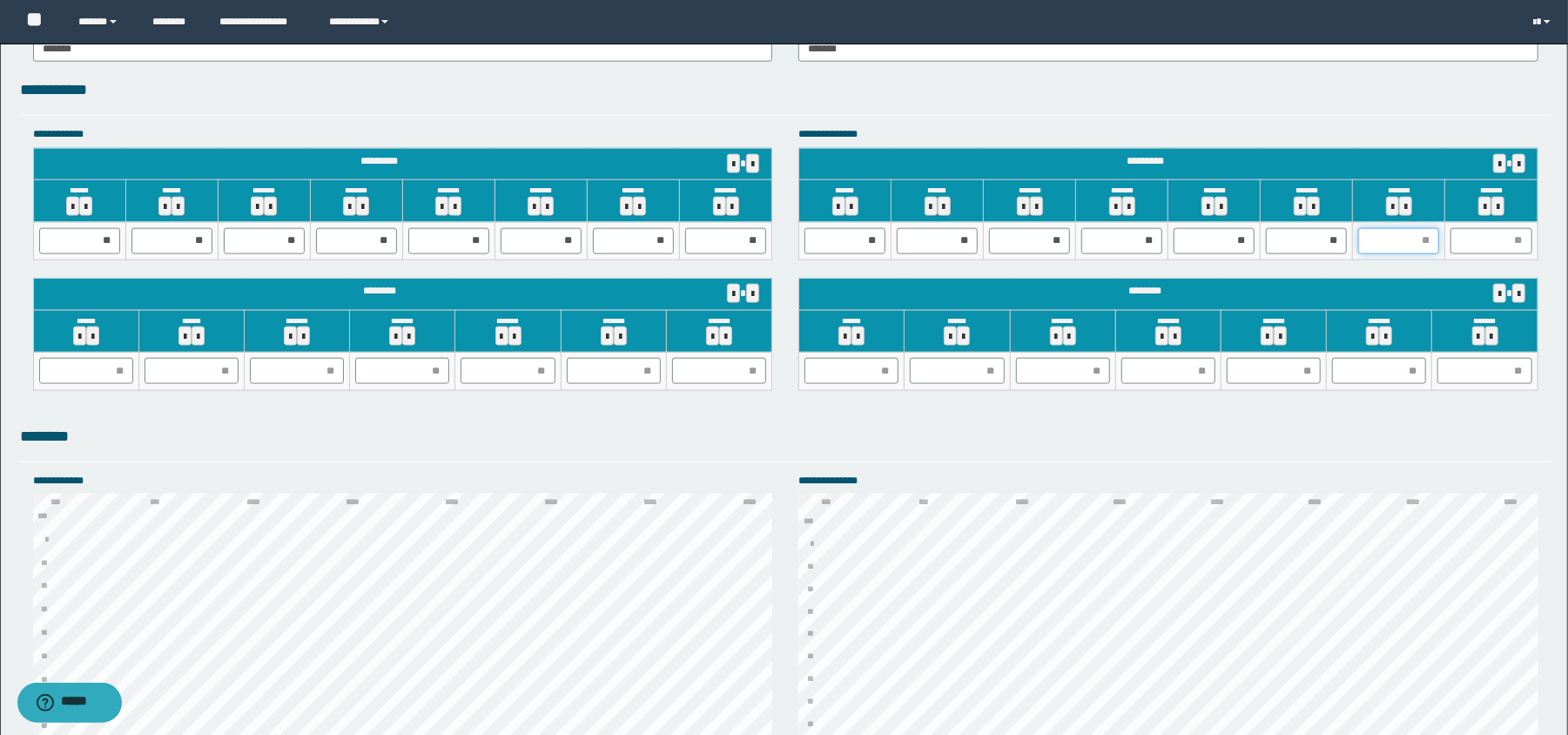 click at bounding box center (1398, 241) 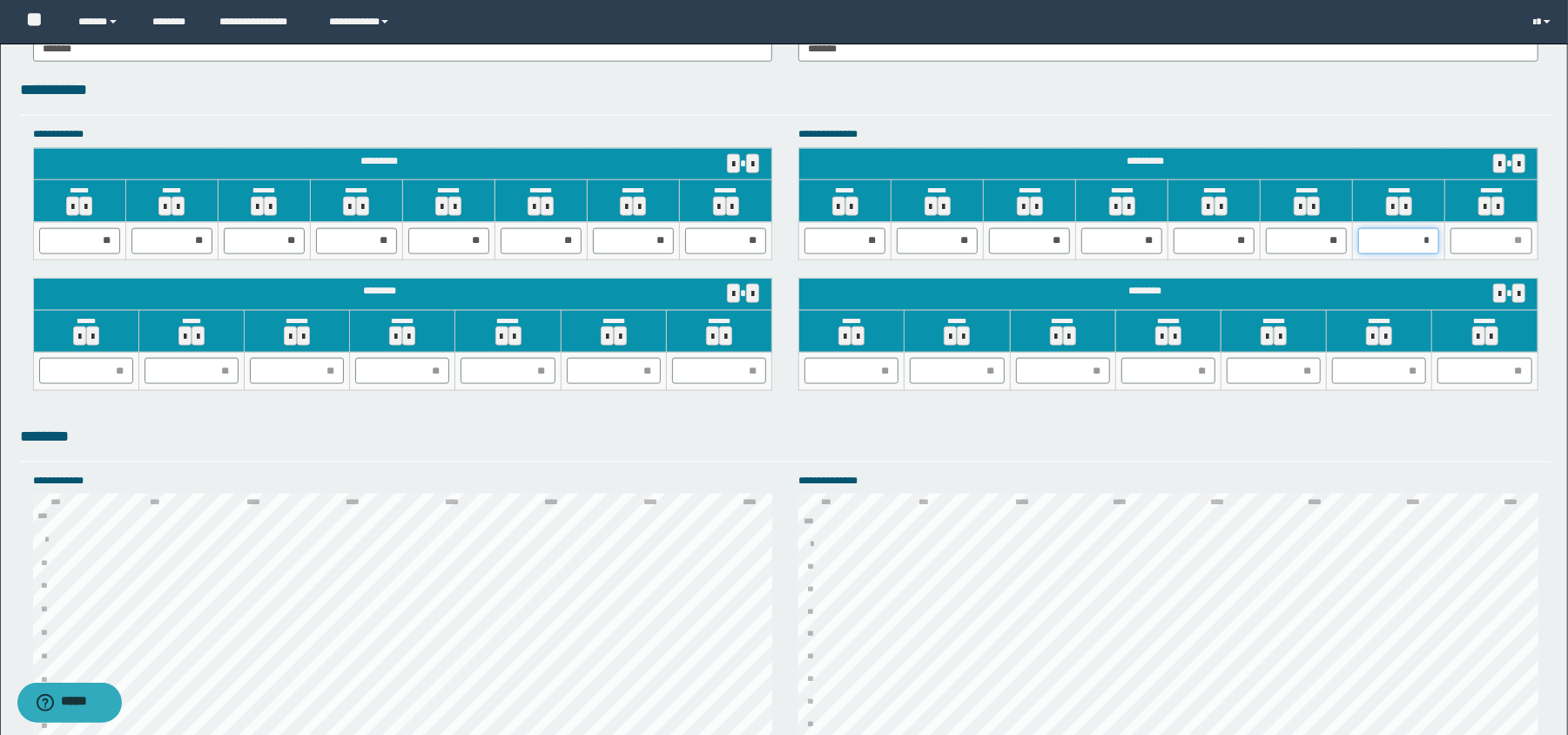 type on "**" 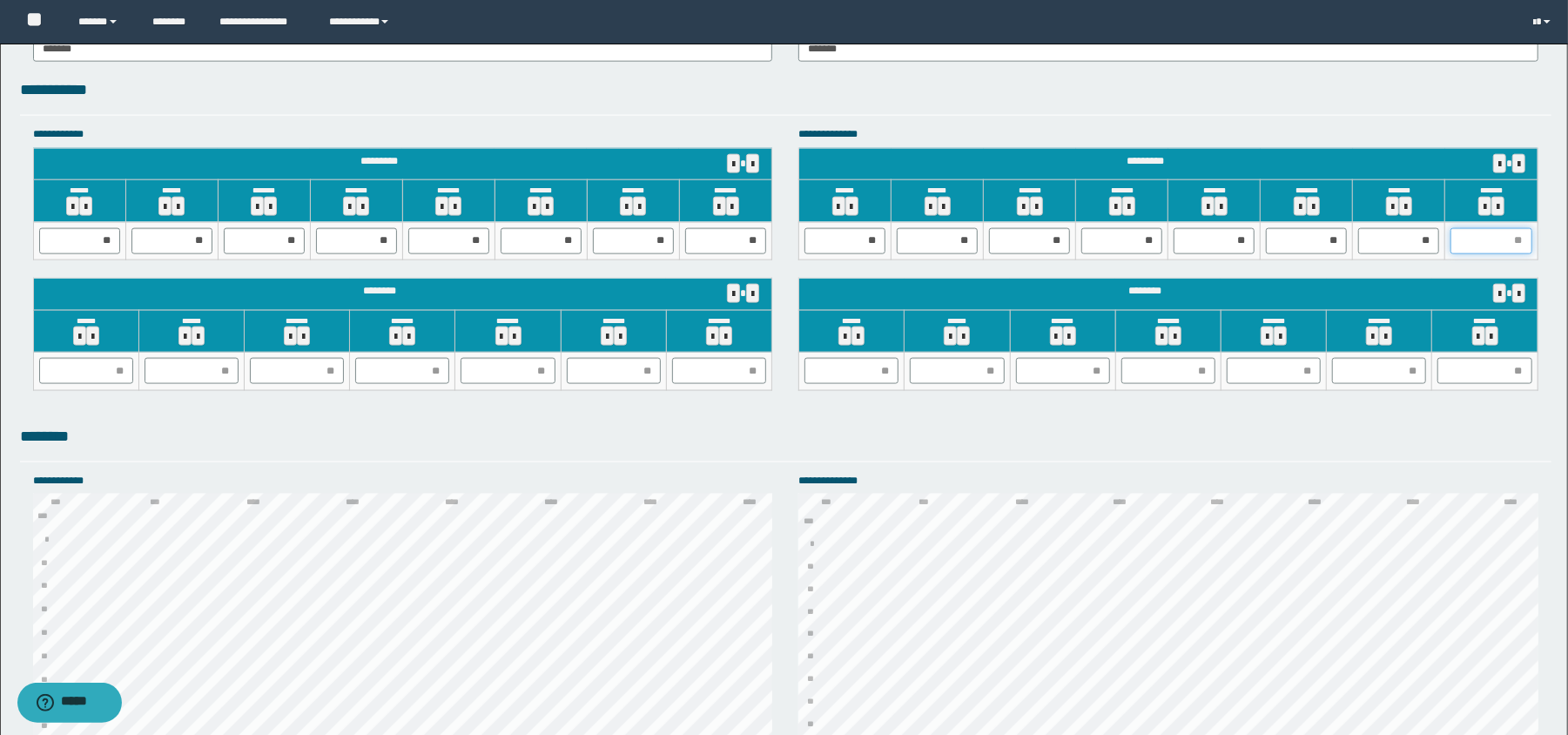 click at bounding box center [1491, 241] 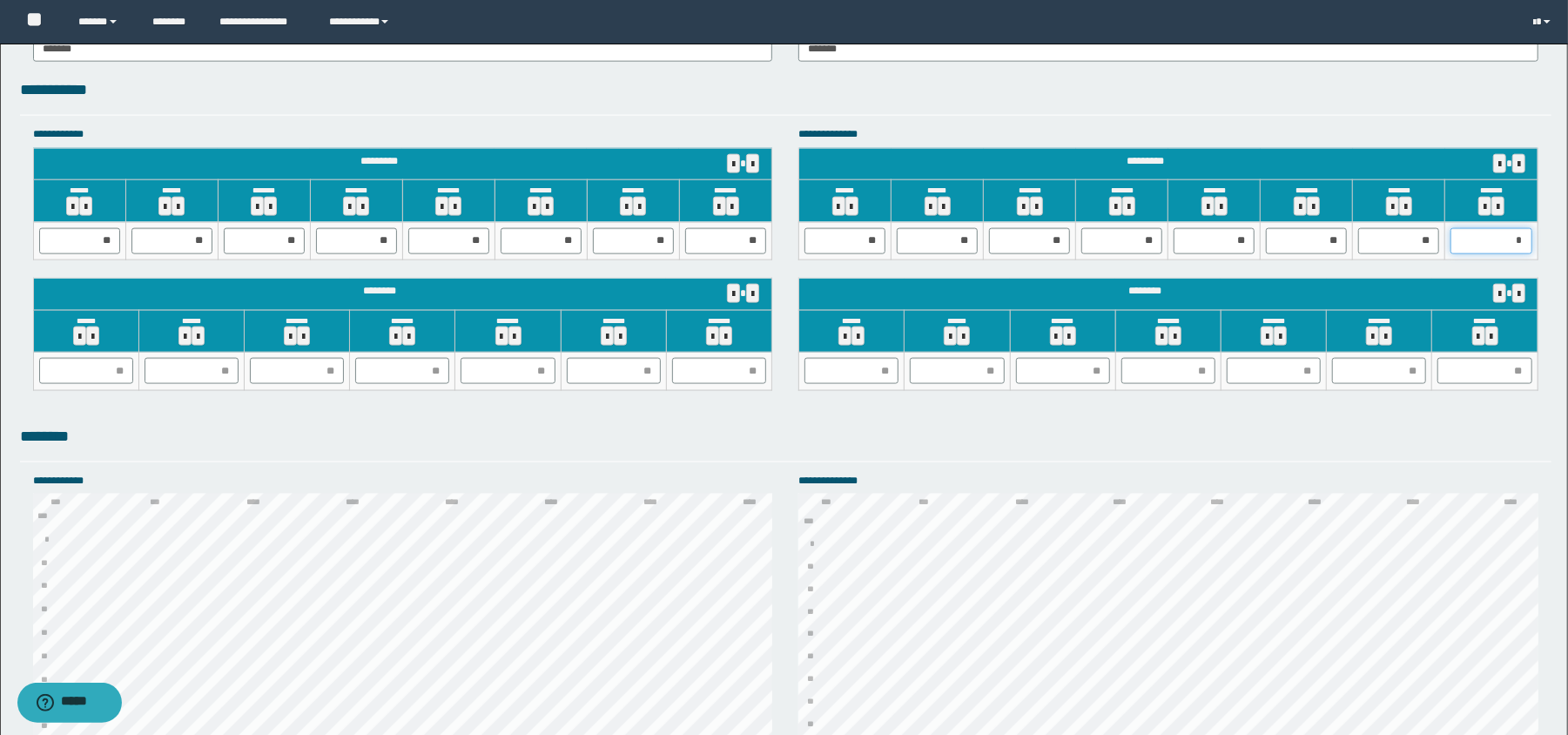 type on "**" 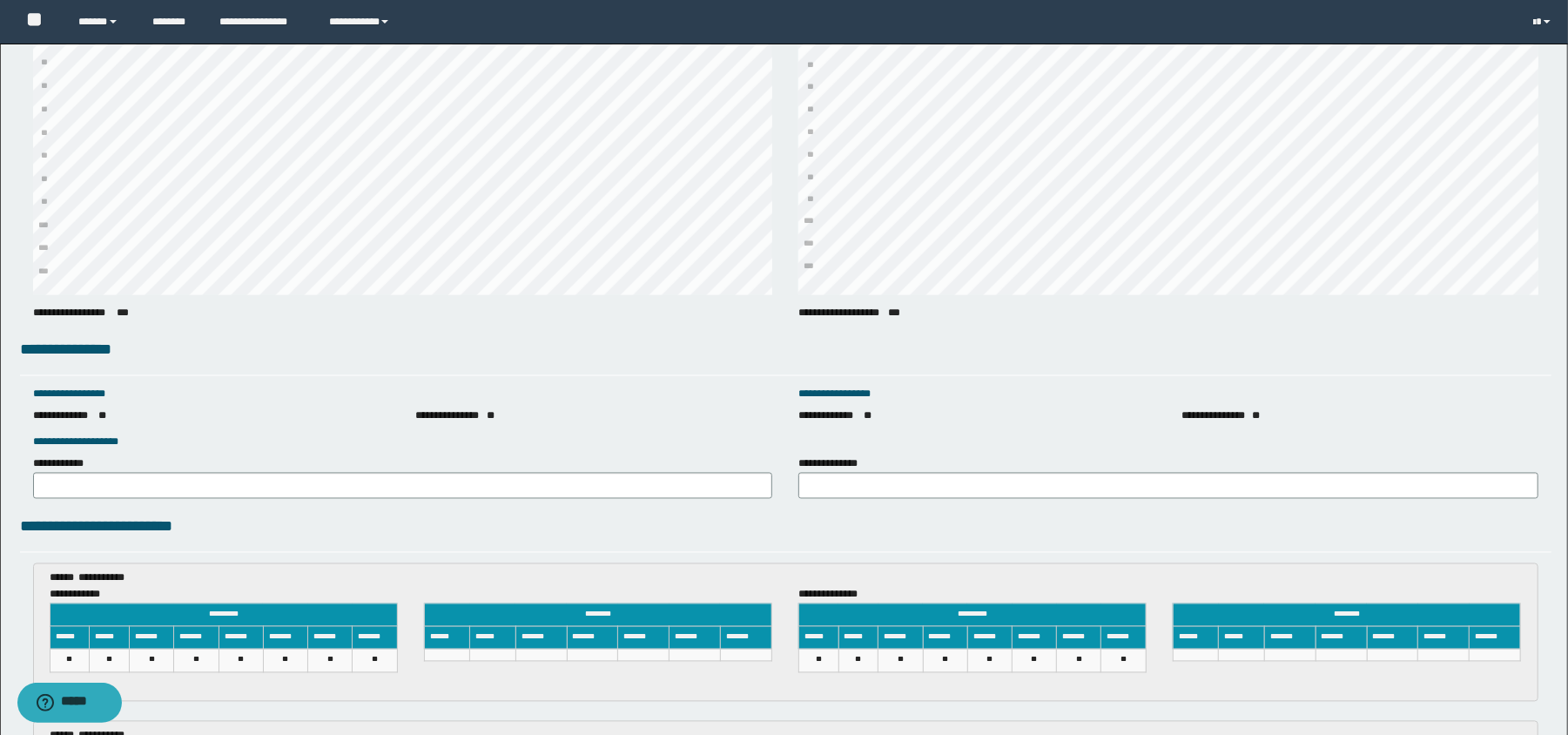 scroll, scrollTop: 2206, scrollLeft: 0, axis: vertical 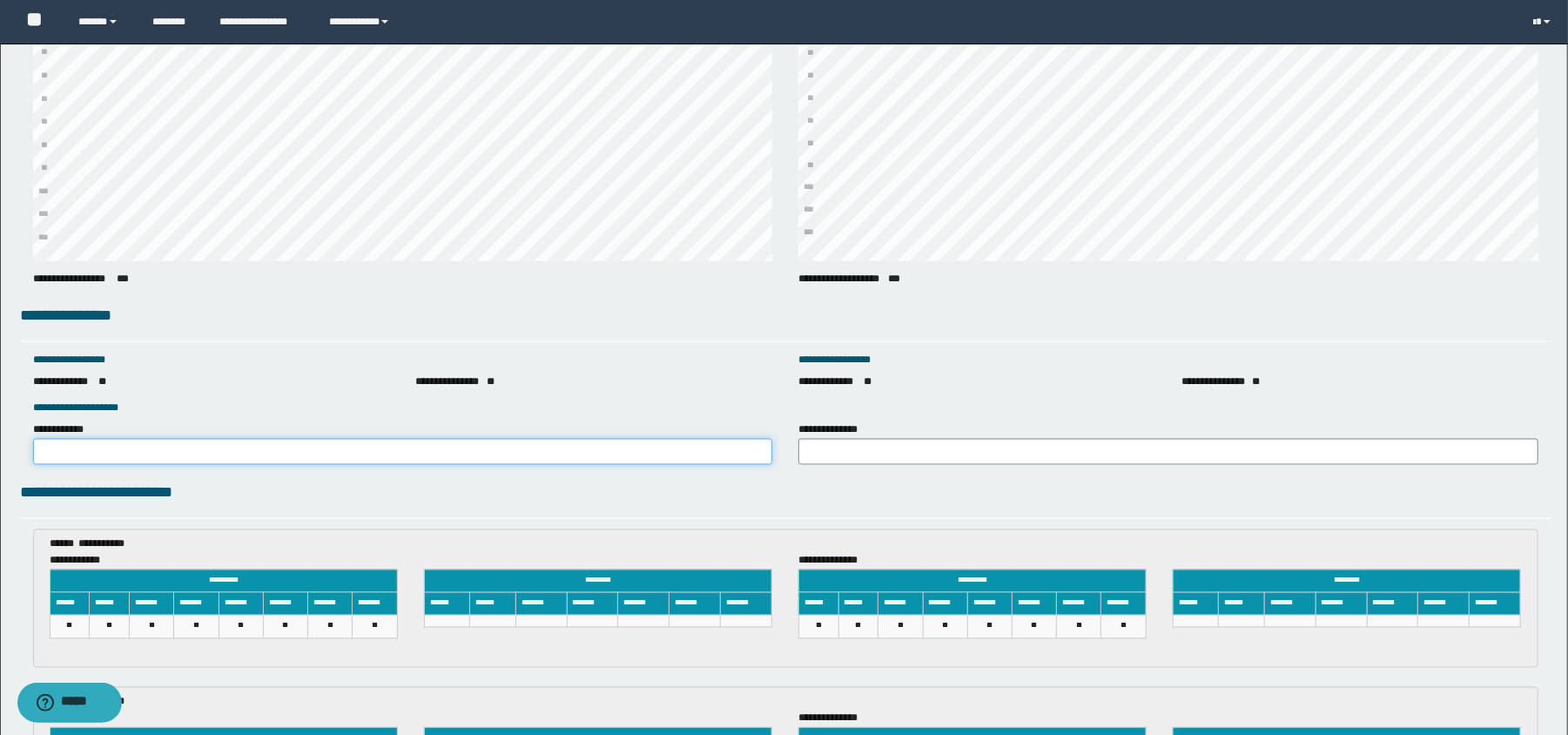 click on "**********" at bounding box center [403, 452] 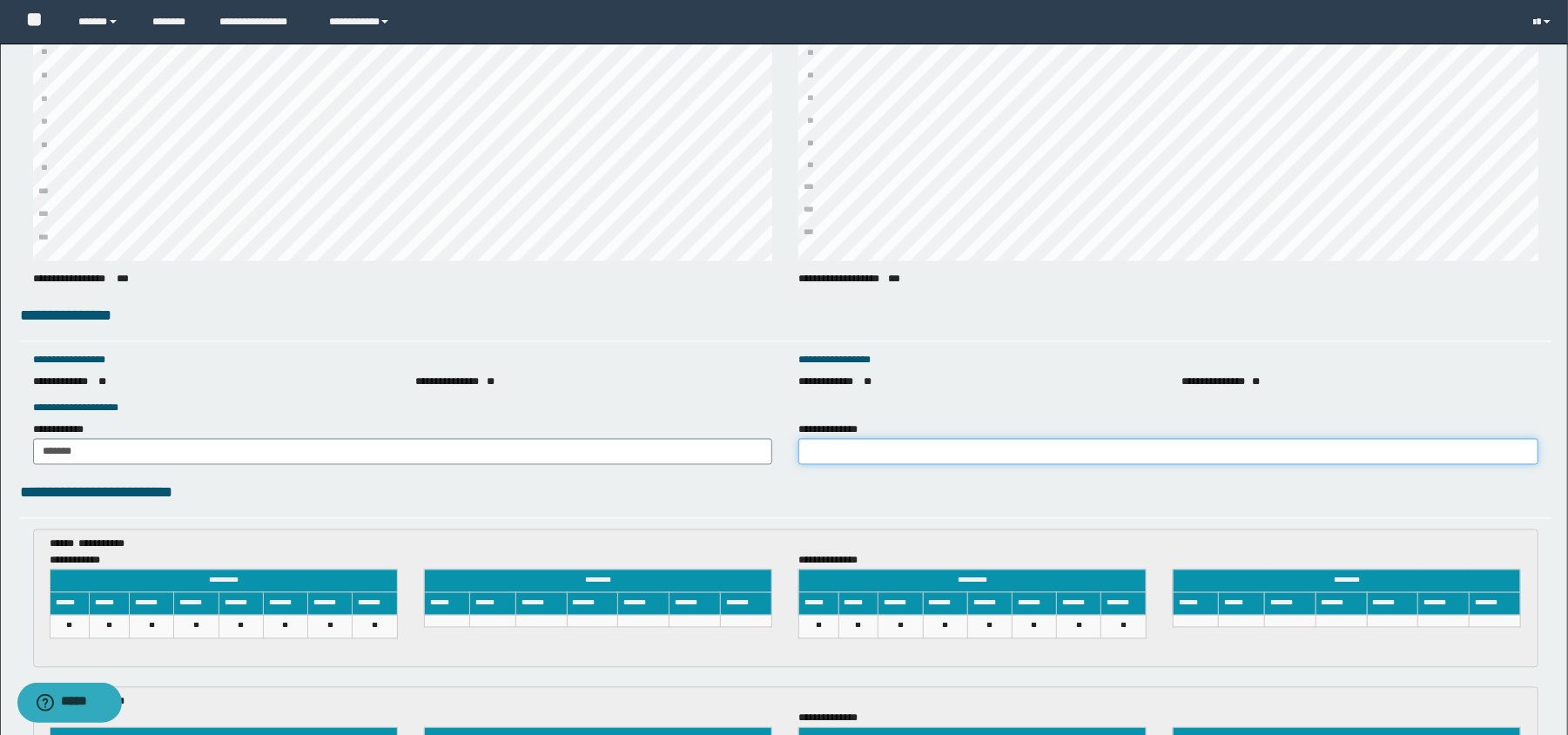 click on "**********" at bounding box center (1168, 452) 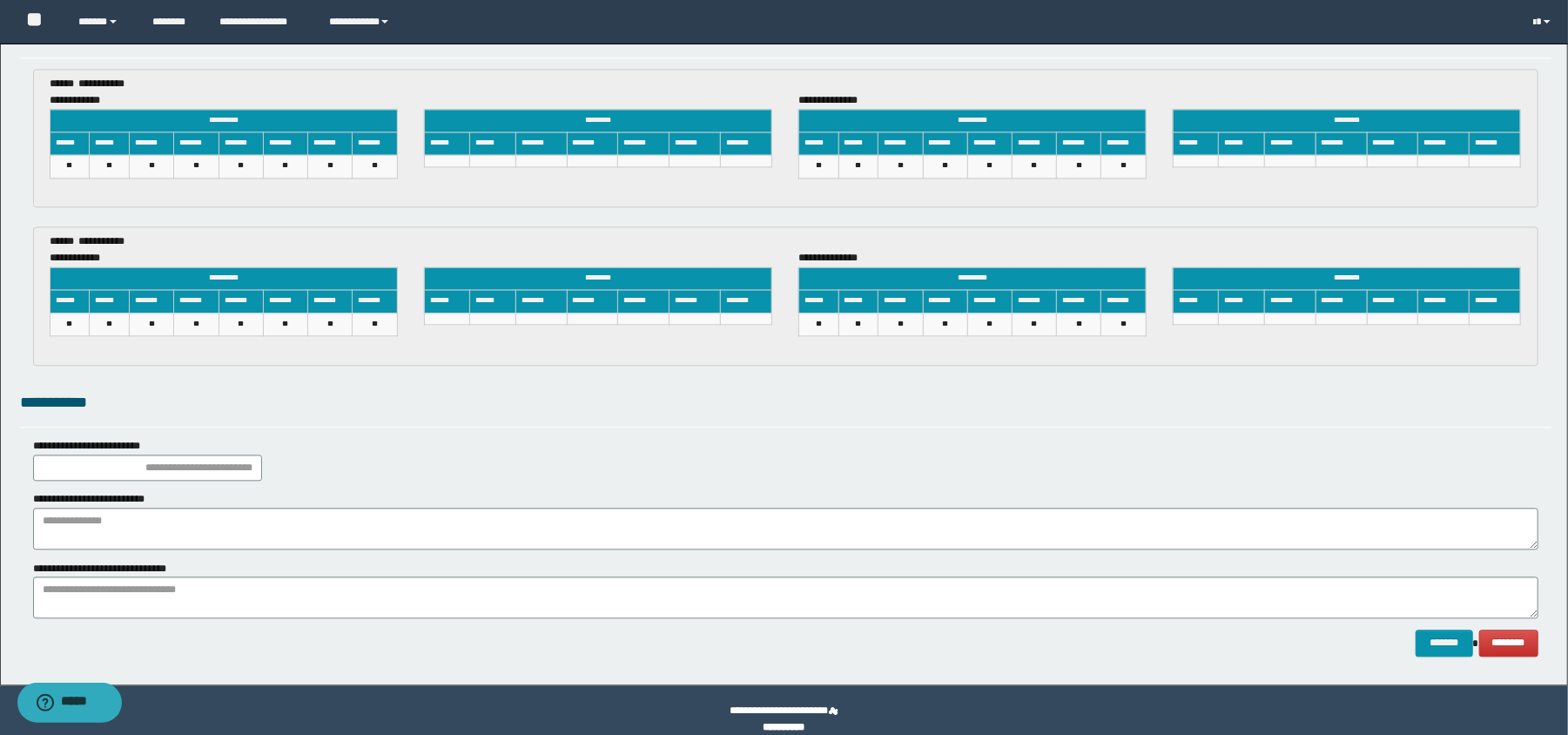 scroll, scrollTop: 2670, scrollLeft: 0, axis: vertical 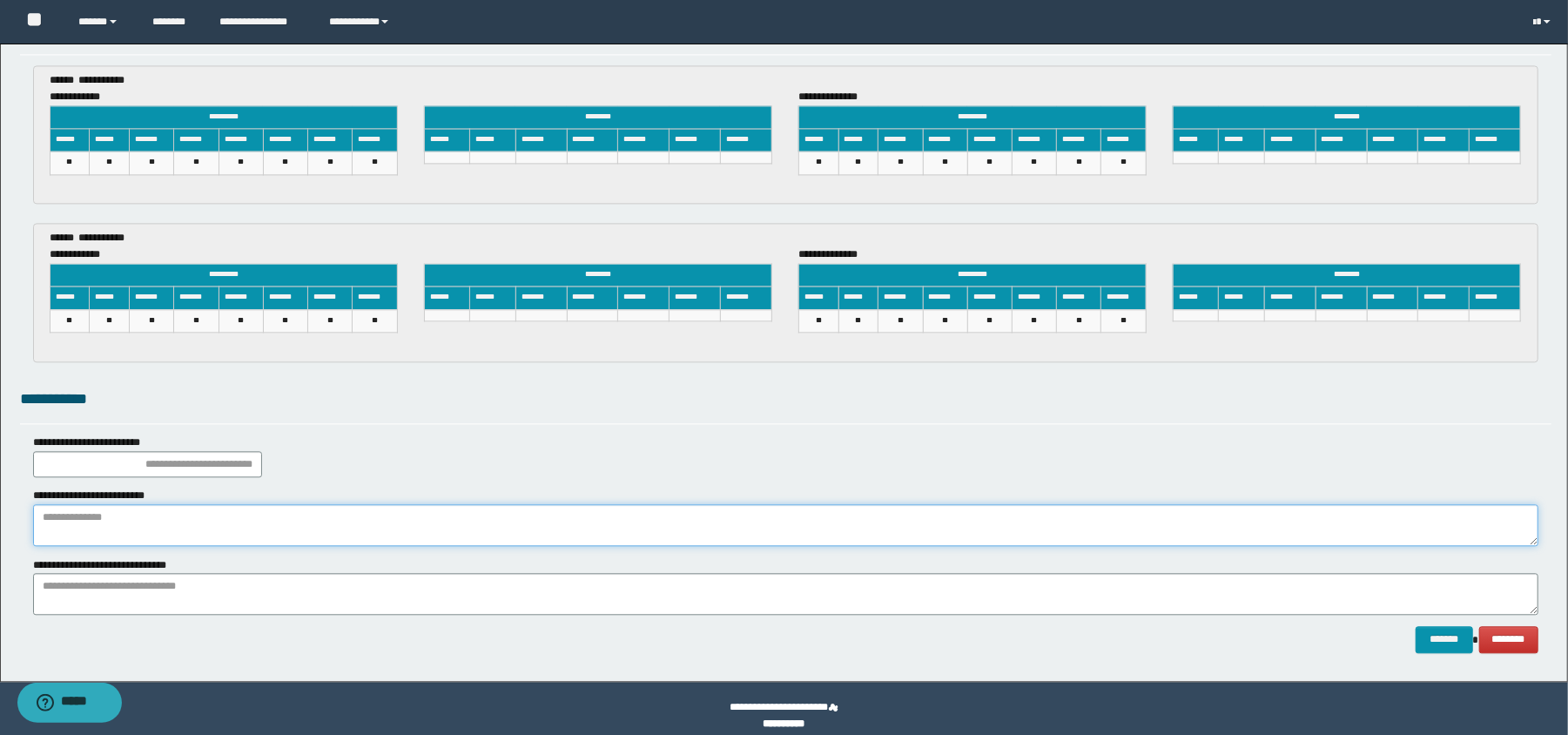 click at bounding box center (785, 525) 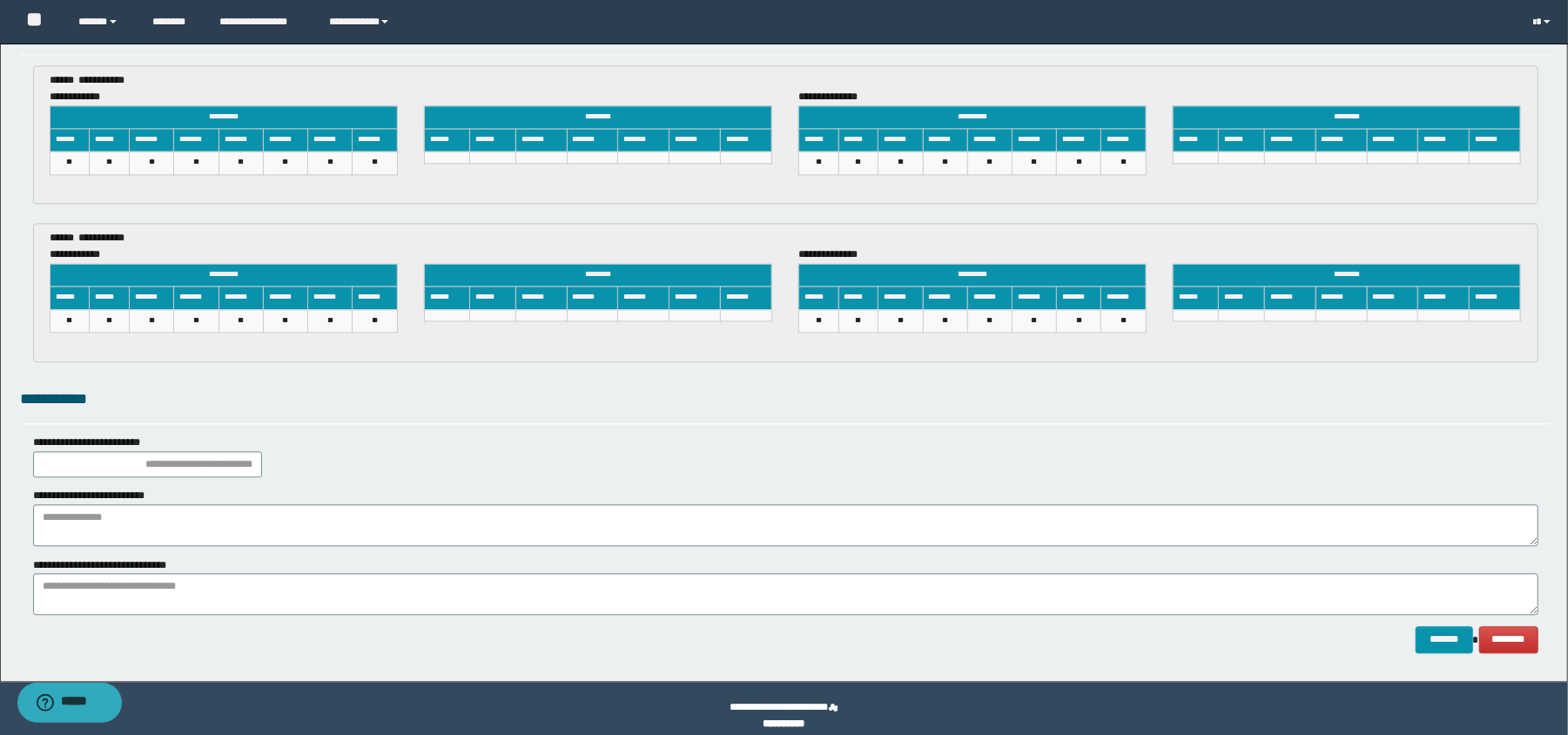drag, startPoint x: 838, startPoint y: 491, endPoint x: 788, endPoint y: 514, distance: 55.036352 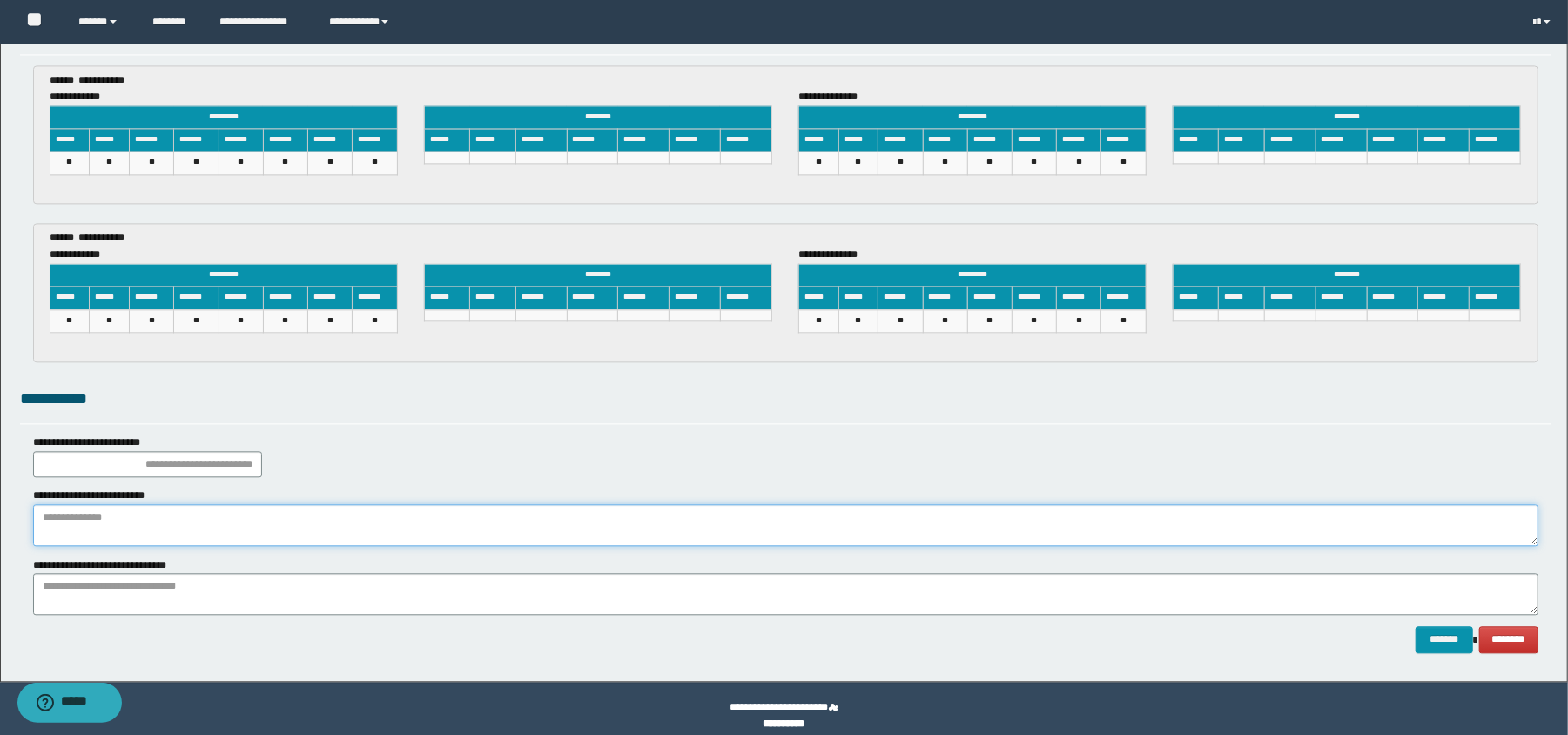 click at bounding box center [785, 525] 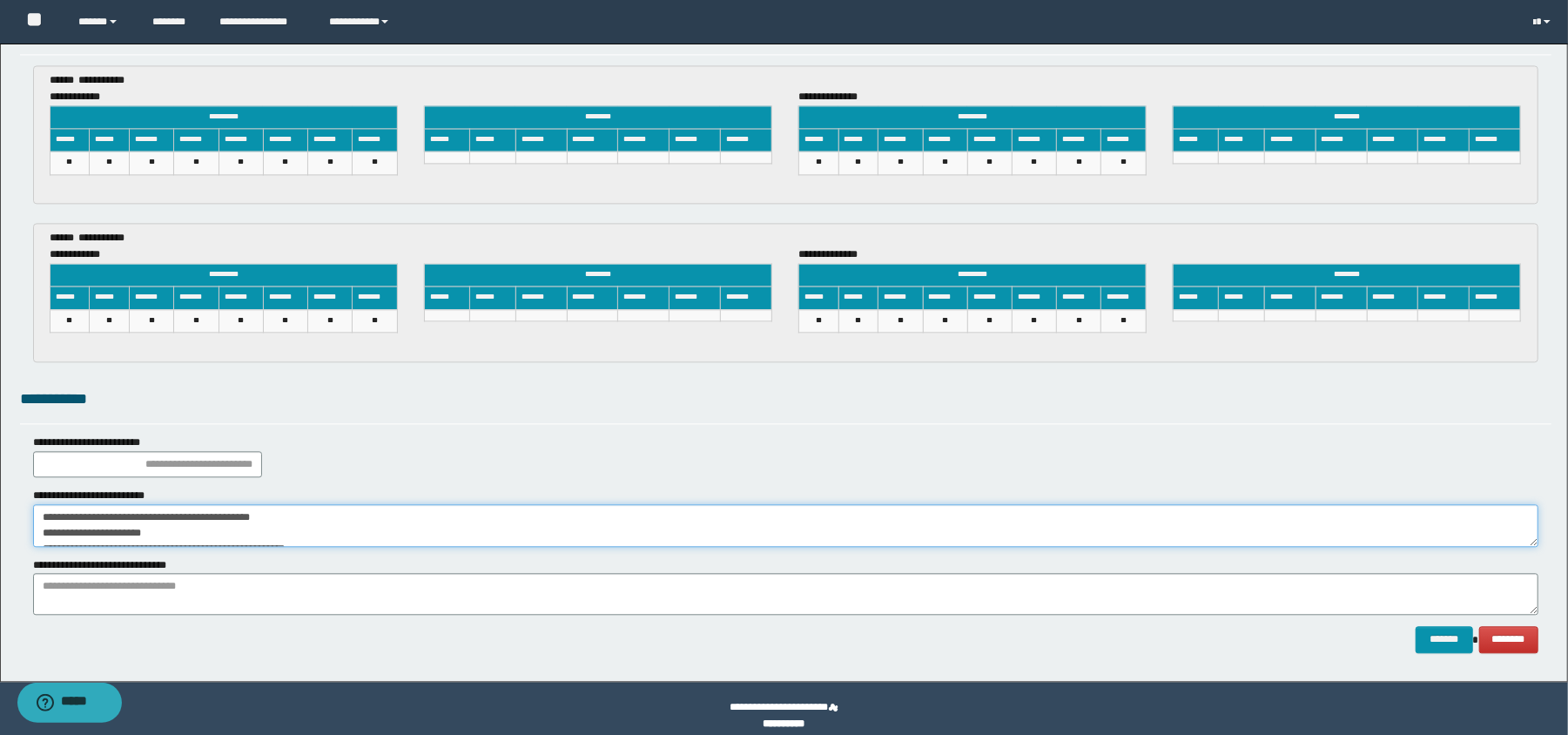 scroll, scrollTop: 15, scrollLeft: 0, axis: vertical 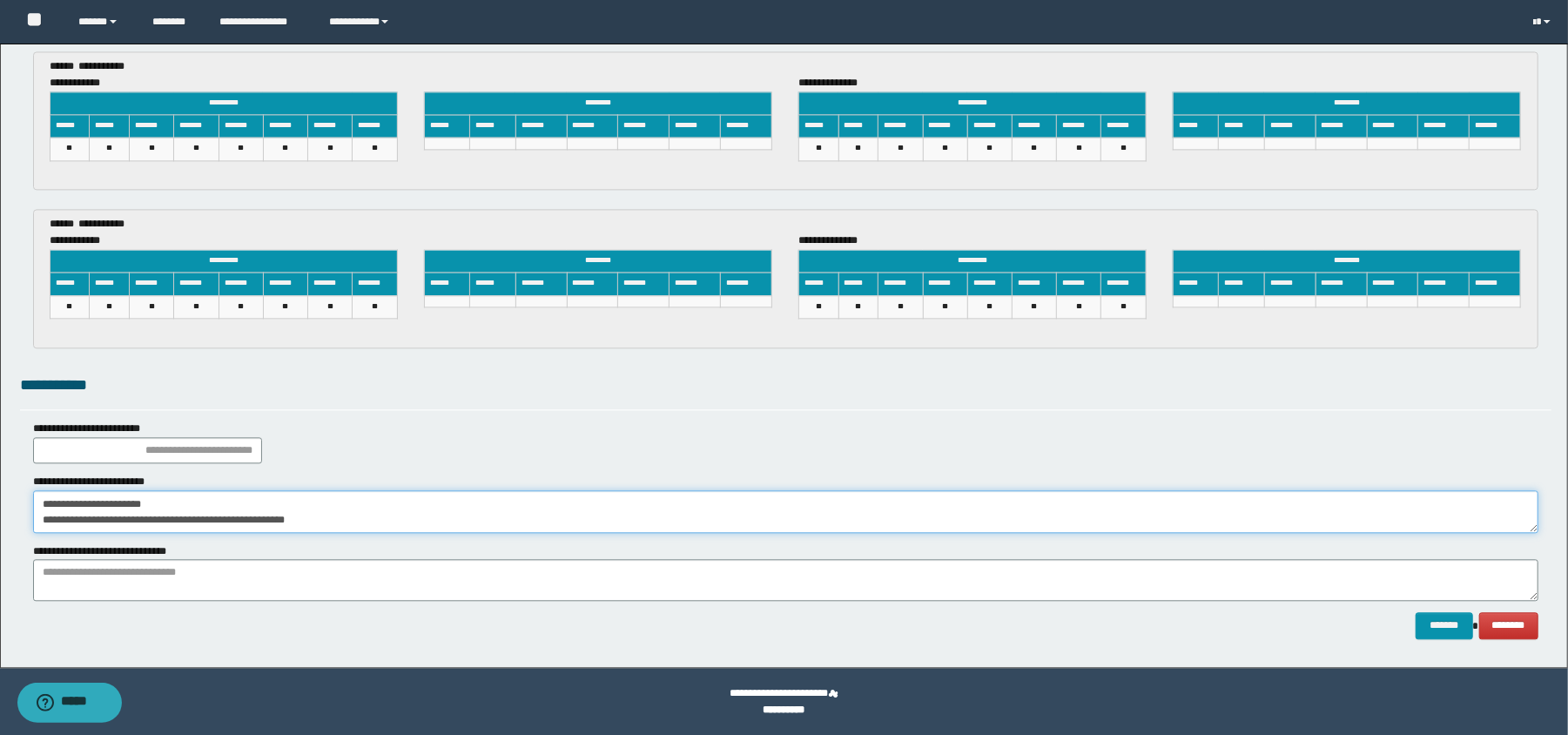 drag, startPoint x: 38, startPoint y: 509, endPoint x: 398, endPoint y: 555, distance: 362.92699 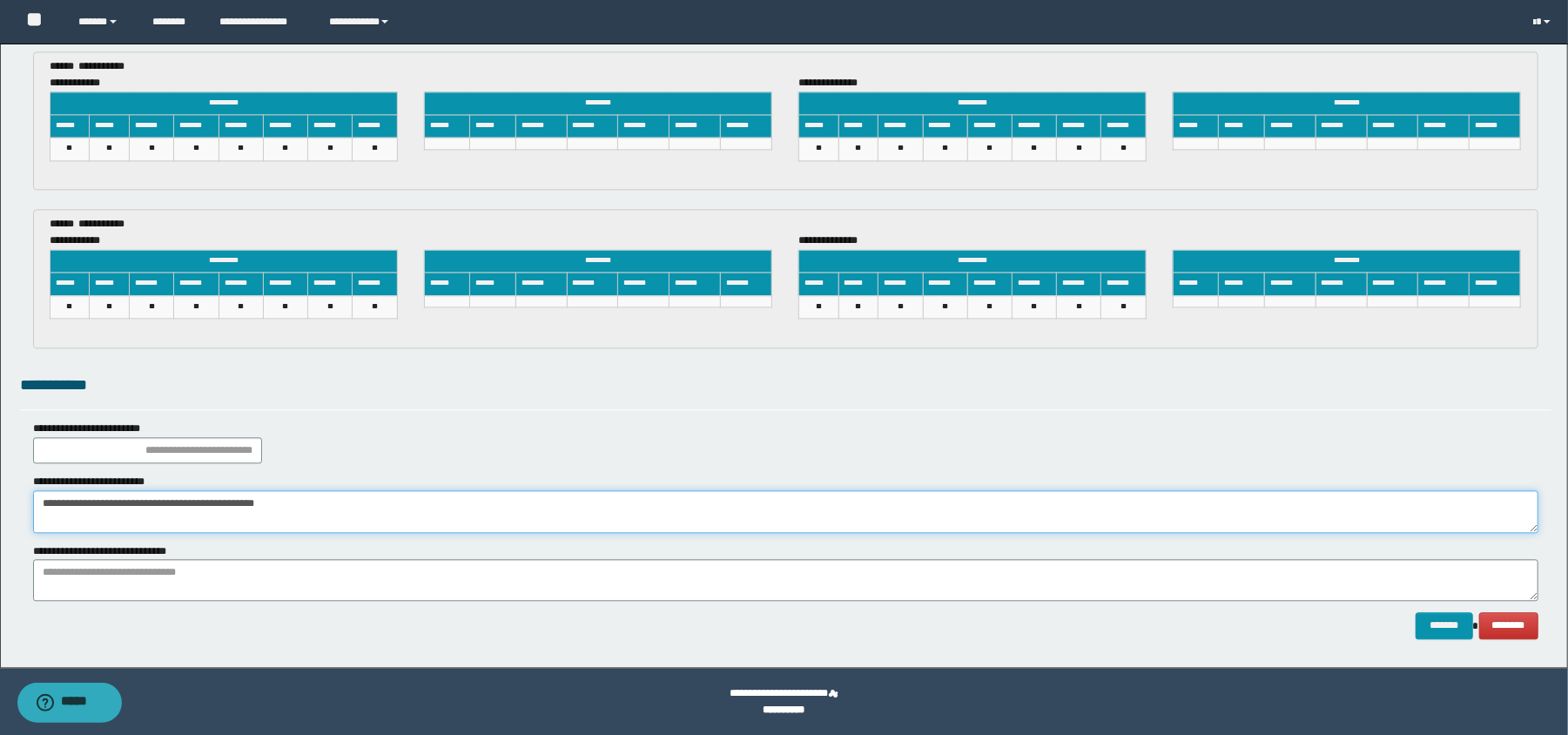 scroll, scrollTop: 0, scrollLeft: 0, axis: both 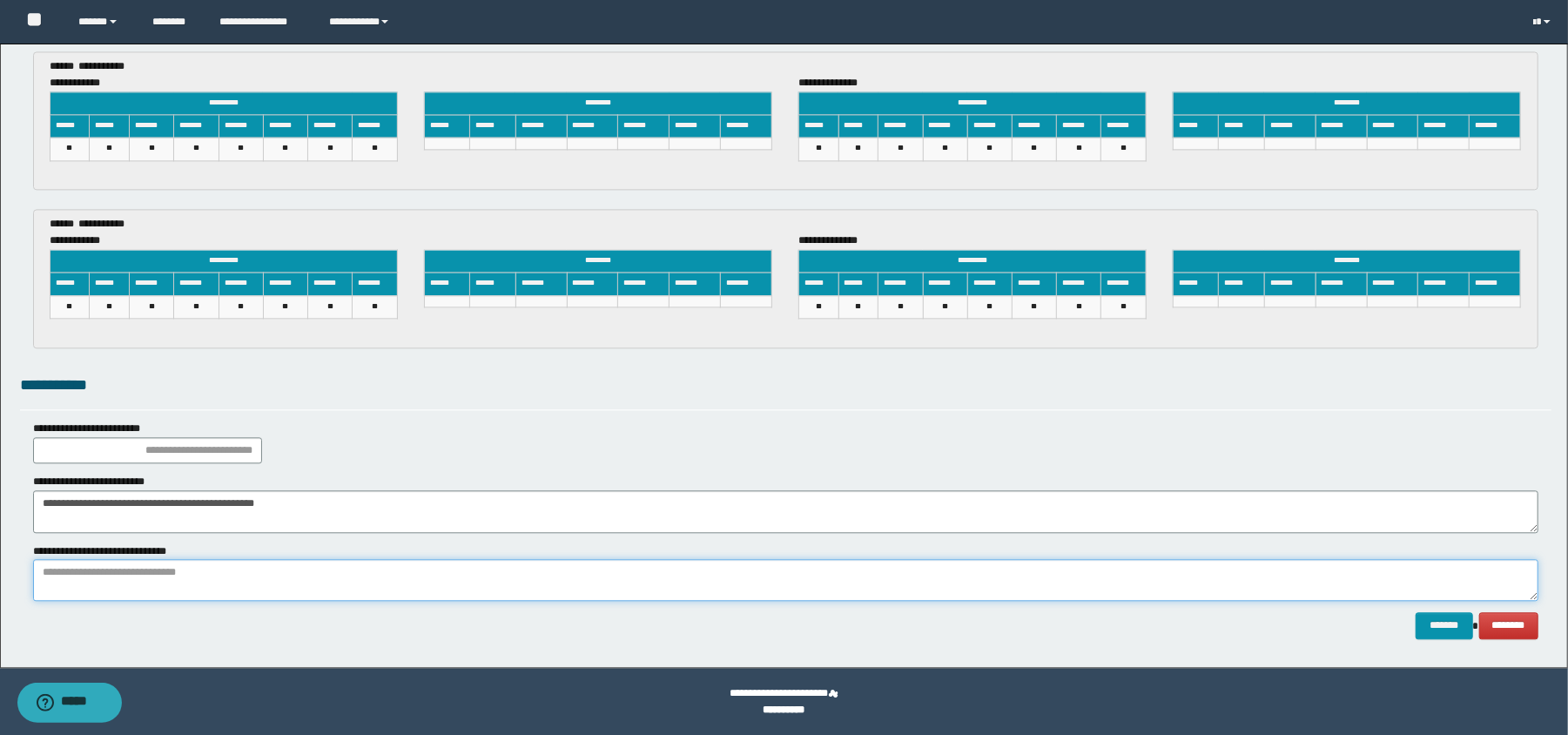 click at bounding box center (785, 580) 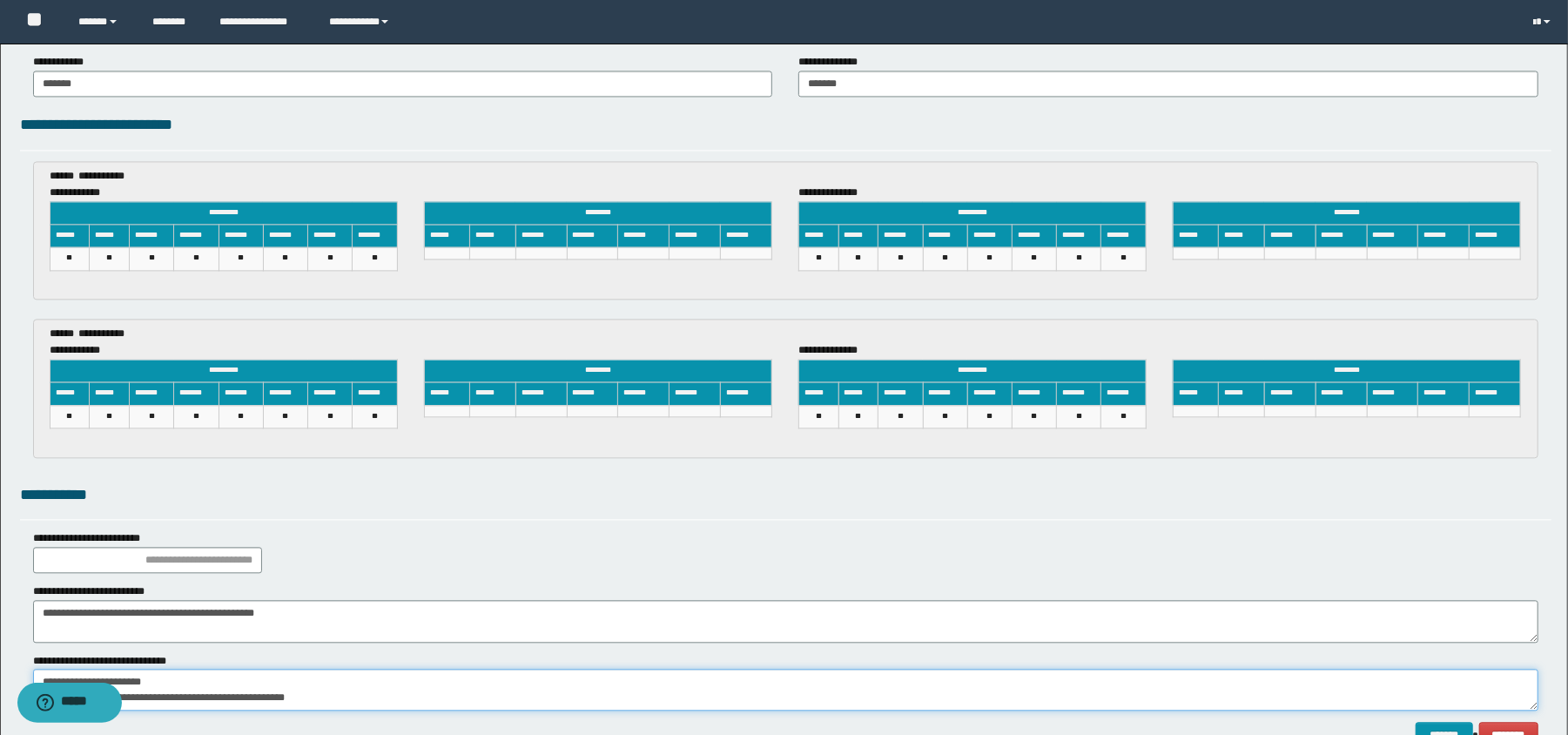 scroll, scrollTop: 2568, scrollLeft: 0, axis: vertical 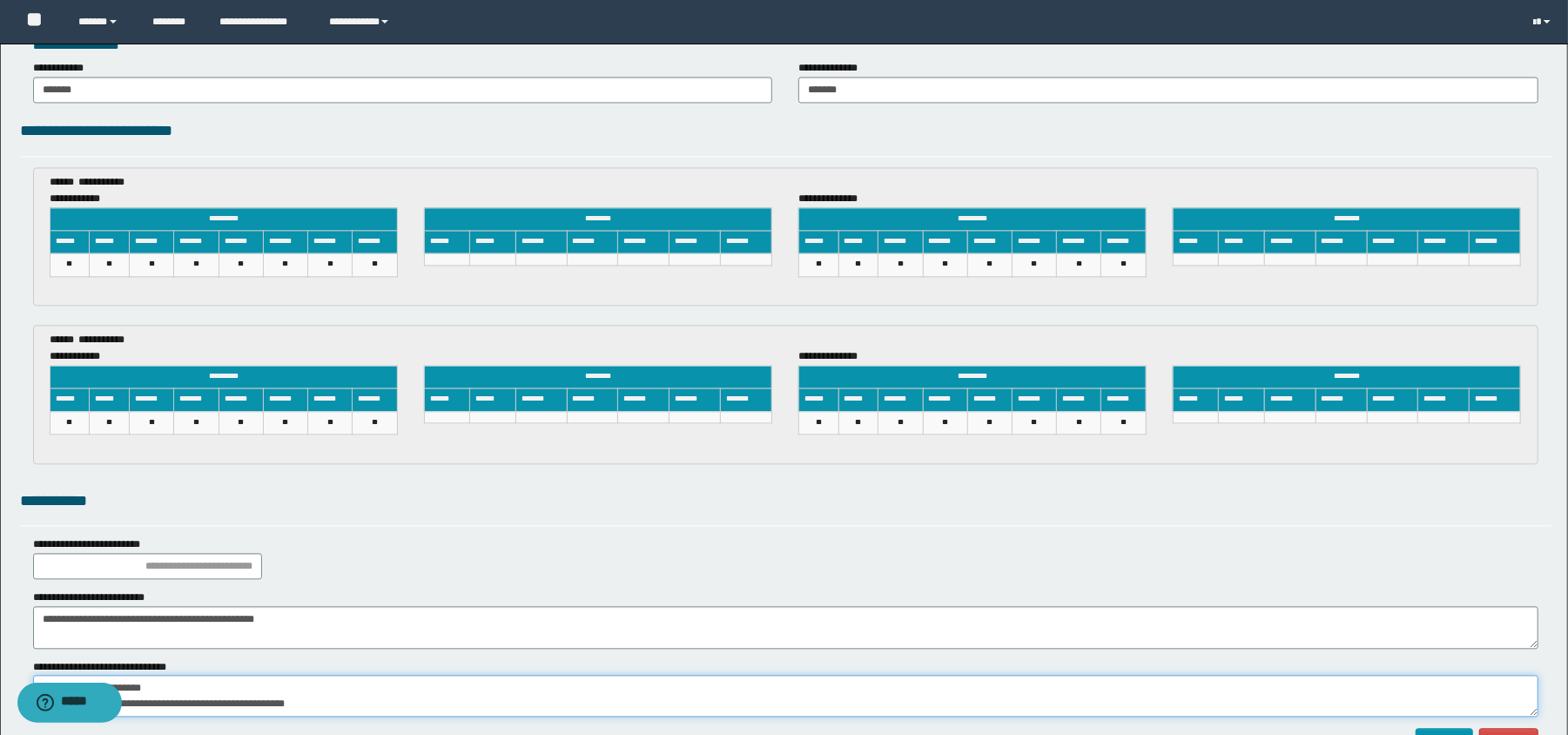 type on "**********" 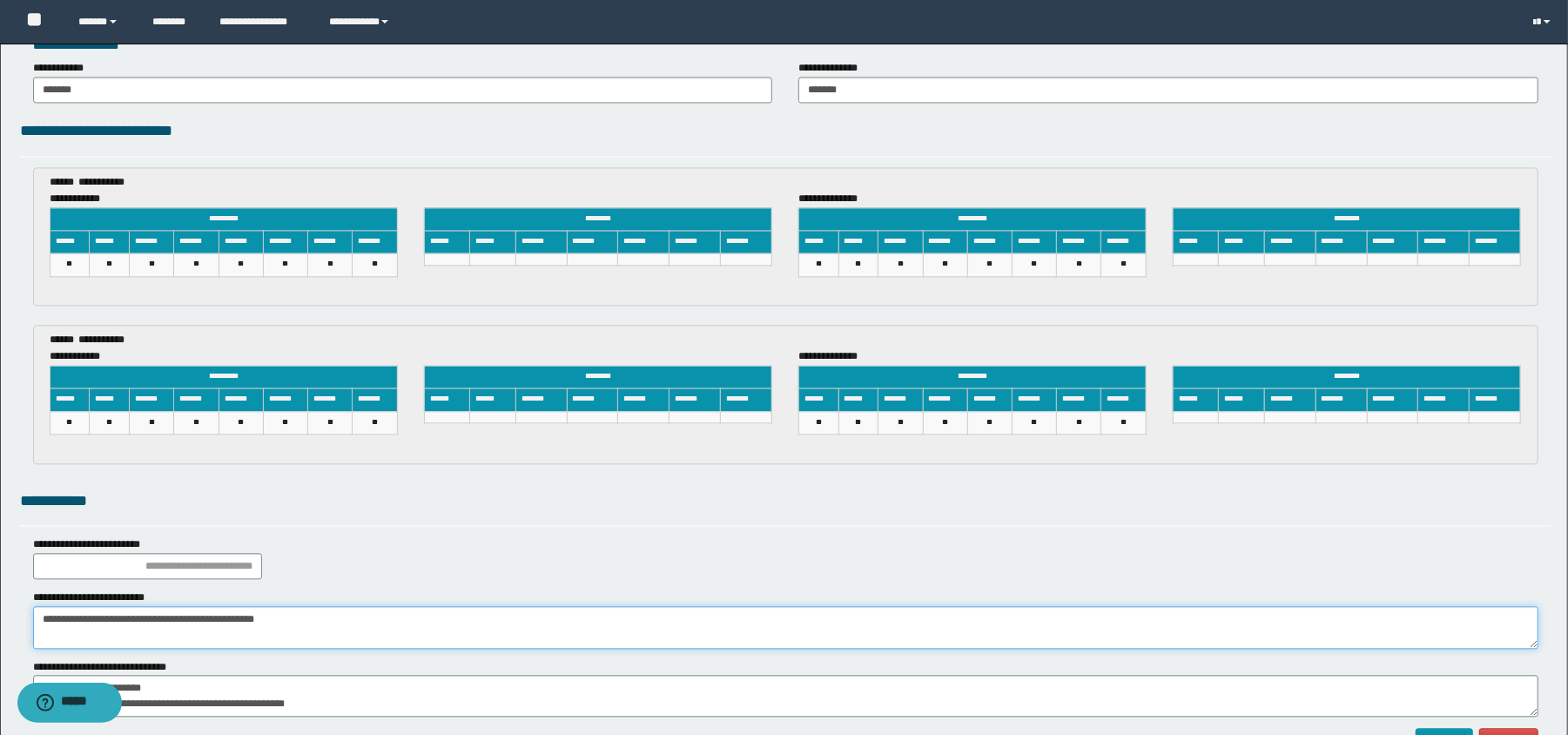 click on "**********" at bounding box center [785, 627] 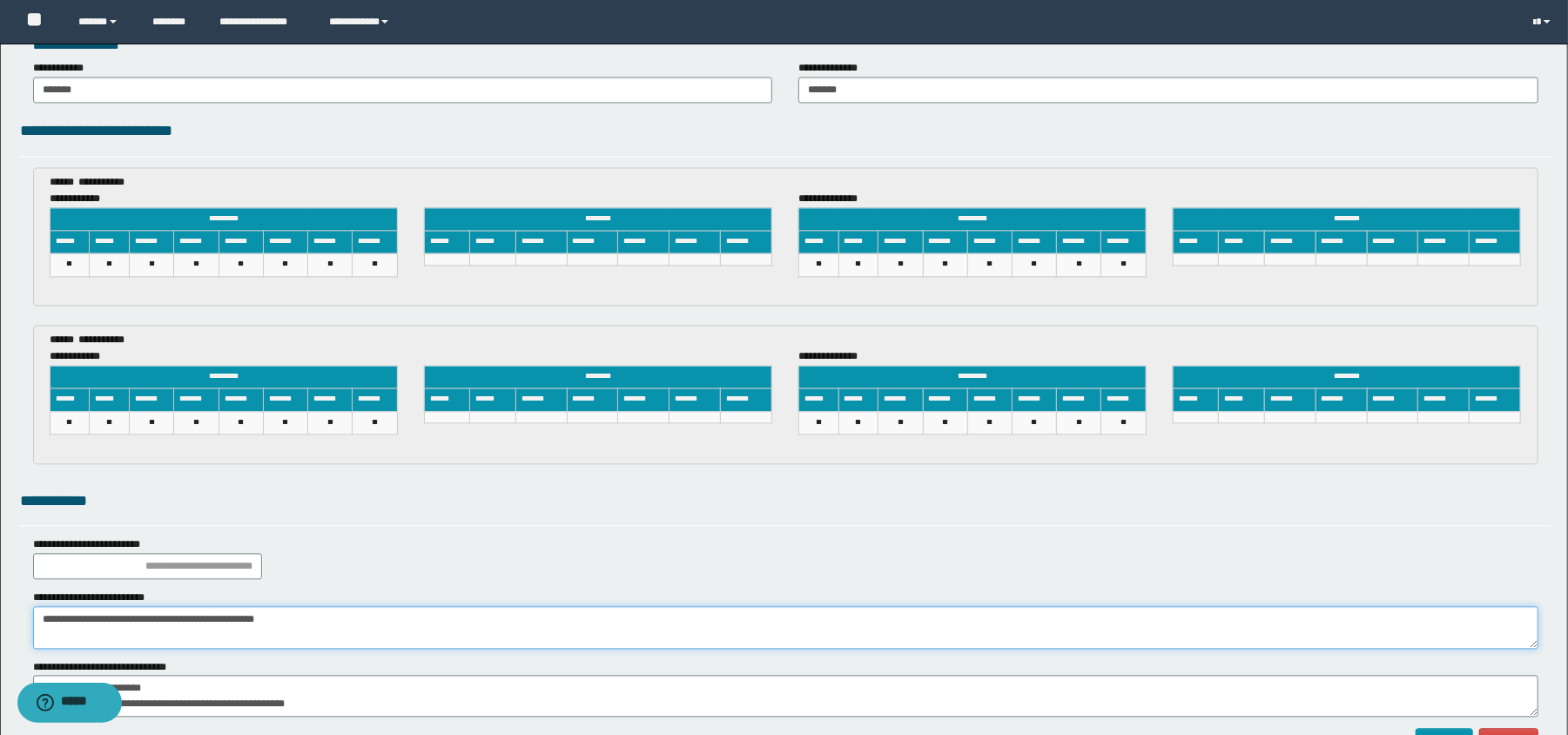 drag, startPoint x: 228, startPoint y: 620, endPoint x: 241, endPoint y: 620, distance: 13 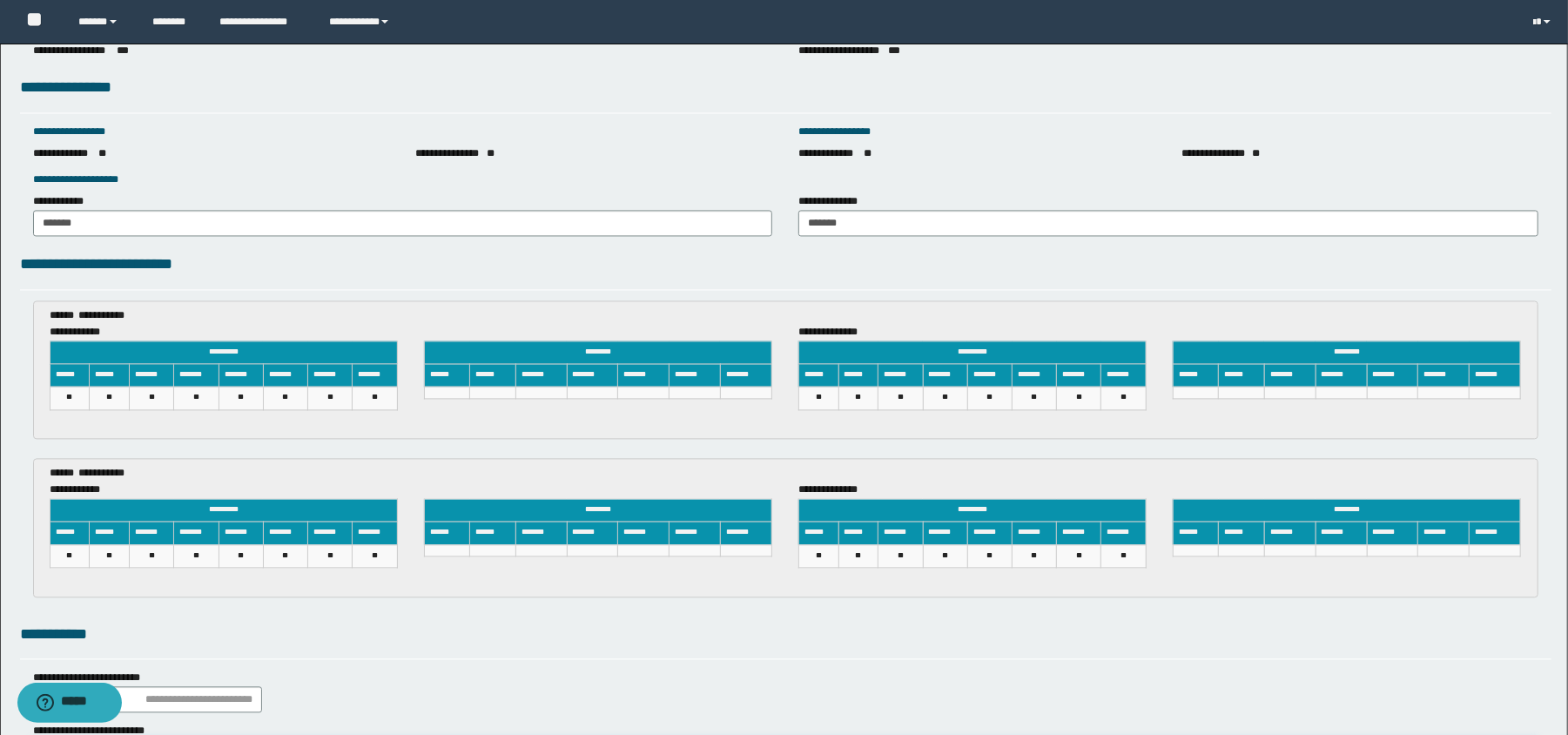 scroll, scrollTop: 2568, scrollLeft: 0, axis: vertical 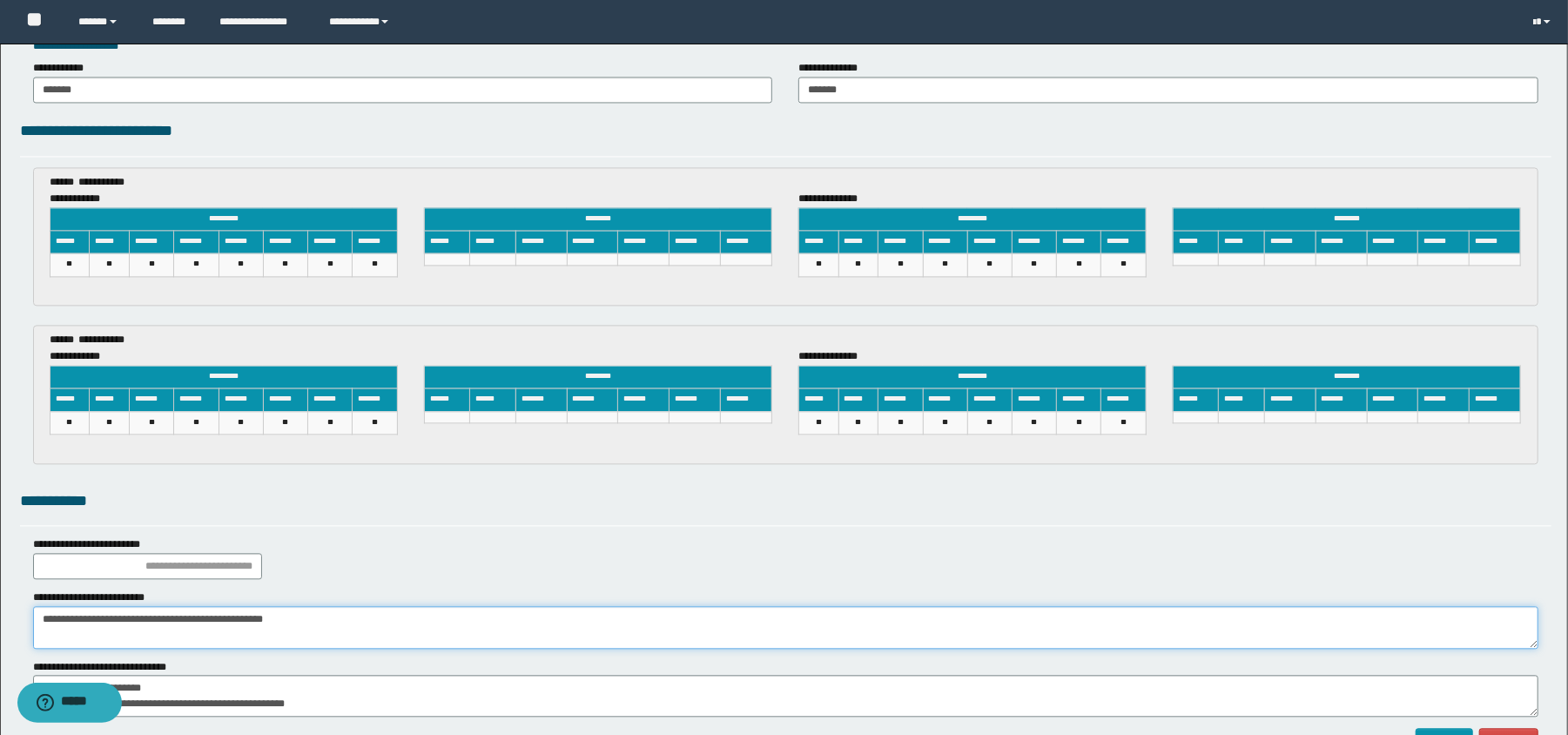 click on "**********" at bounding box center [785, 627] 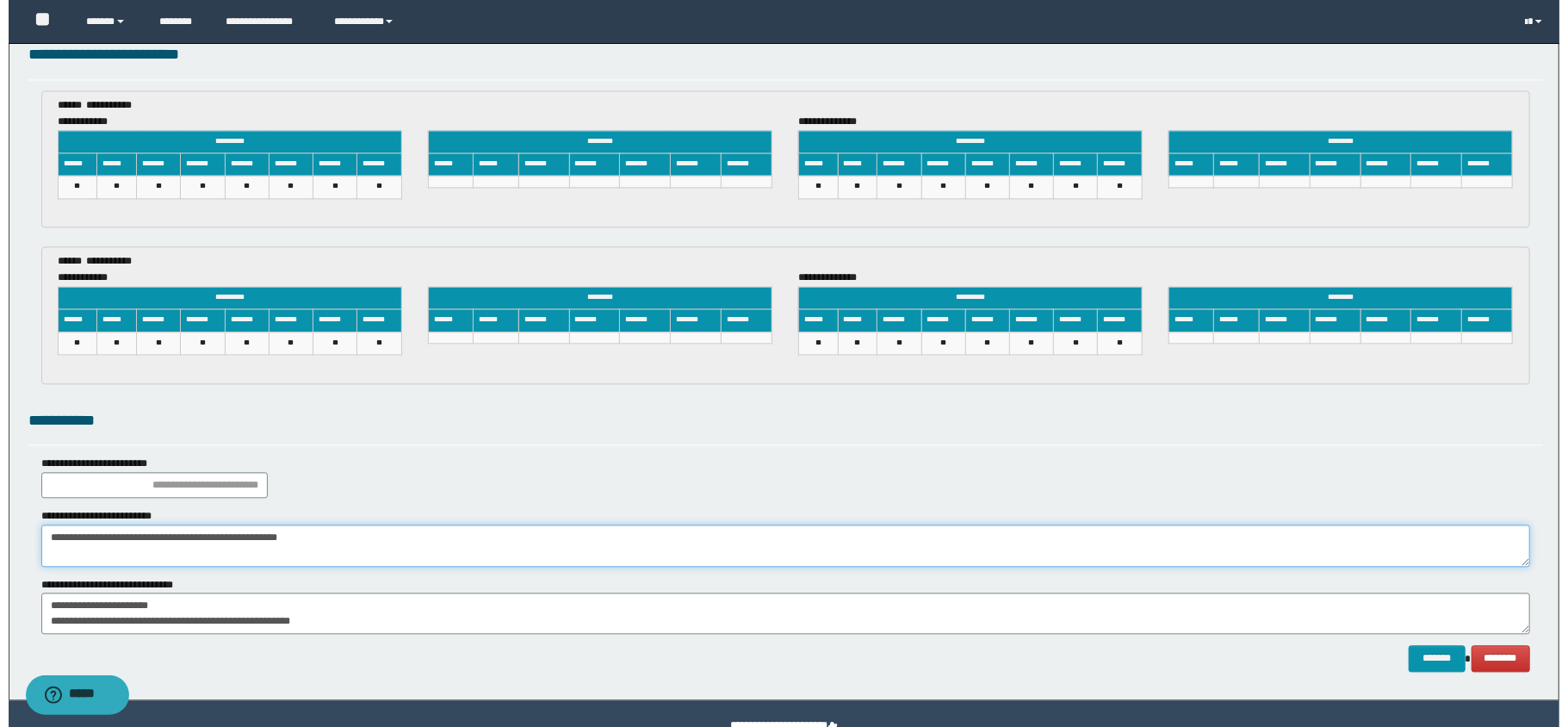 scroll, scrollTop: 2655, scrollLeft: 0, axis: vertical 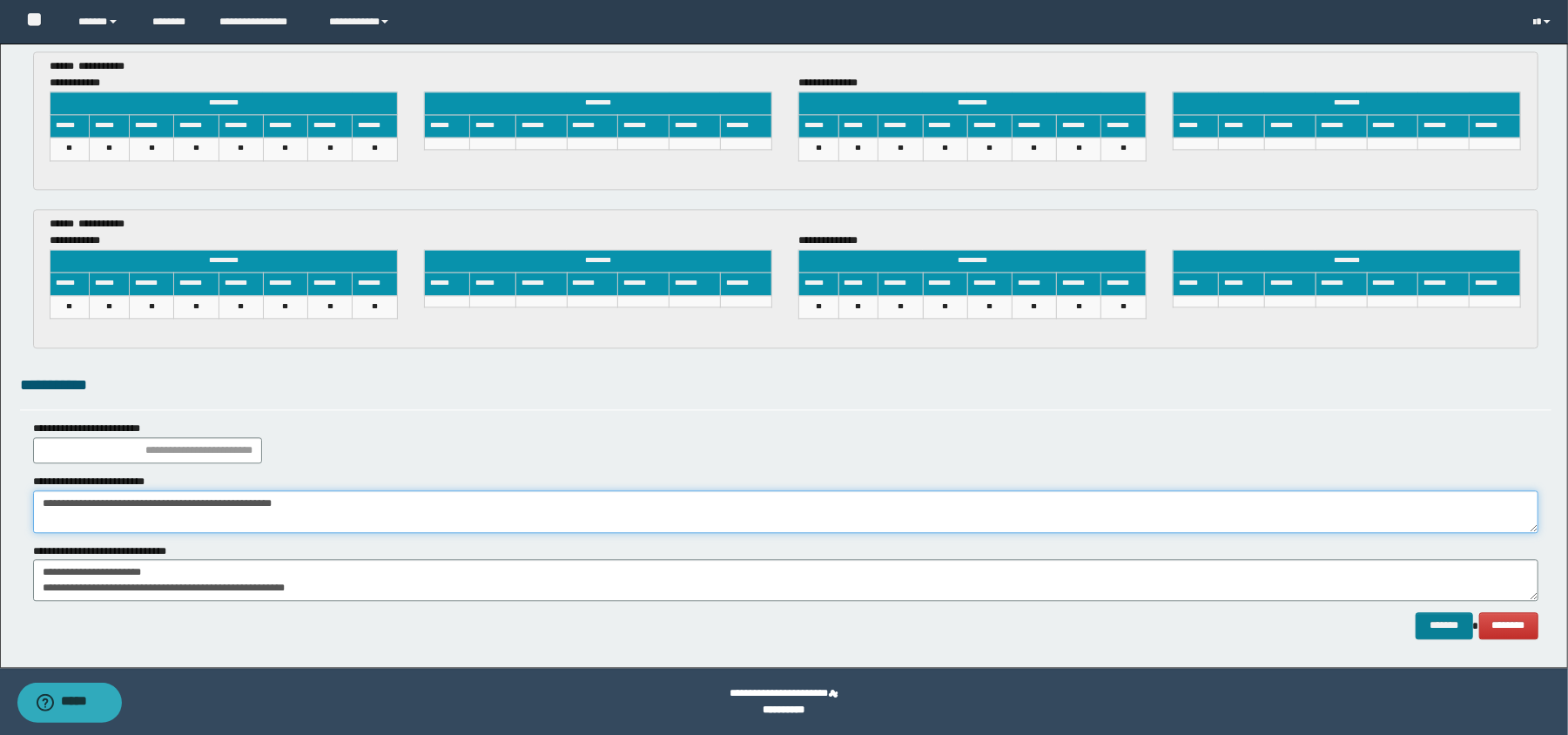 type on "**********" 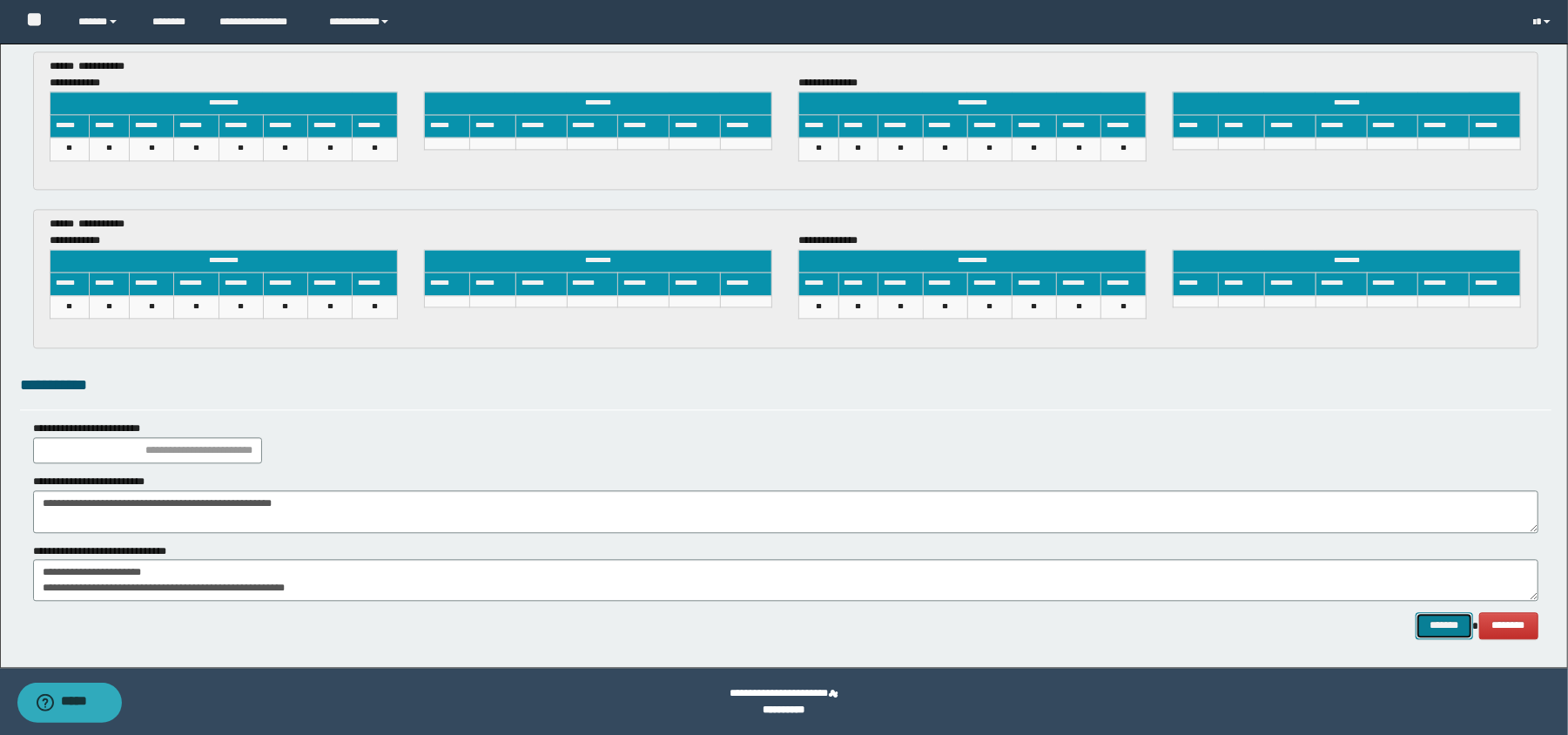 click on "*******" at bounding box center [1444, 625] 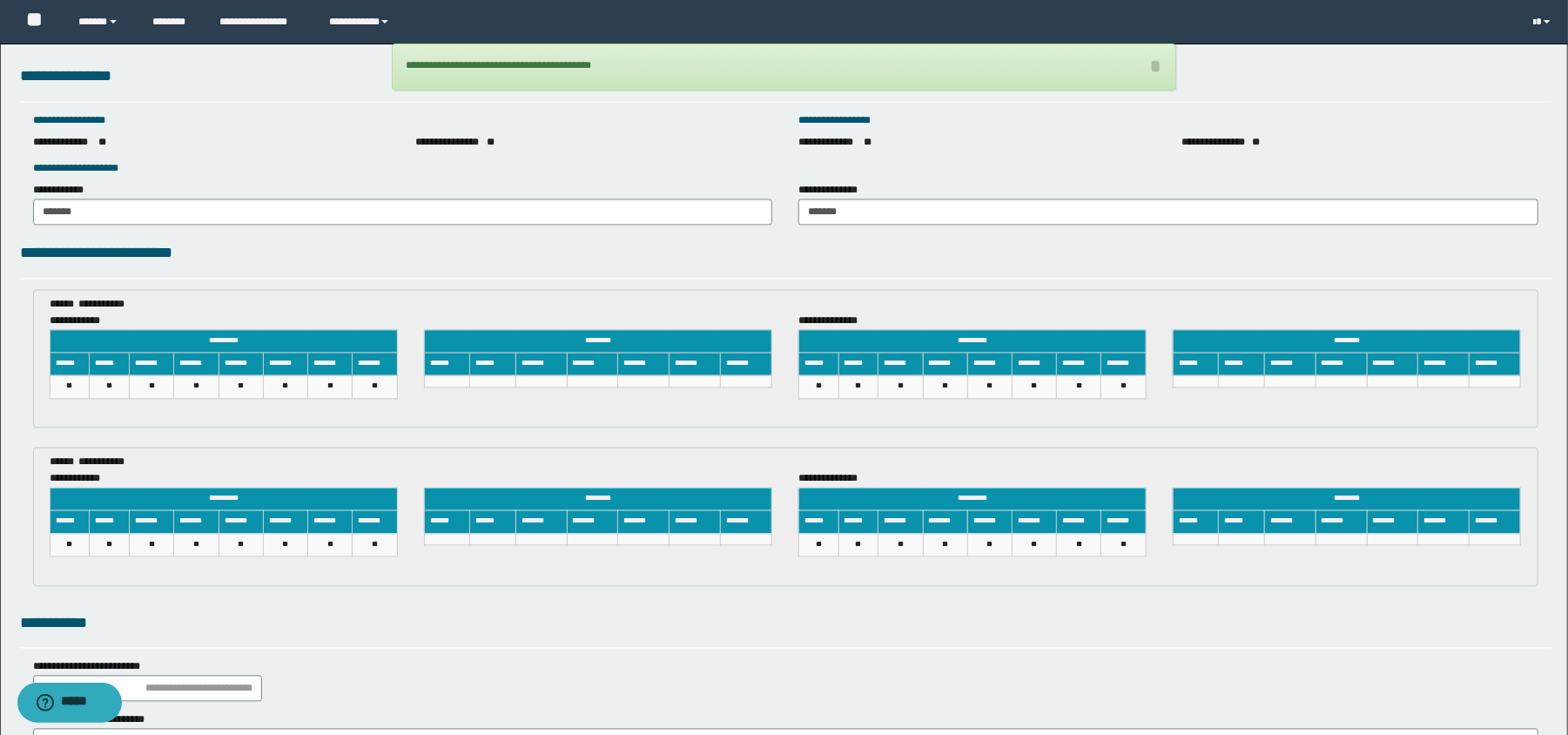 scroll, scrollTop: 2684, scrollLeft: 0, axis: vertical 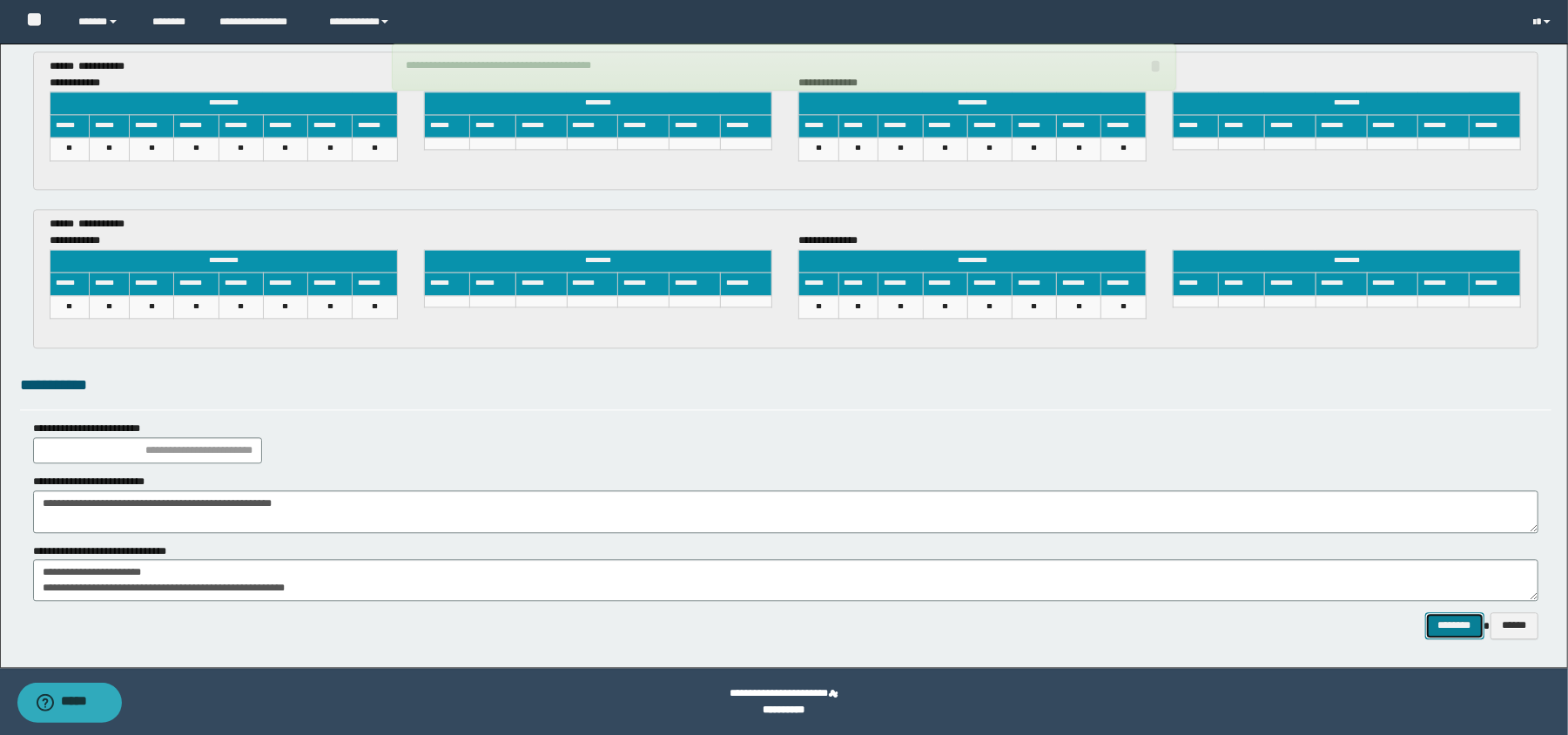 click on "********" at bounding box center [1455, 625] 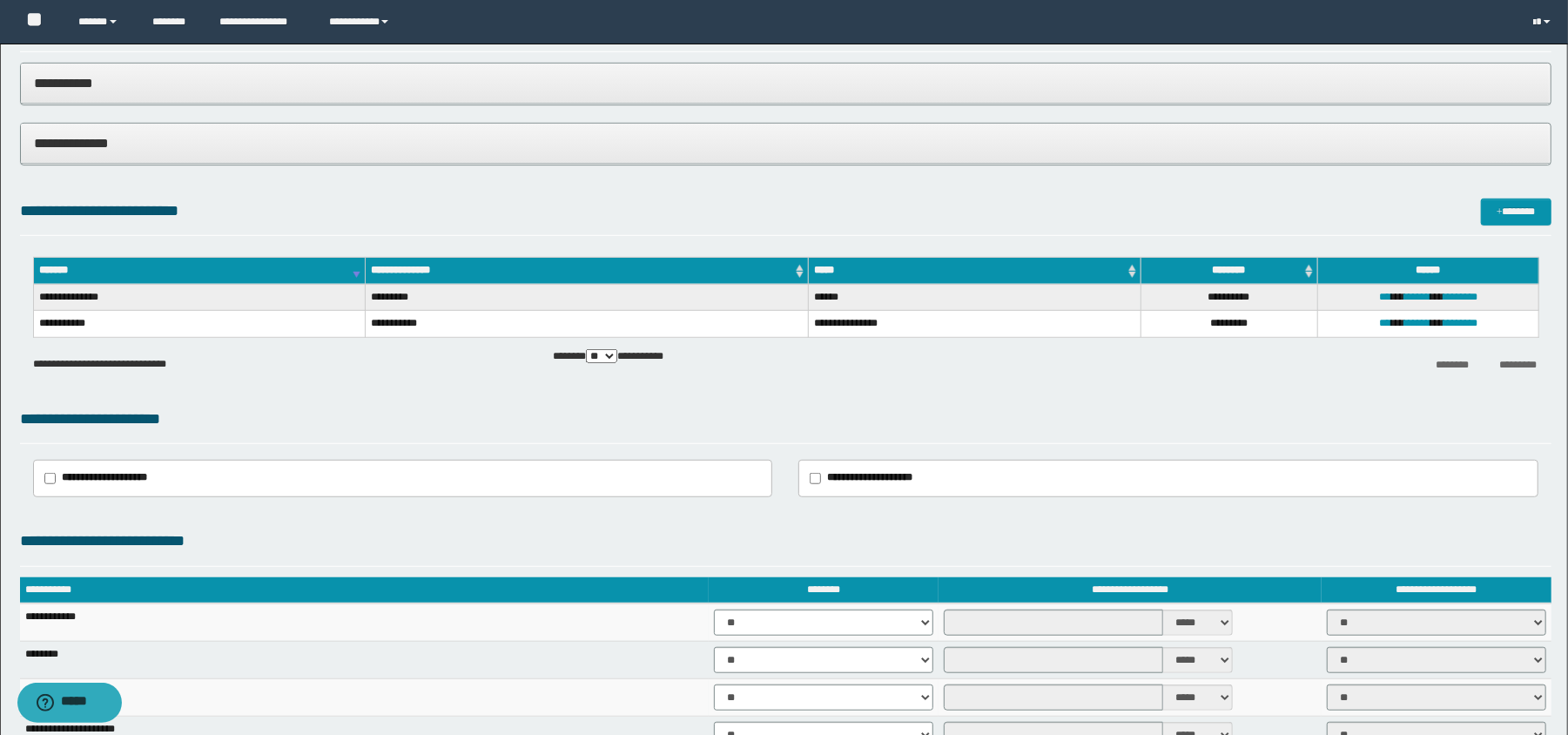 scroll, scrollTop: 0, scrollLeft: 0, axis: both 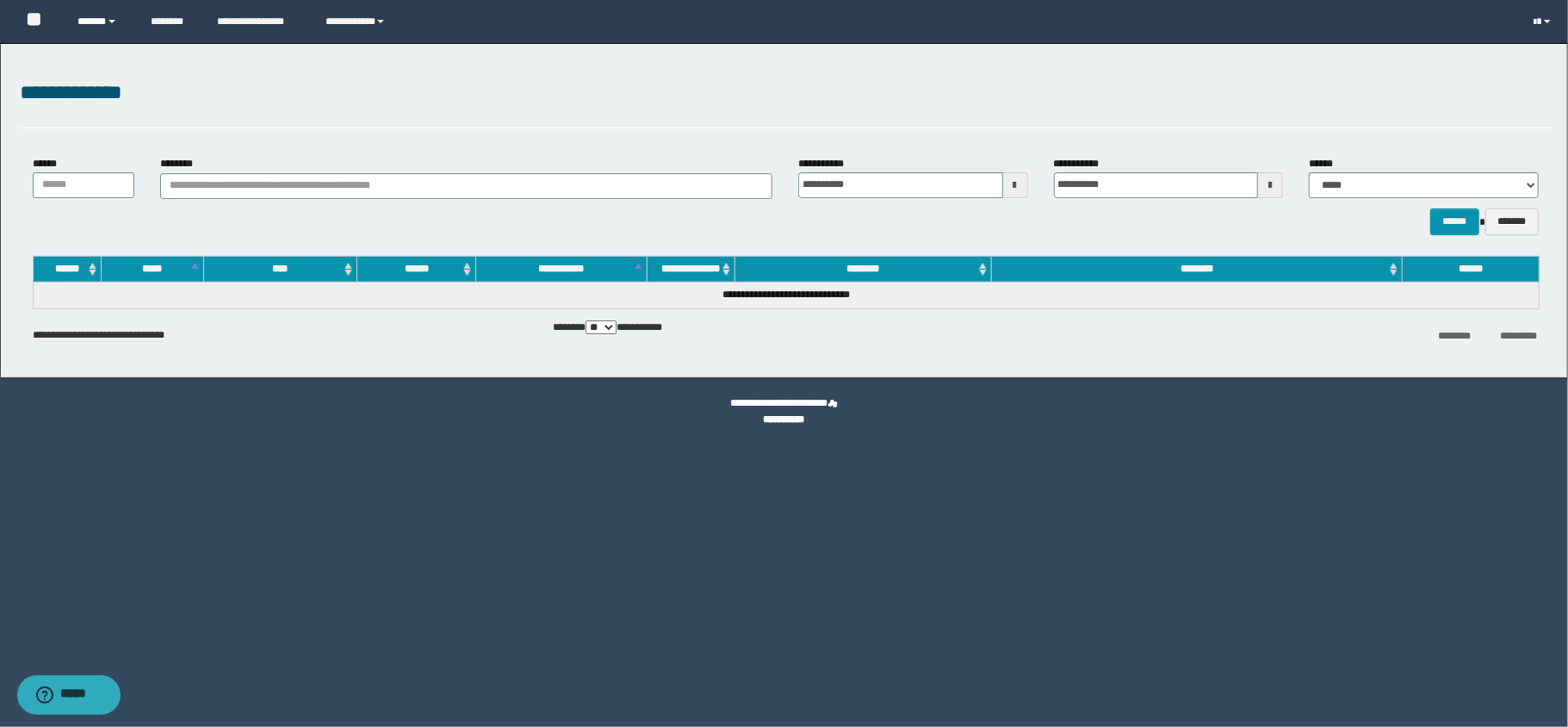 click on "******" at bounding box center (102, 22) 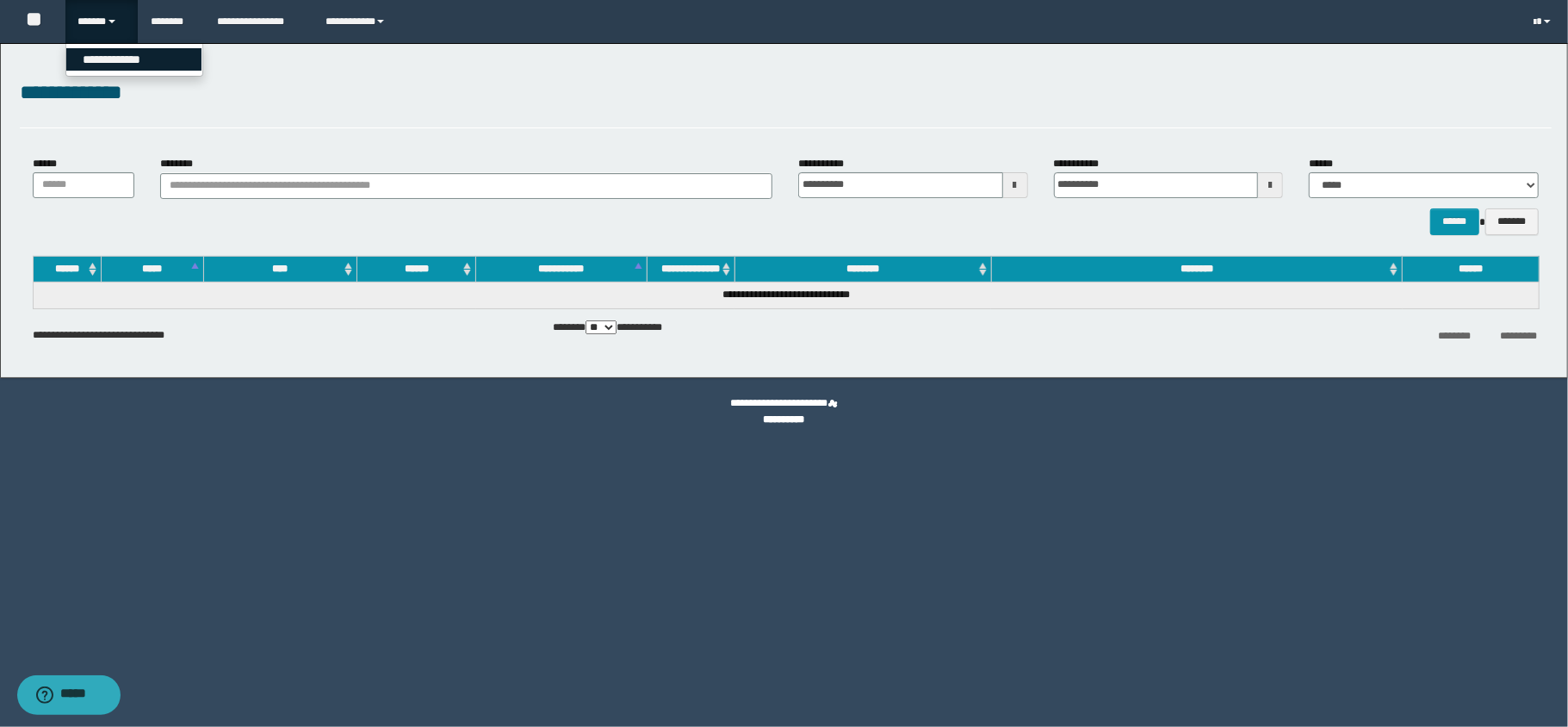 click on "**********" at bounding box center (133, 59) 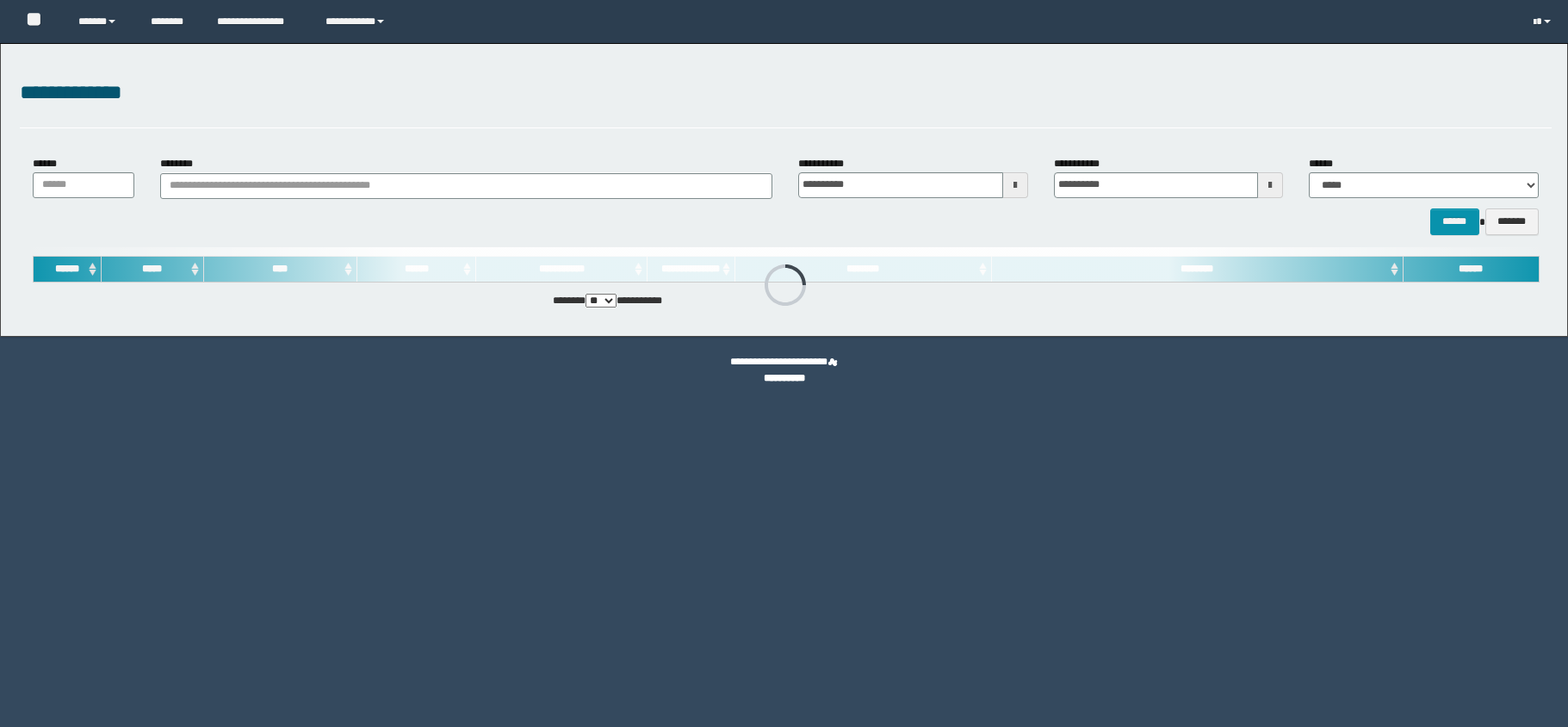 scroll, scrollTop: 0, scrollLeft: 0, axis: both 